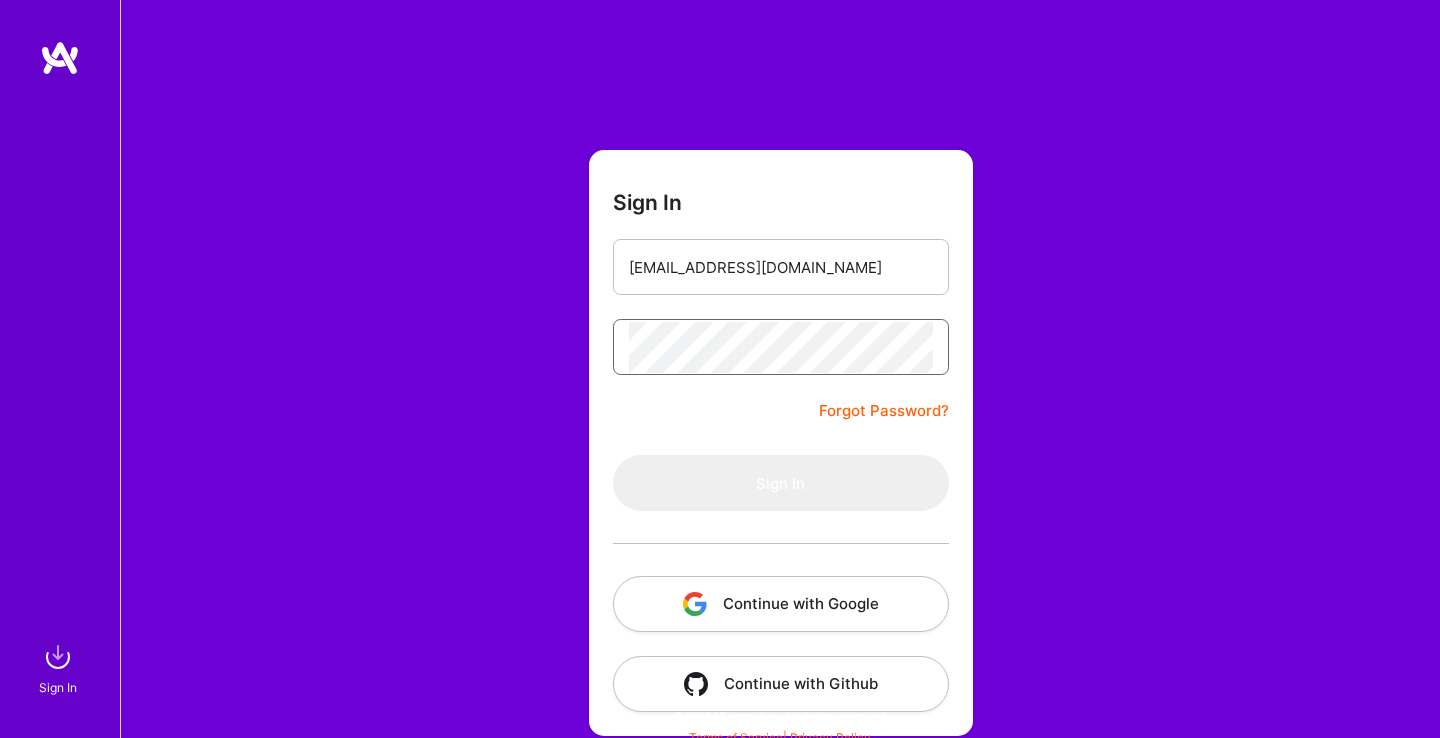 scroll, scrollTop: 0, scrollLeft: 0, axis: both 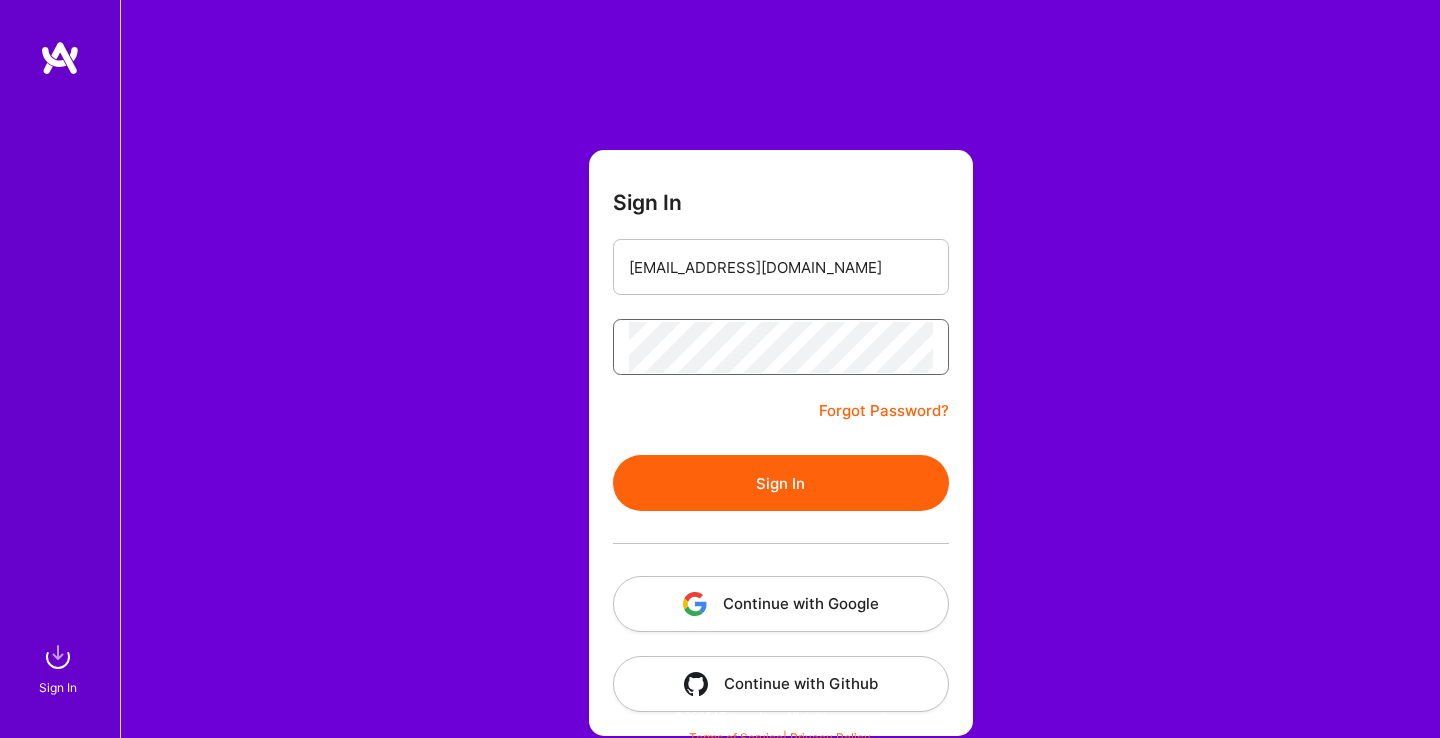 click on "Sign In" at bounding box center (781, 483) 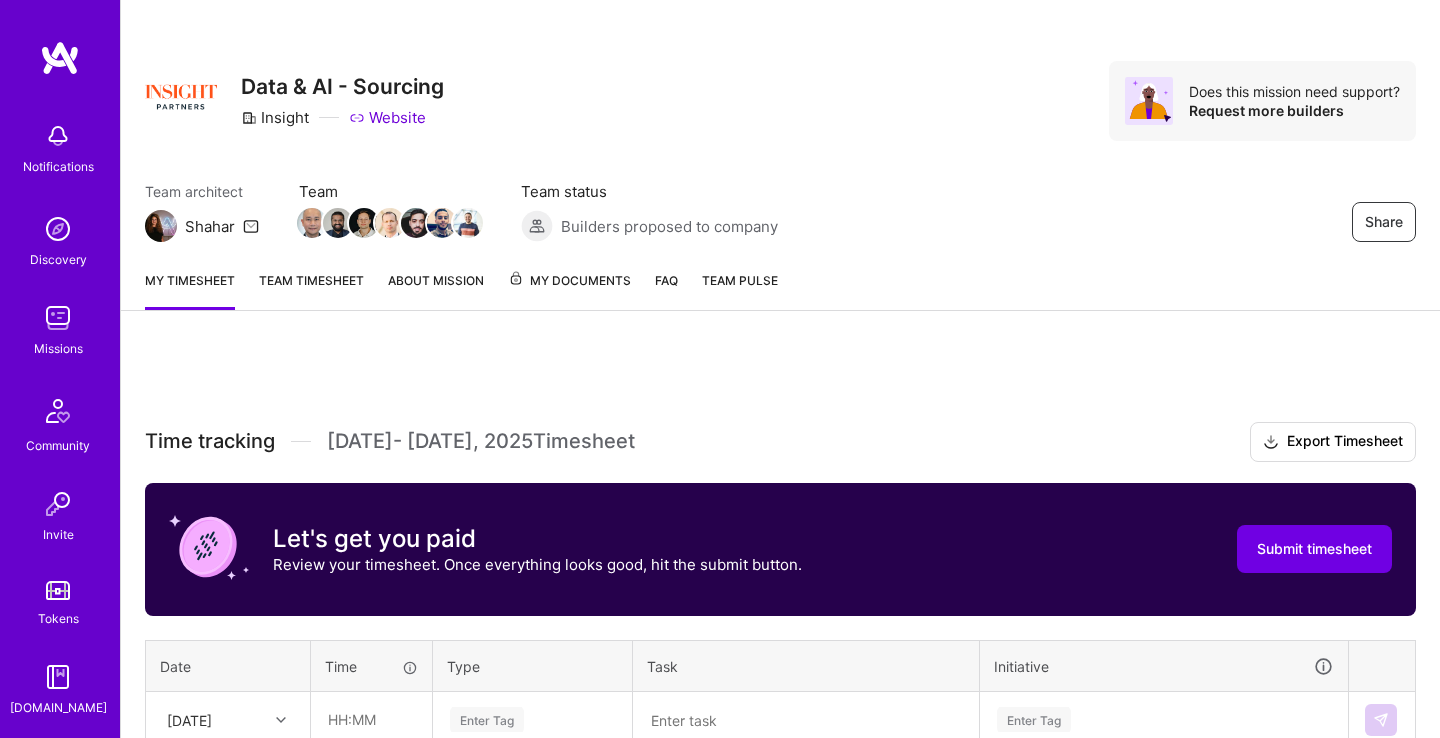 scroll, scrollTop: 0, scrollLeft: 0, axis: both 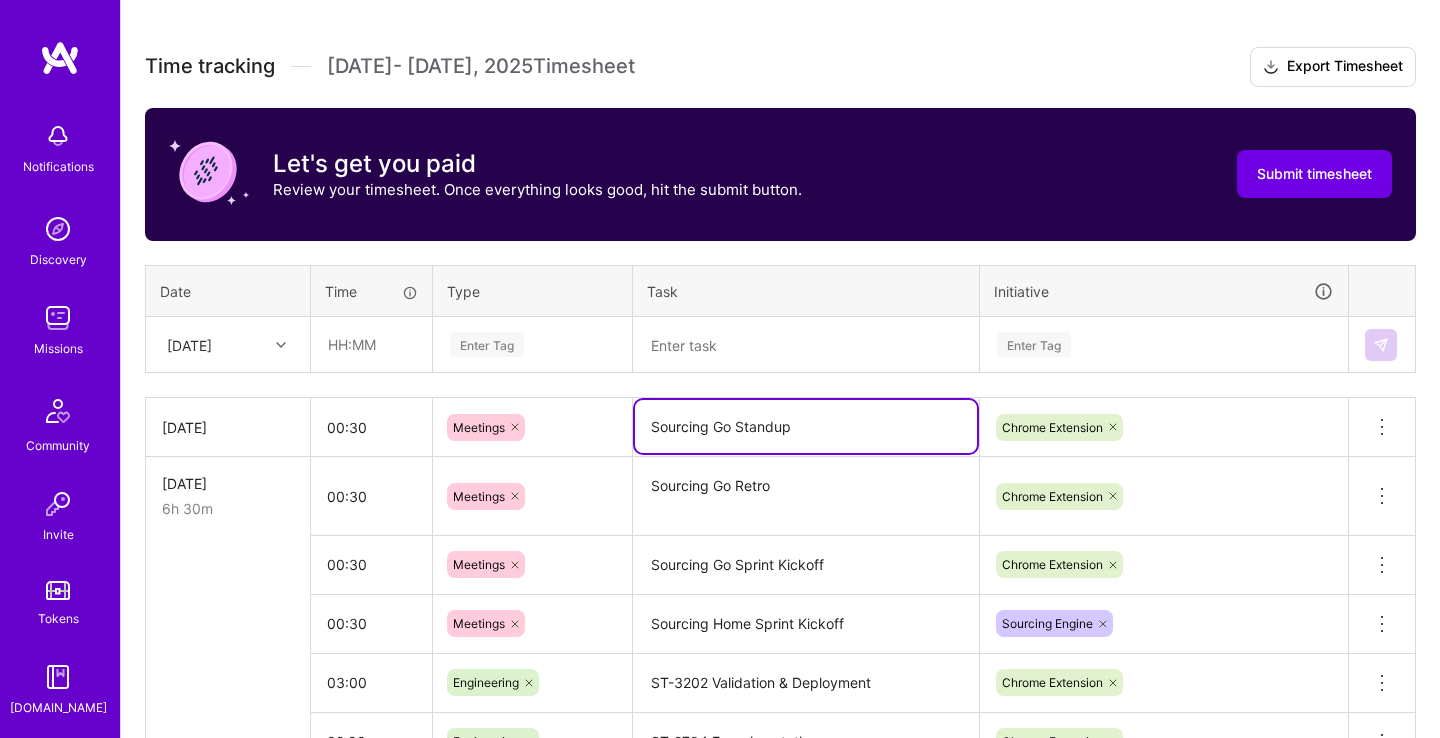 drag, startPoint x: 848, startPoint y: 425, endPoint x: 610, endPoint y: 428, distance: 238.0189 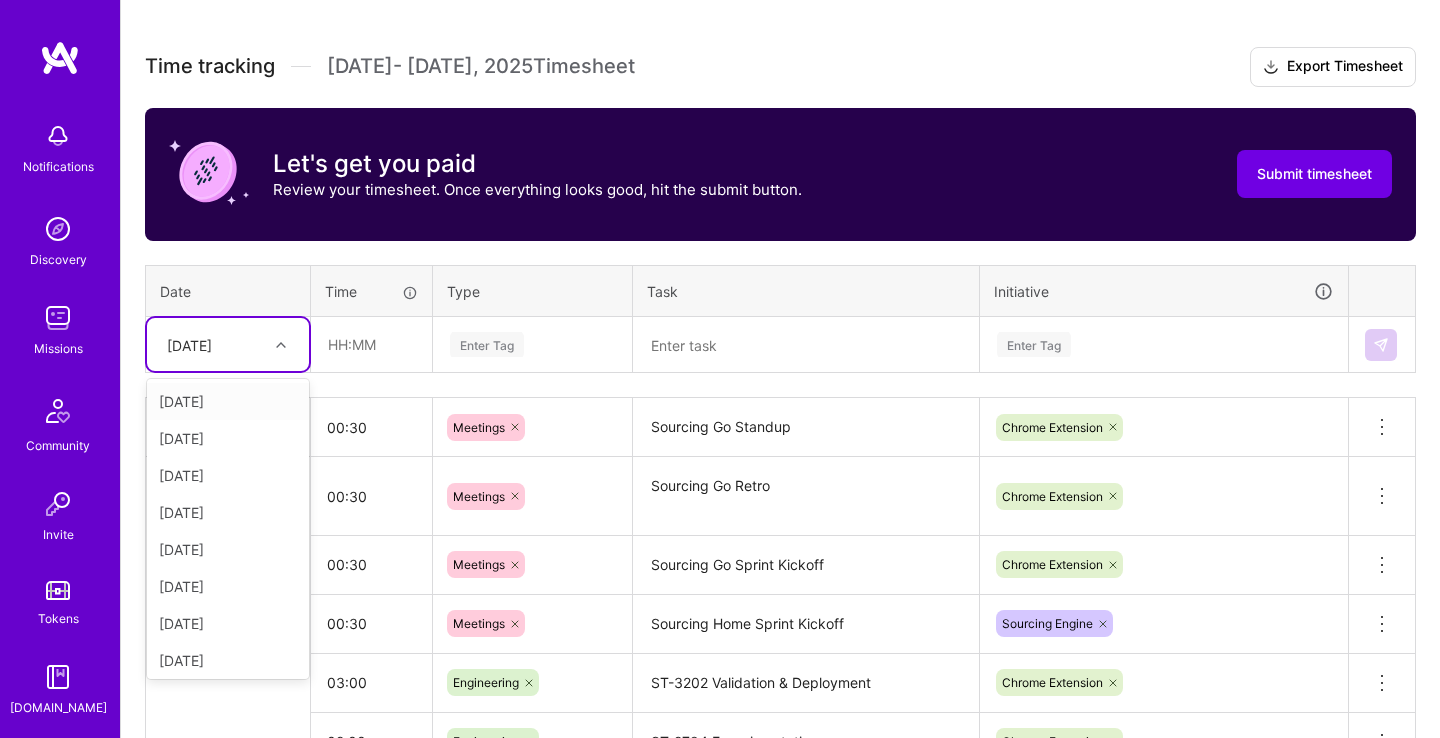 click on "[DATE]" at bounding box center (189, 344) 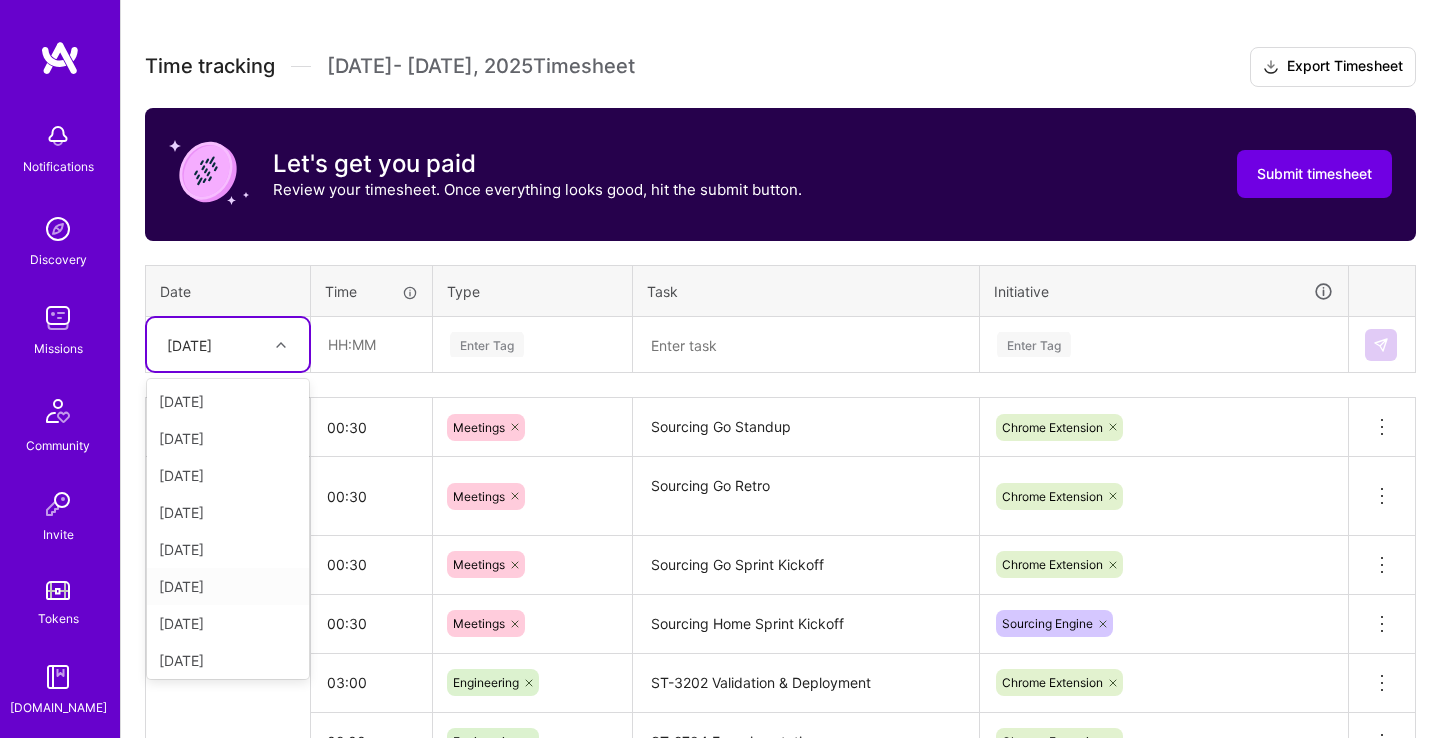 scroll, scrollTop: 205, scrollLeft: 0, axis: vertical 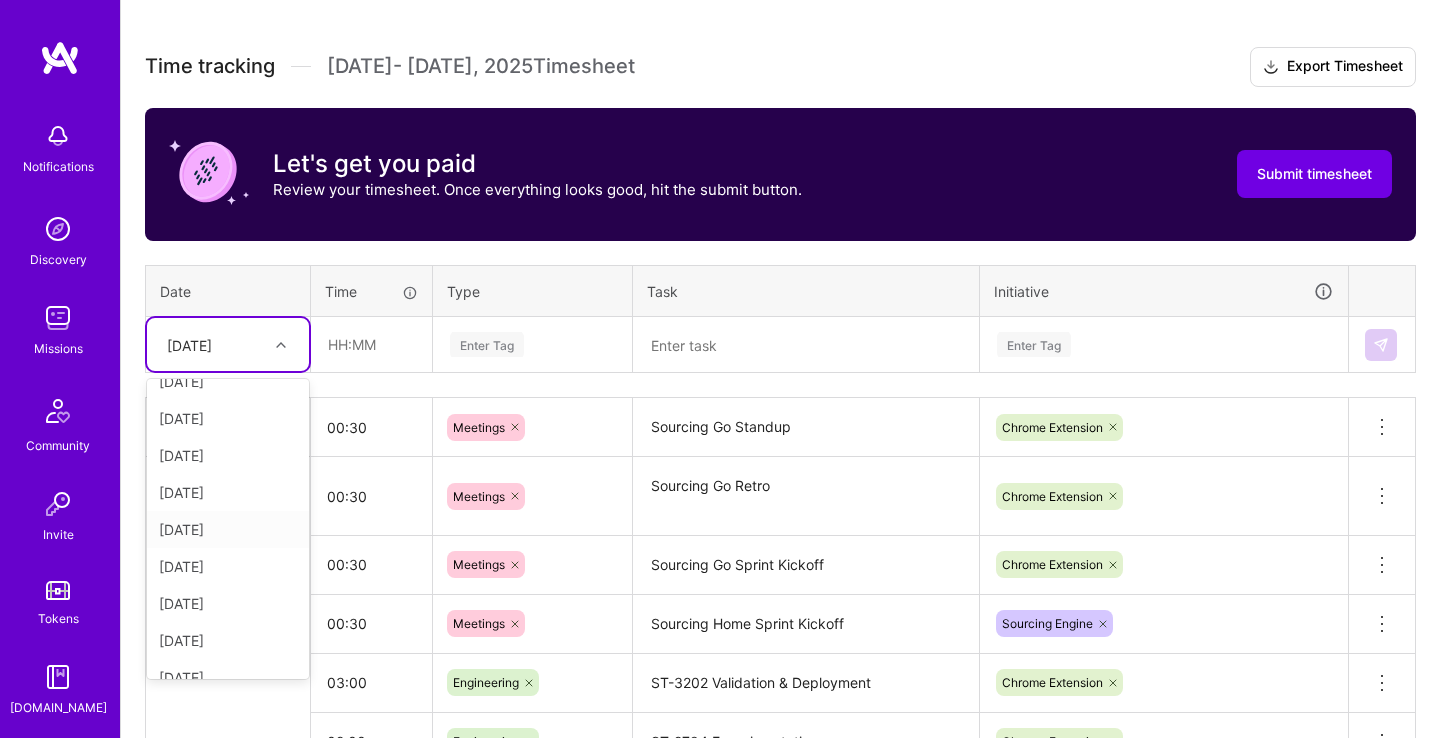 click on "[DATE]" at bounding box center (228, 529) 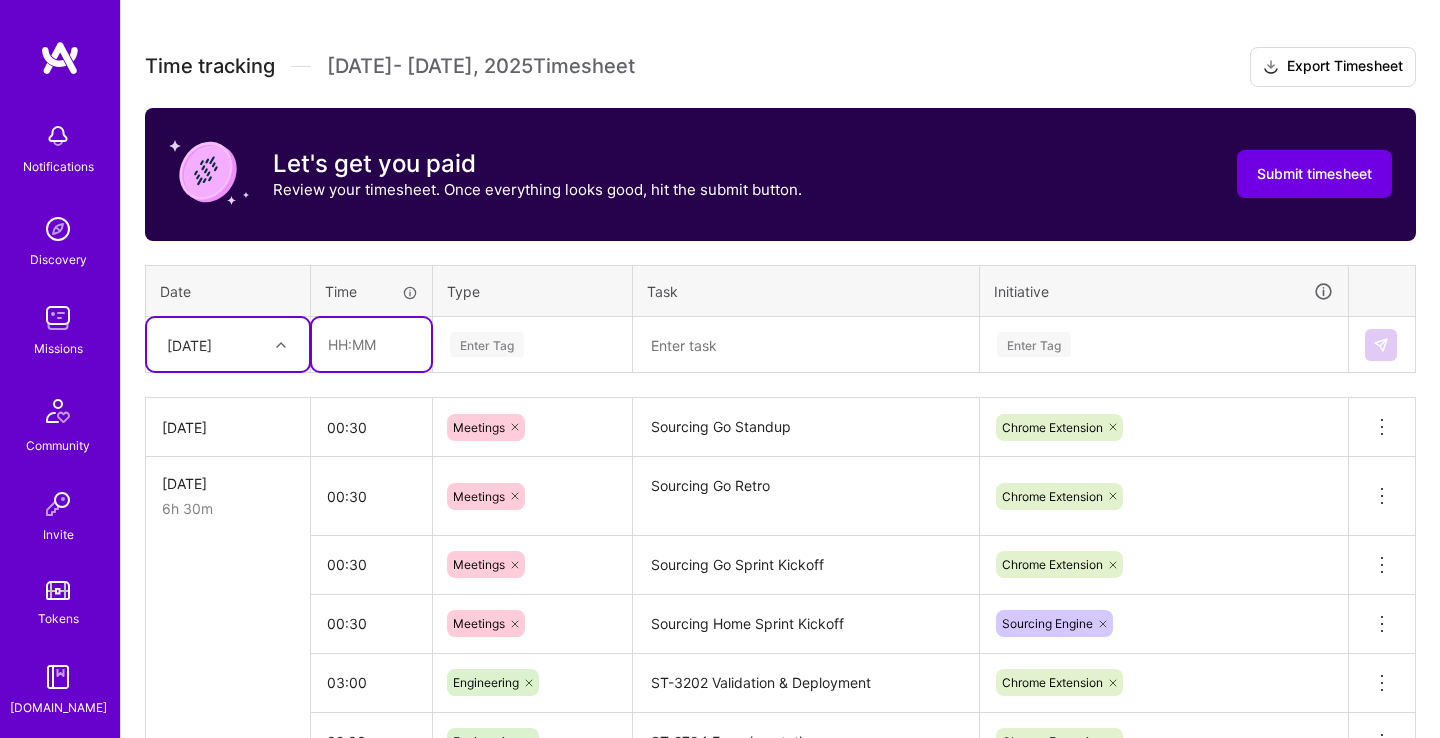 click at bounding box center (371, 344) 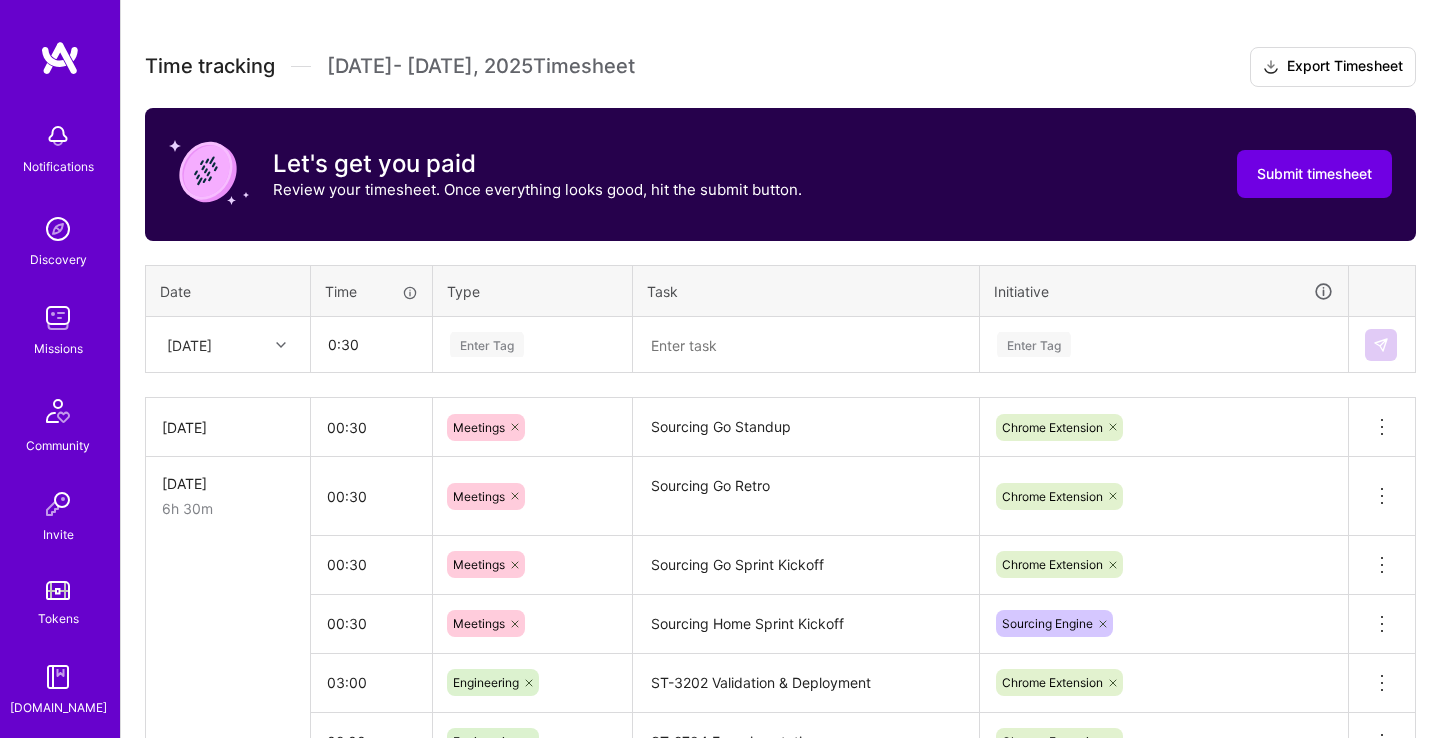 type on "00:30" 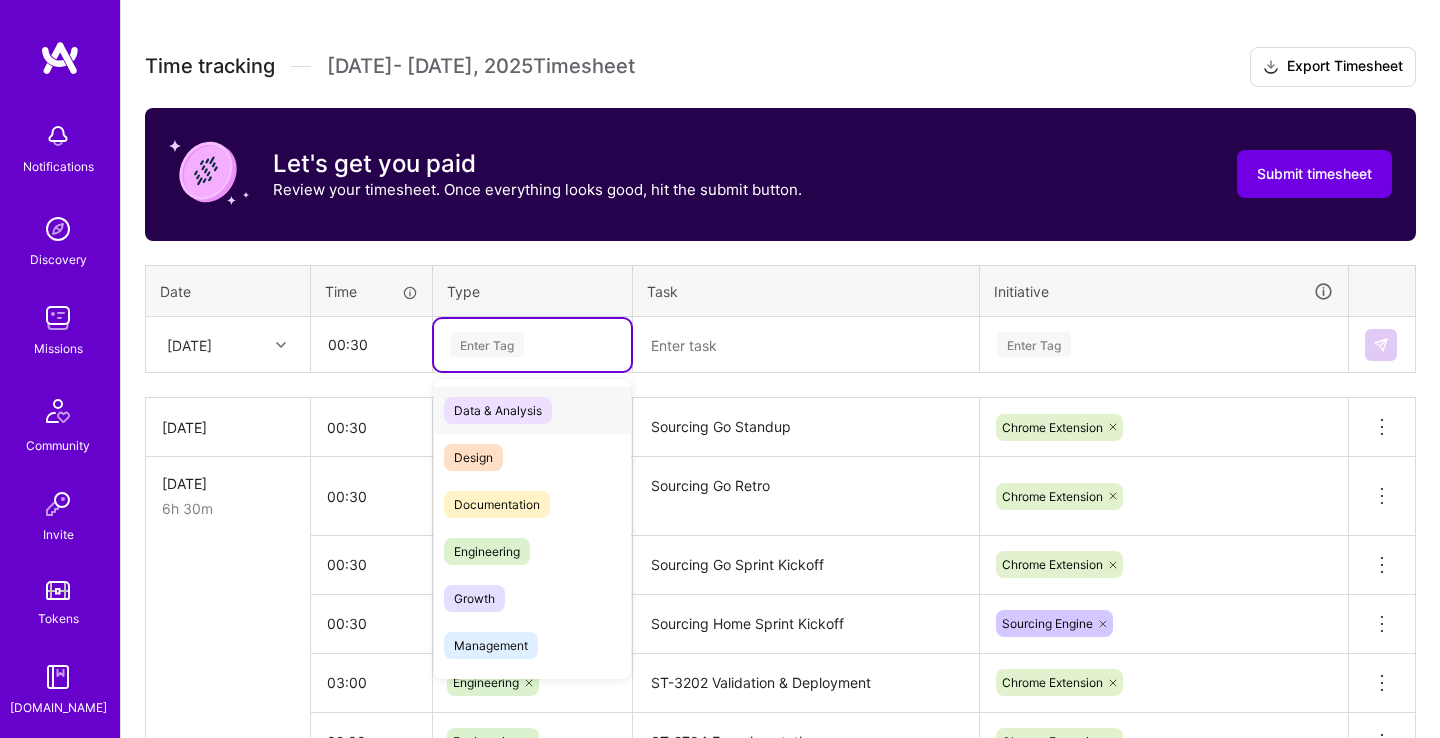 click on "Enter Tag" at bounding box center (532, 344) 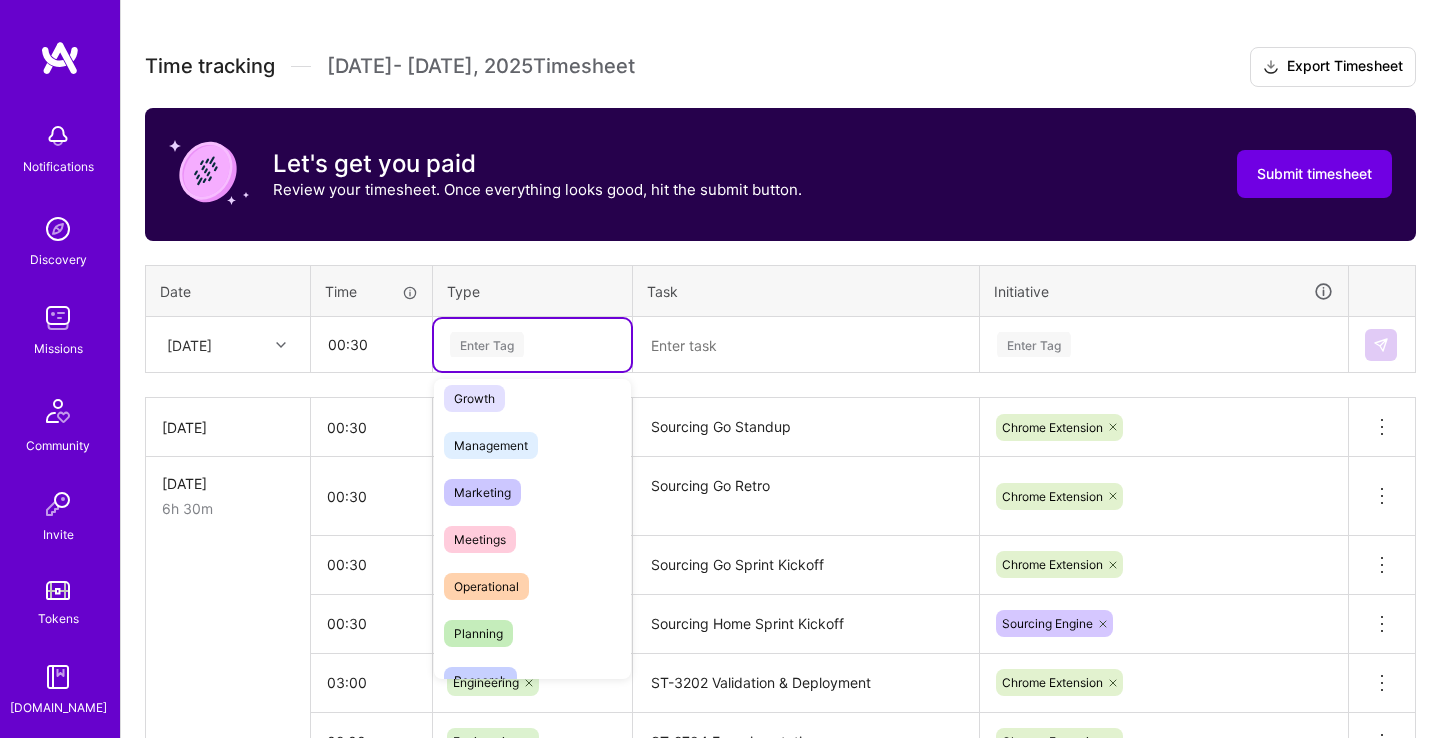 scroll, scrollTop: 205, scrollLeft: 0, axis: vertical 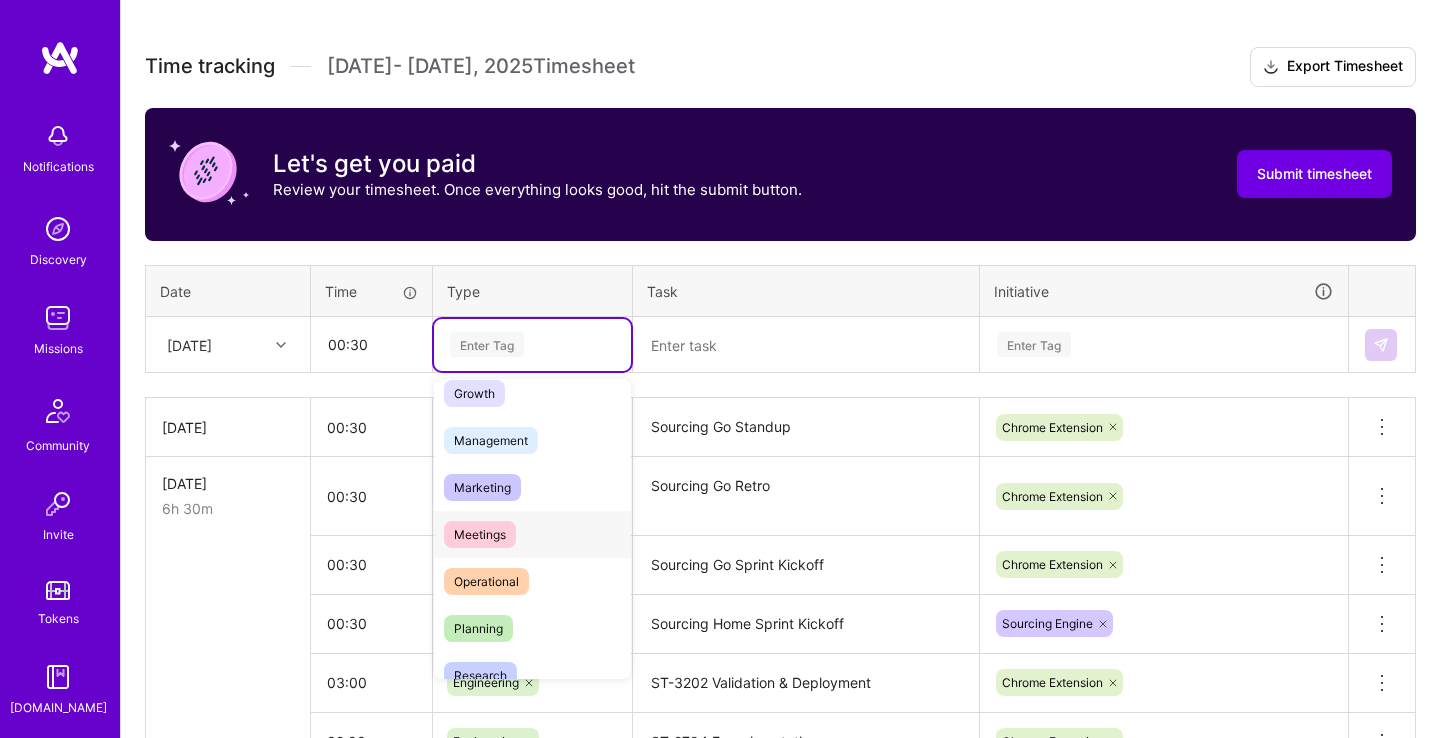 click on "Meetings" at bounding box center (532, 534) 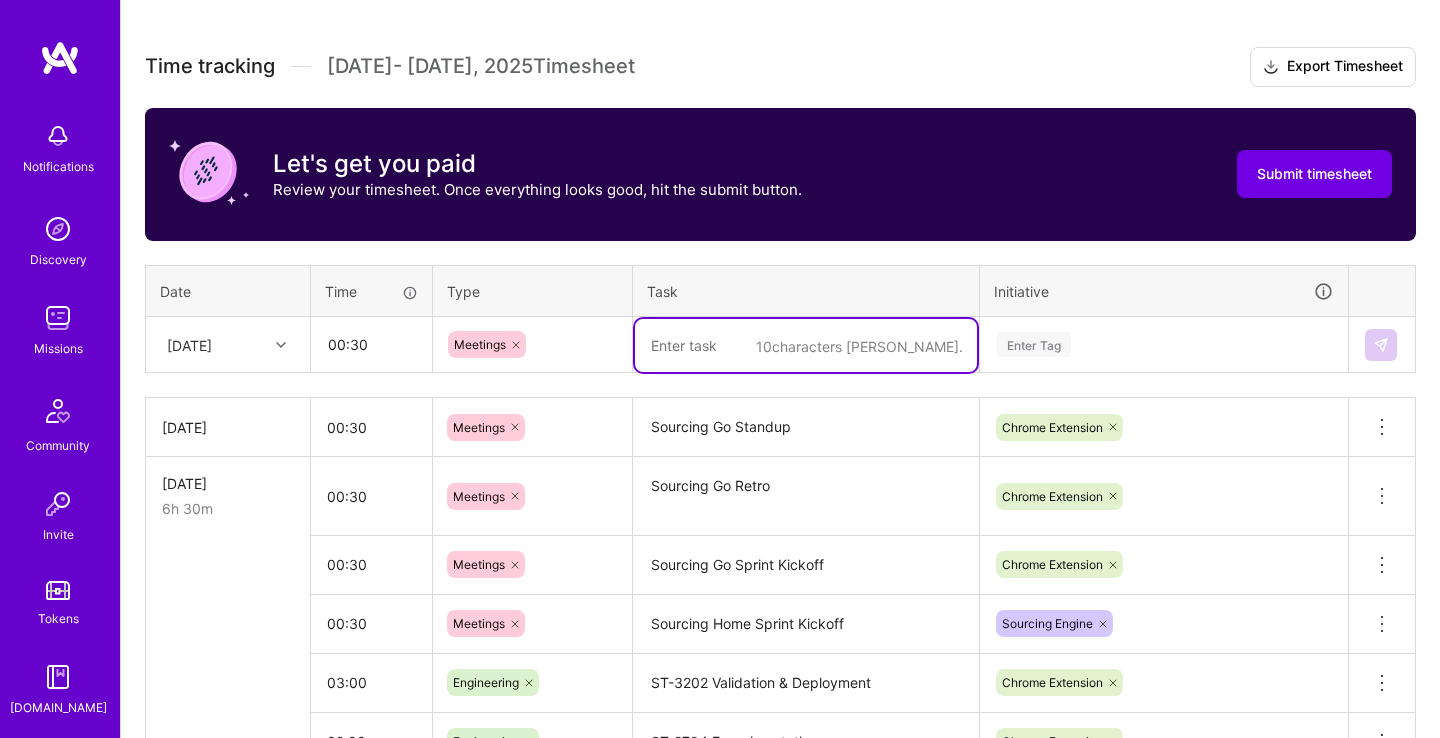 click at bounding box center (806, 345) 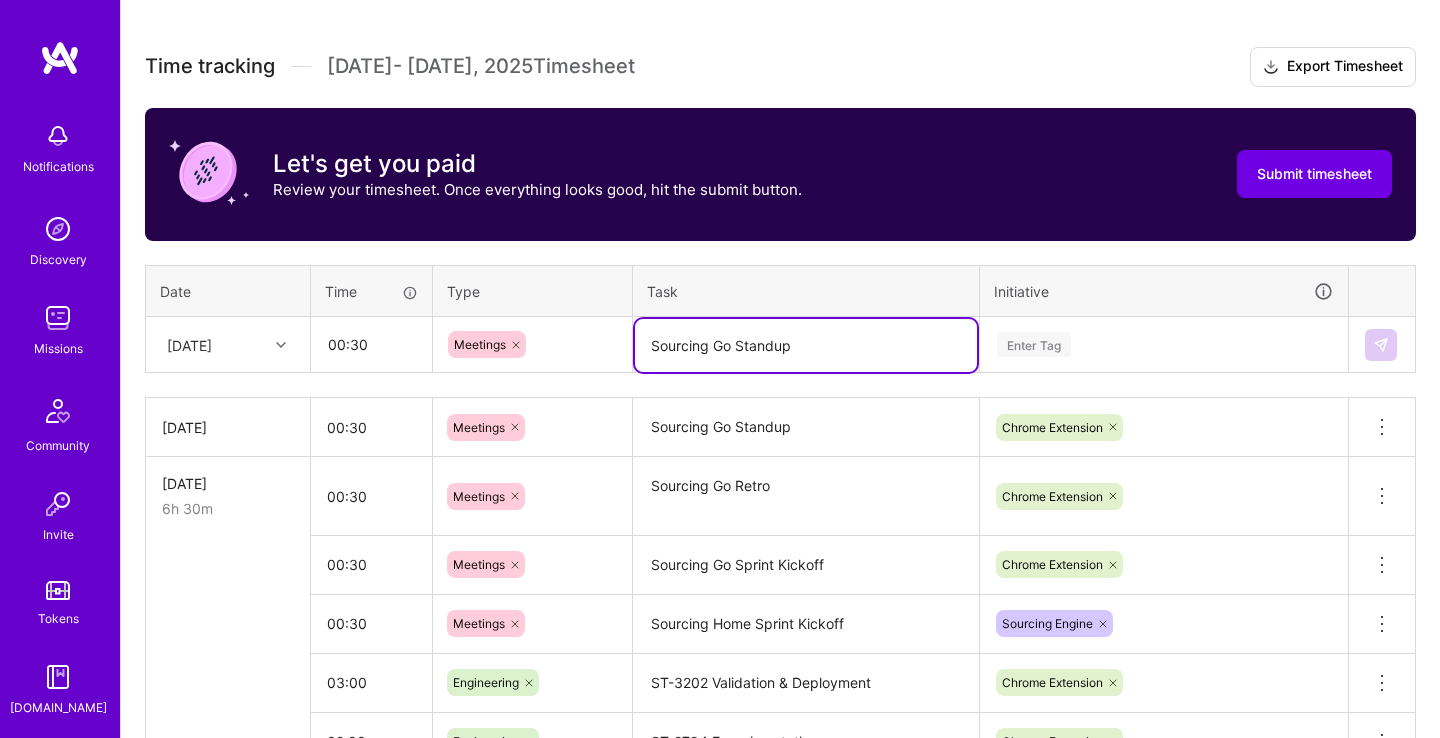 type on "Sourcing Go Standup" 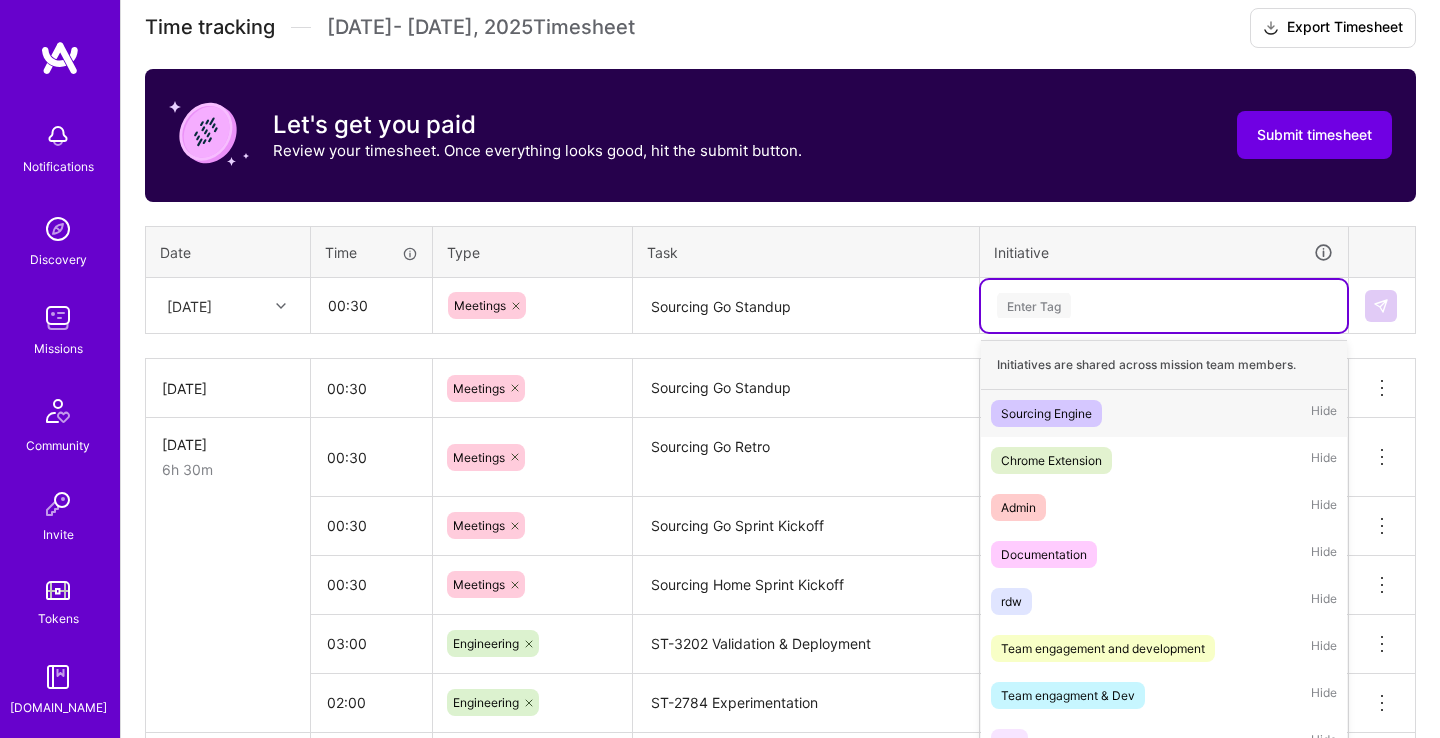click on "Time tracking [DATE]  -   [DATE]  Timesheet Export Timesheet Let's get you paid Review your timesheet. Once everything looks good, hit the submit button. Submit timesheet Date Time Type Task Initiative  [DATE] 00:30 Meetings
Sourcing Go Standup option Sourcing Engine focused, 1 of 46. 46 results available. Use Up and Down to choose options, press Enter to select the currently focused option, press Escape to exit the menu. Enter Tag Initiatives are shared across mission team members. Sourcing Engine Hide Chrome Extension Hide Admin Hide Documentation Hide rdw Hide Team engagement and development Hide Team engagment & Dev Hide rcs Hide Code Review Hide Founder Outreach Hide Contact Data Enhancement Hide Cost Optimization Hide Pipeline Failure Process Hide Pipeline Failure Process Enhancement Hide Project Planning Hide Email Activity Data Hide Email Activity Analytics Hide Knowledge Management Products Hide ScaleUp Academy Hide Portfolio Management Products Hide Product Ops Hide Hide Hide IT" at bounding box center (780, 721) 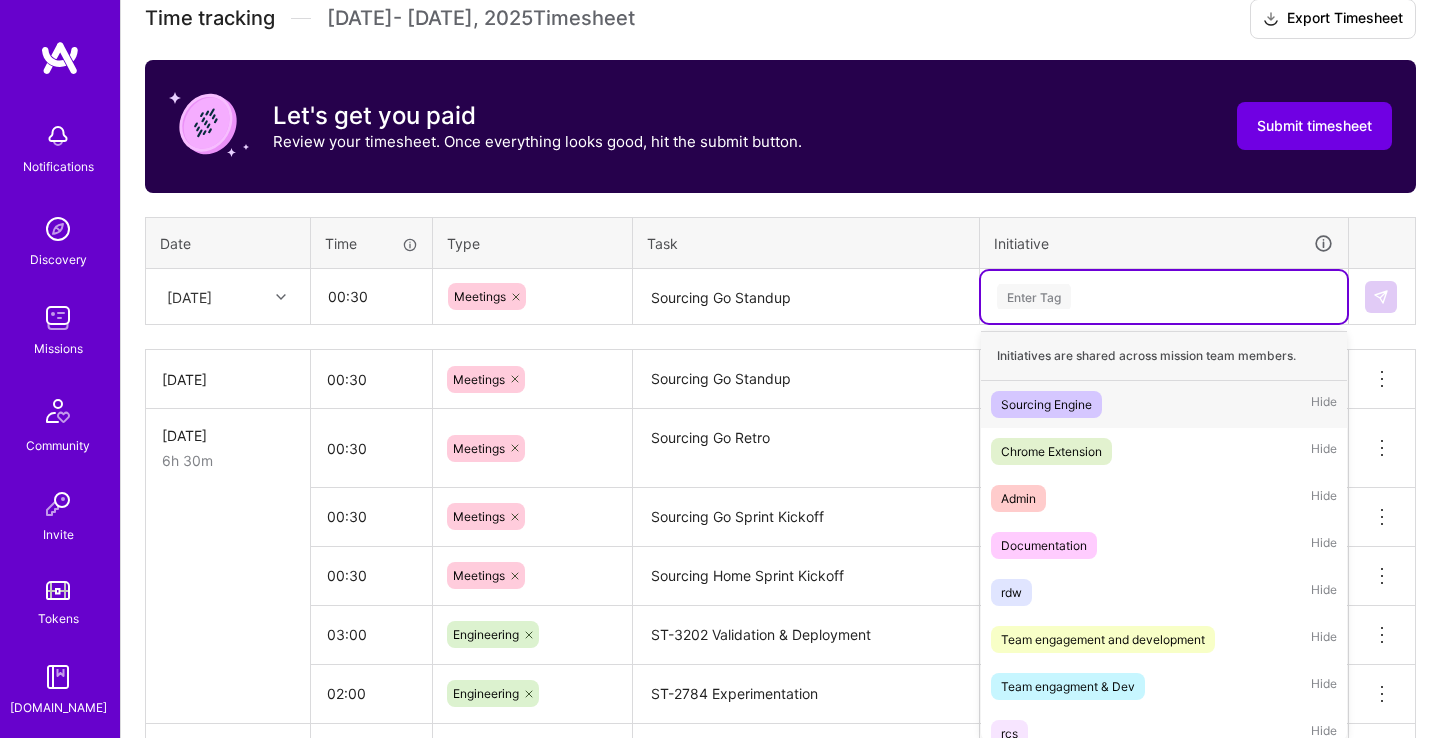 scroll, scrollTop: 587, scrollLeft: 0, axis: vertical 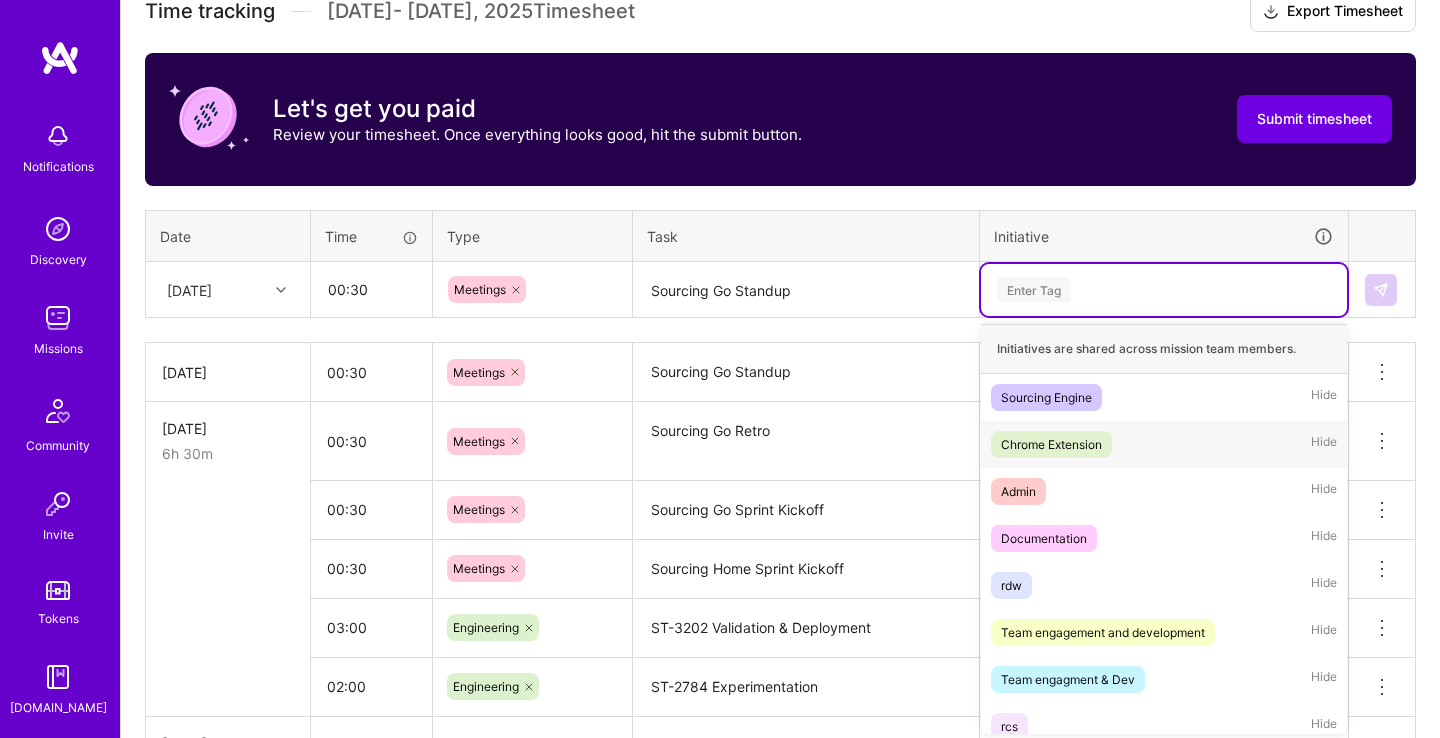 click on "Chrome Extension" at bounding box center (1051, 444) 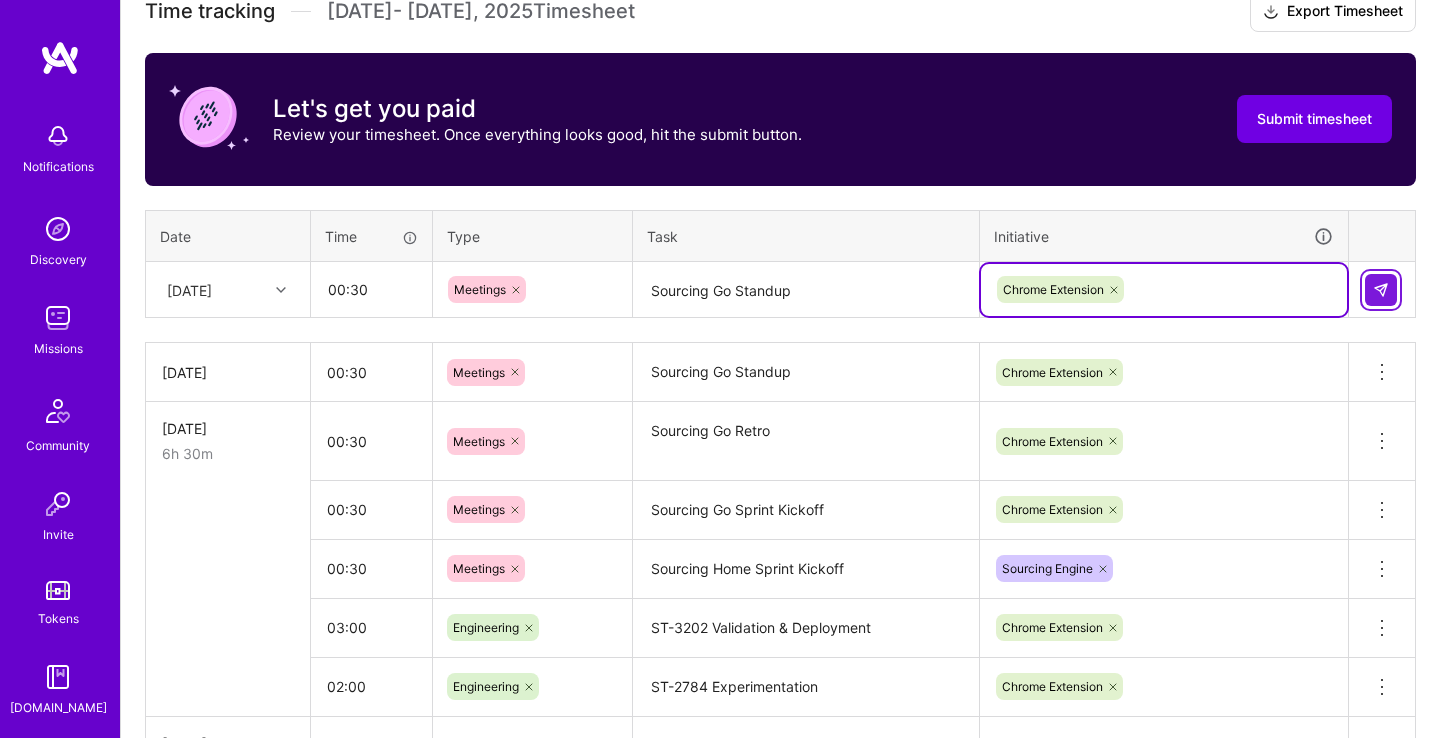 click at bounding box center [1381, 290] 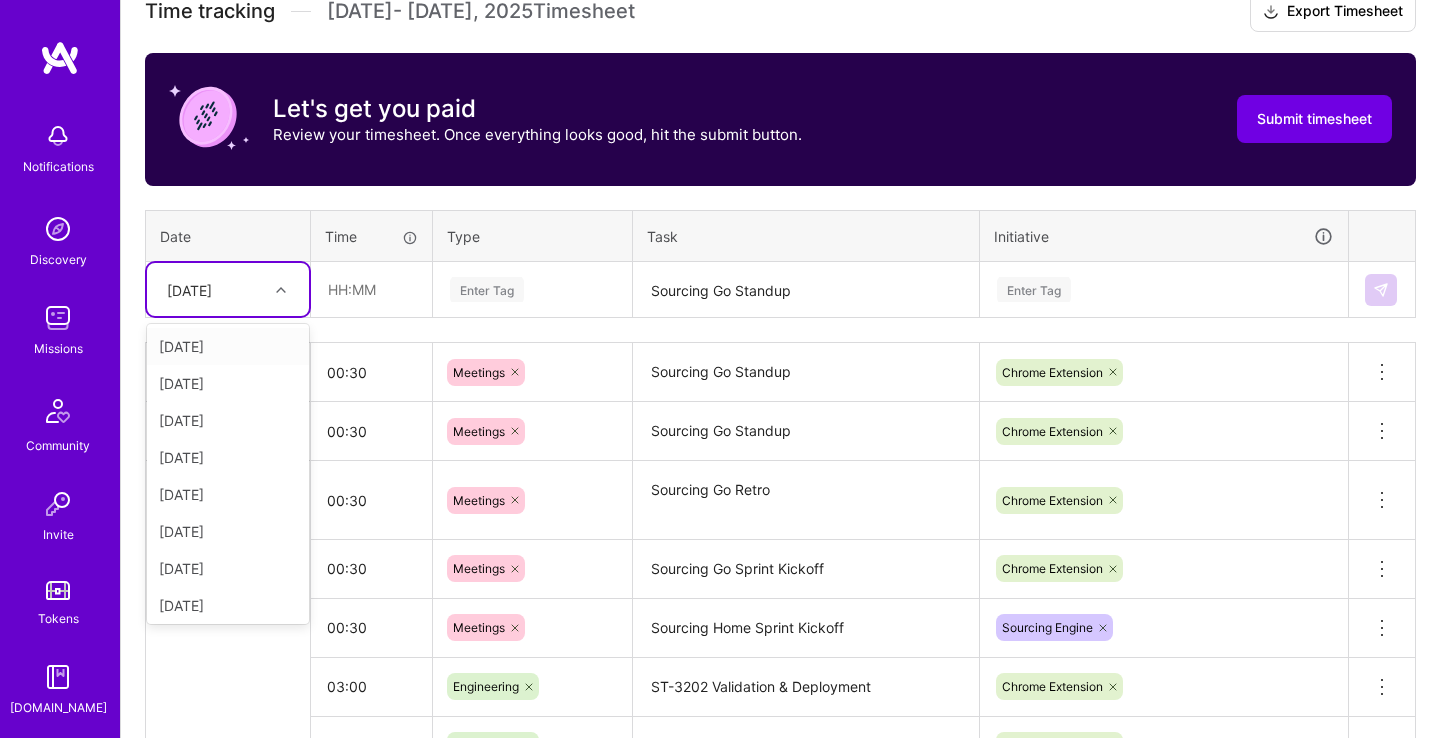 click on "[DATE]" at bounding box center [212, 289] 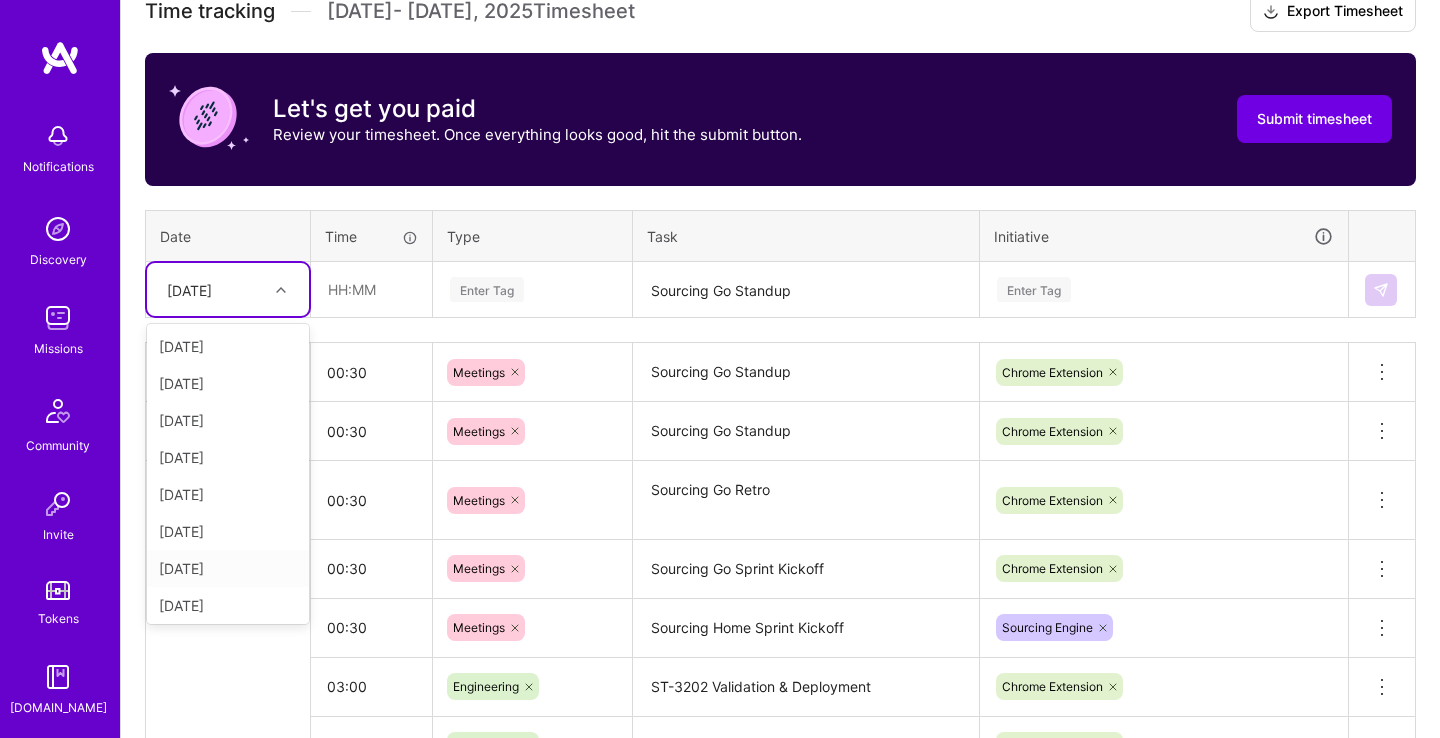 click on "[DATE]" at bounding box center (228, 568) 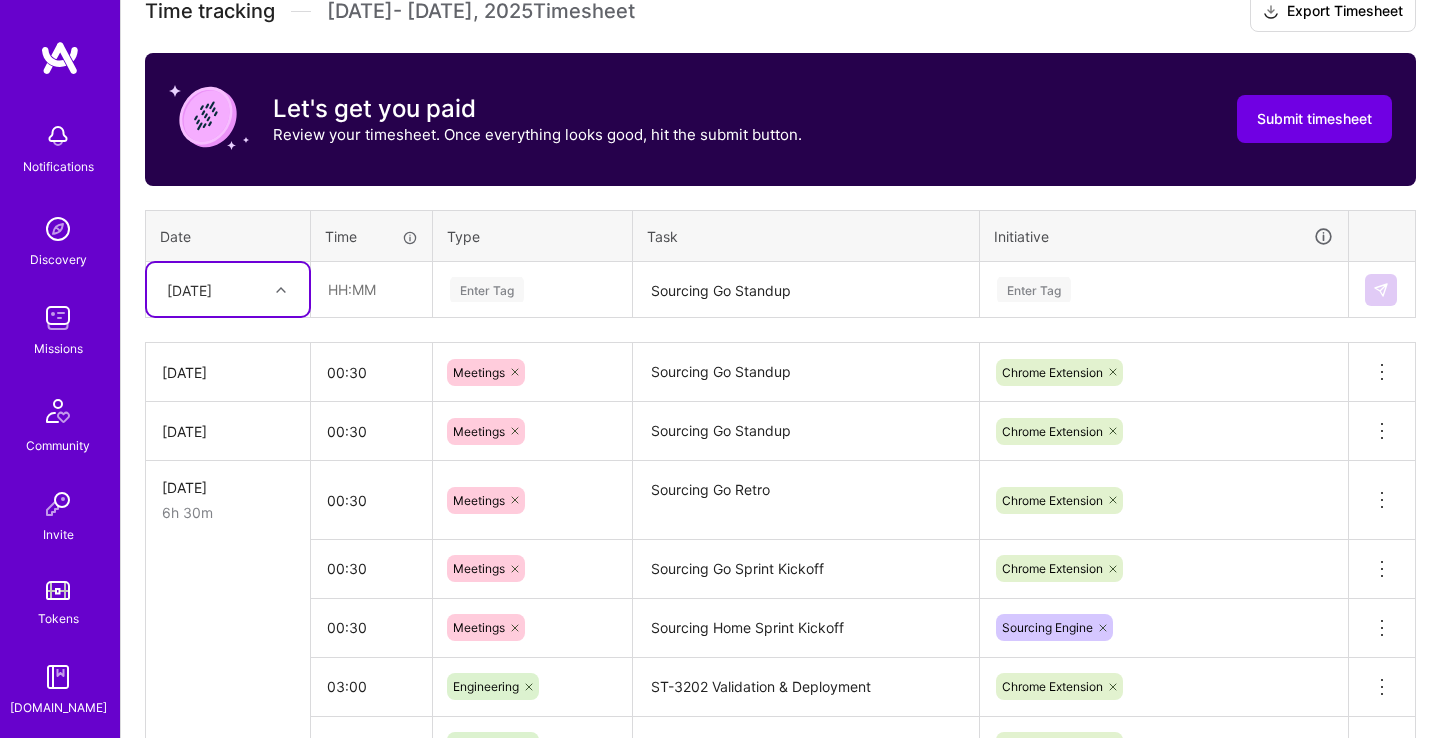 click at bounding box center [283, 290] 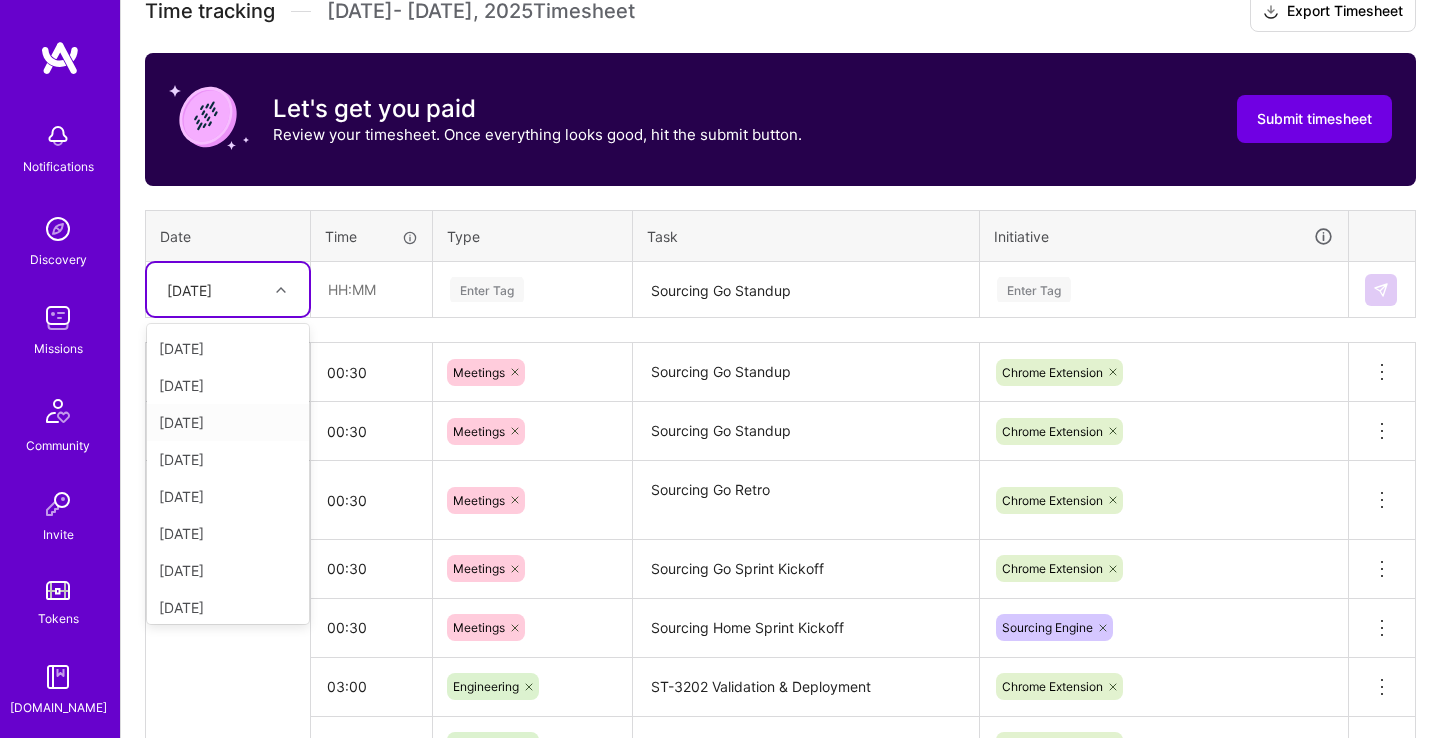 scroll, scrollTop: 205, scrollLeft: 0, axis: vertical 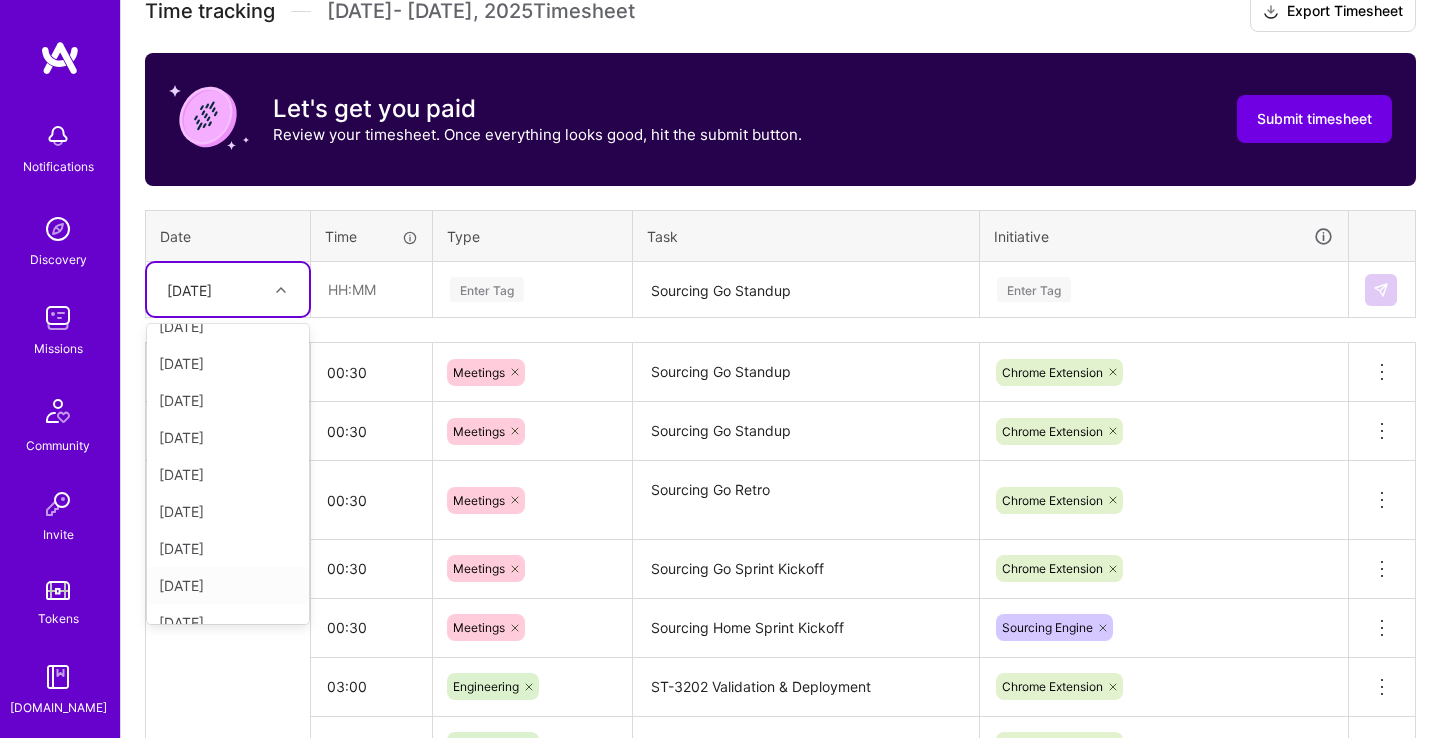 click on "[DATE]" at bounding box center (228, 585) 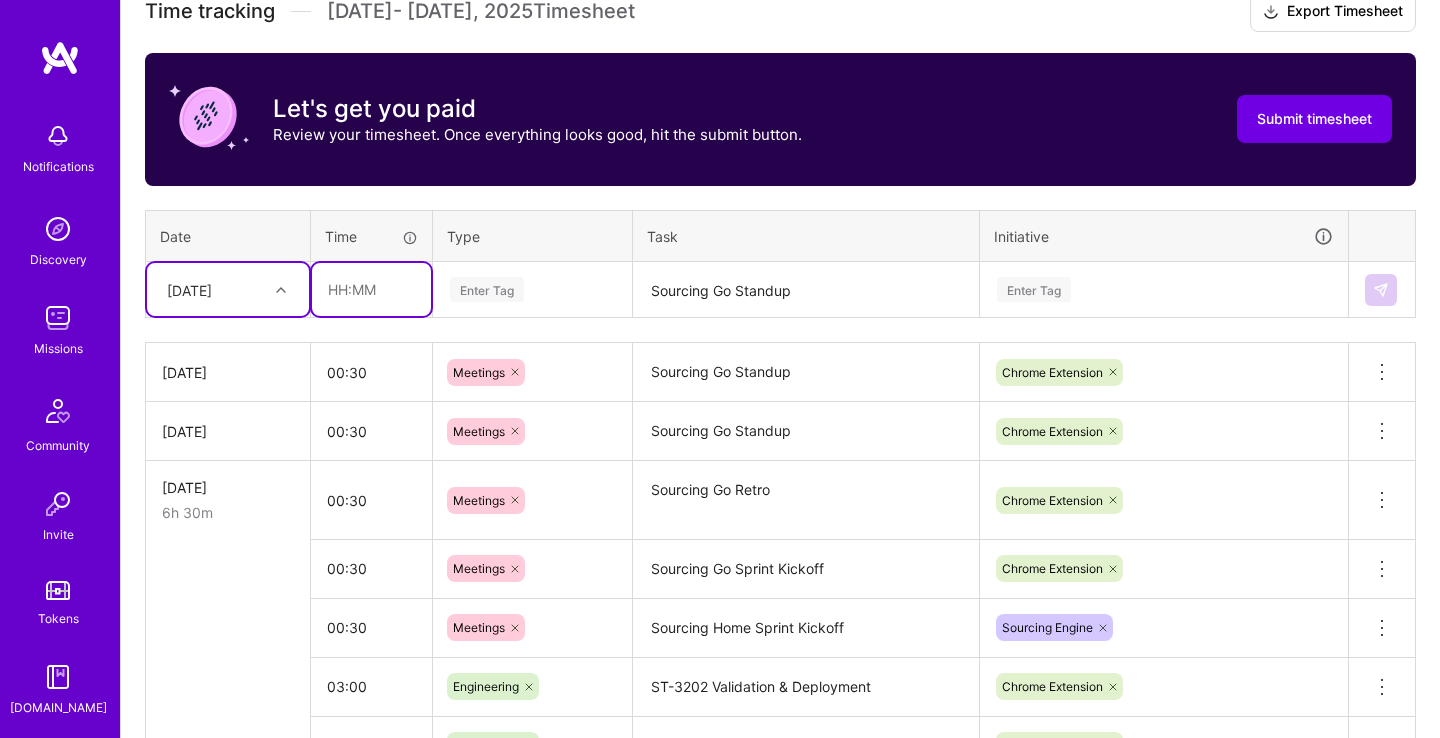 click at bounding box center [371, 289] 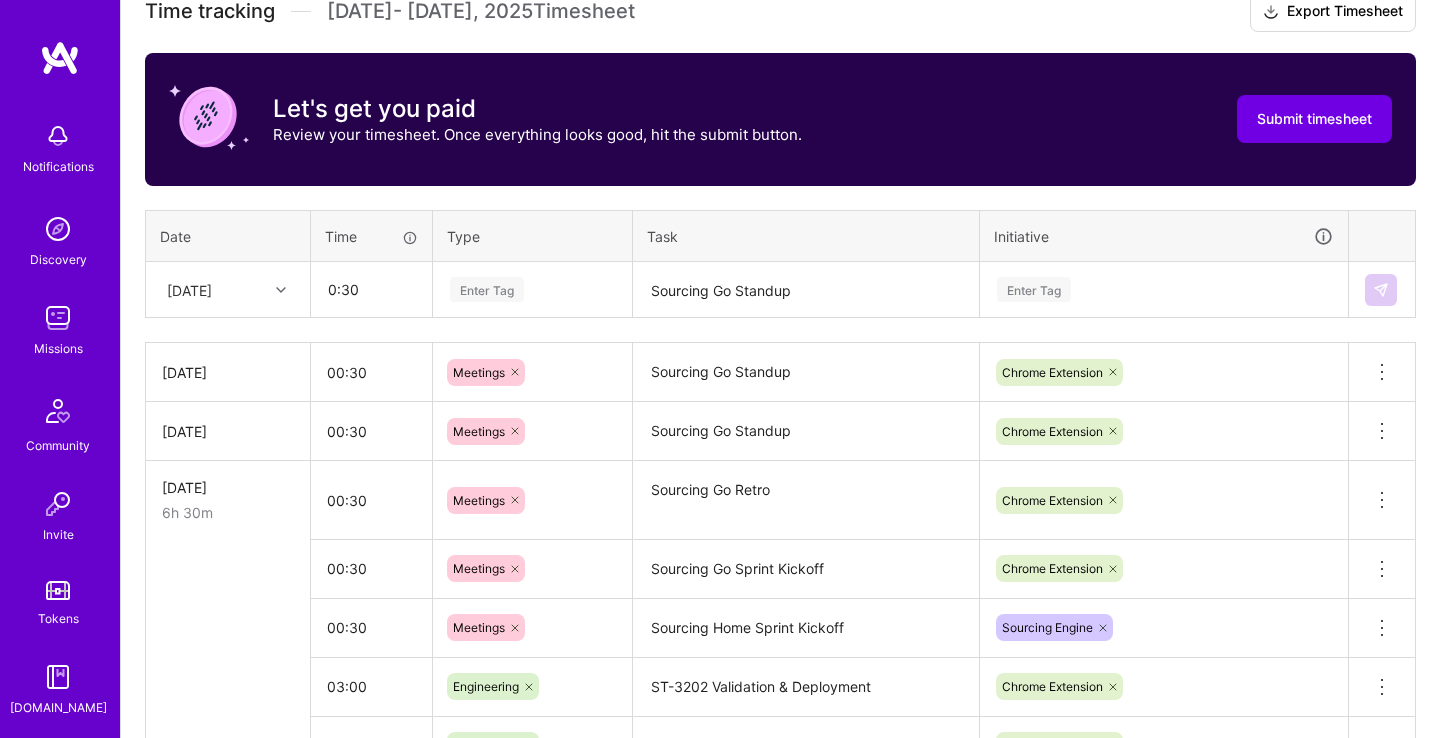 type on "00:30" 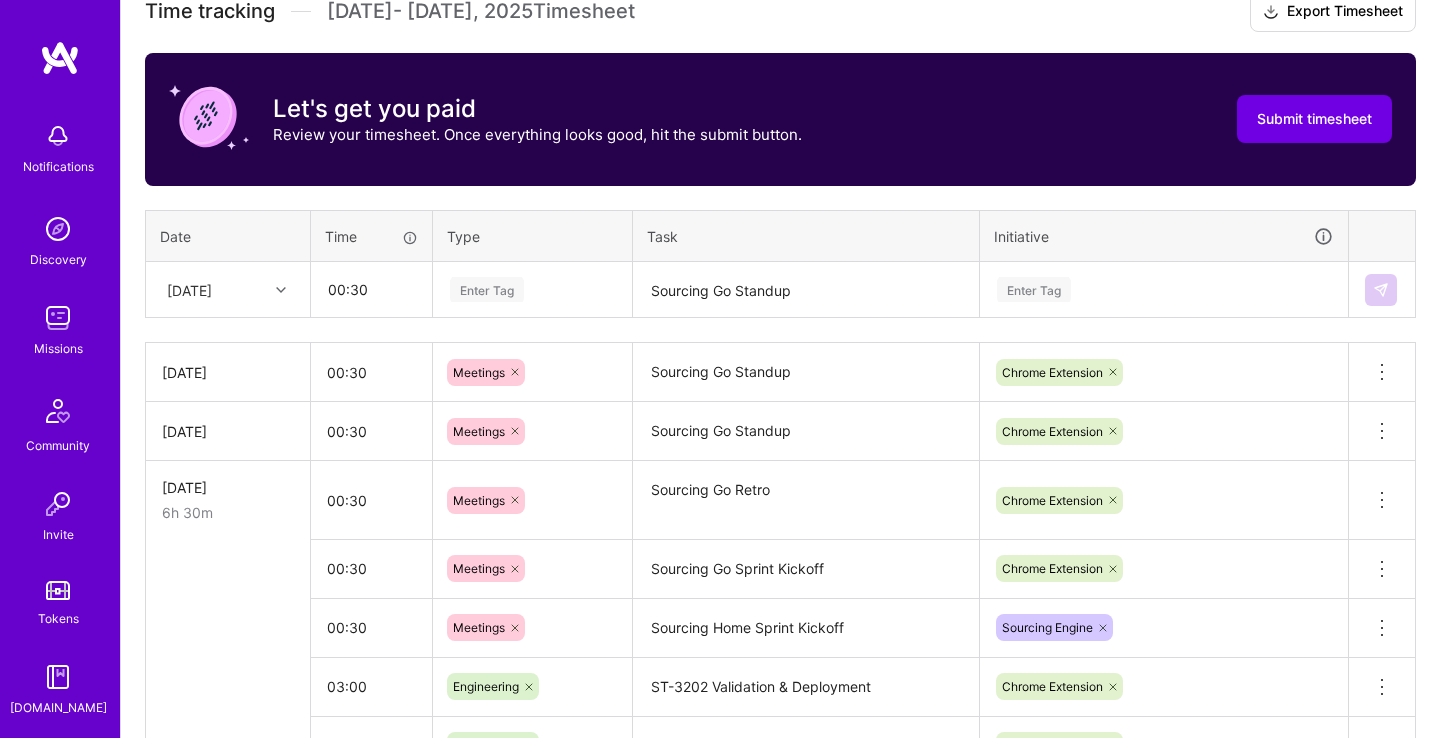 click on "Enter Tag" at bounding box center (532, 289) 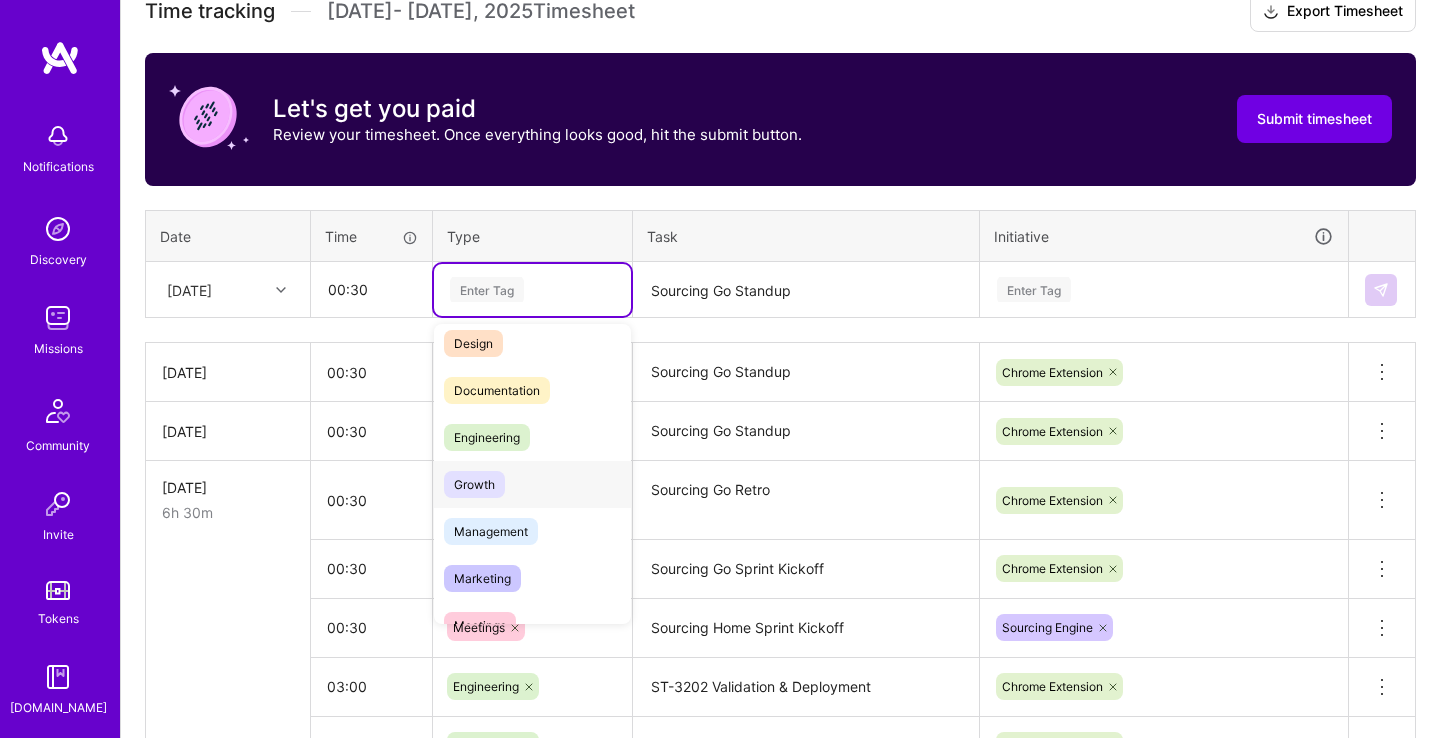 scroll, scrollTop: 103, scrollLeft: 0, axis: vertical 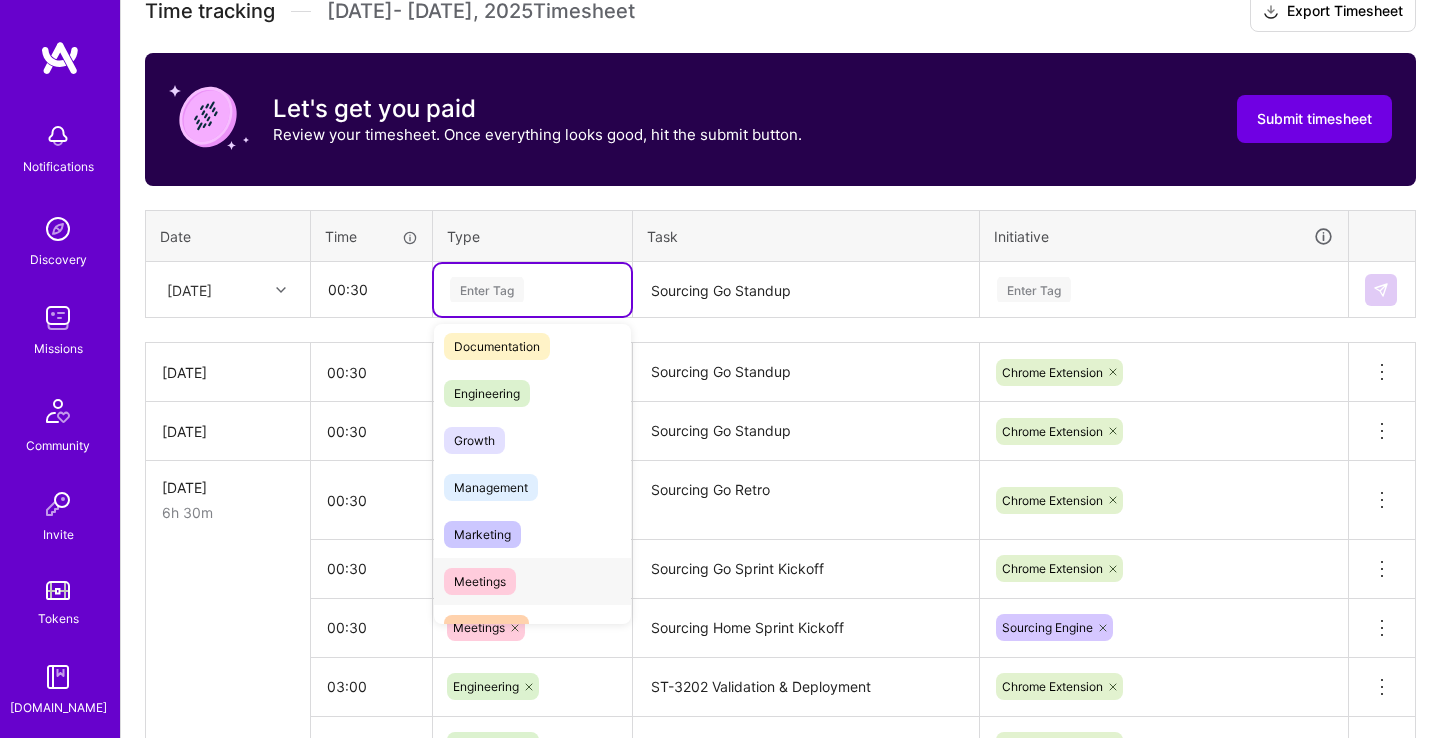 click on "Meetings" at bounding box center (532, 581) 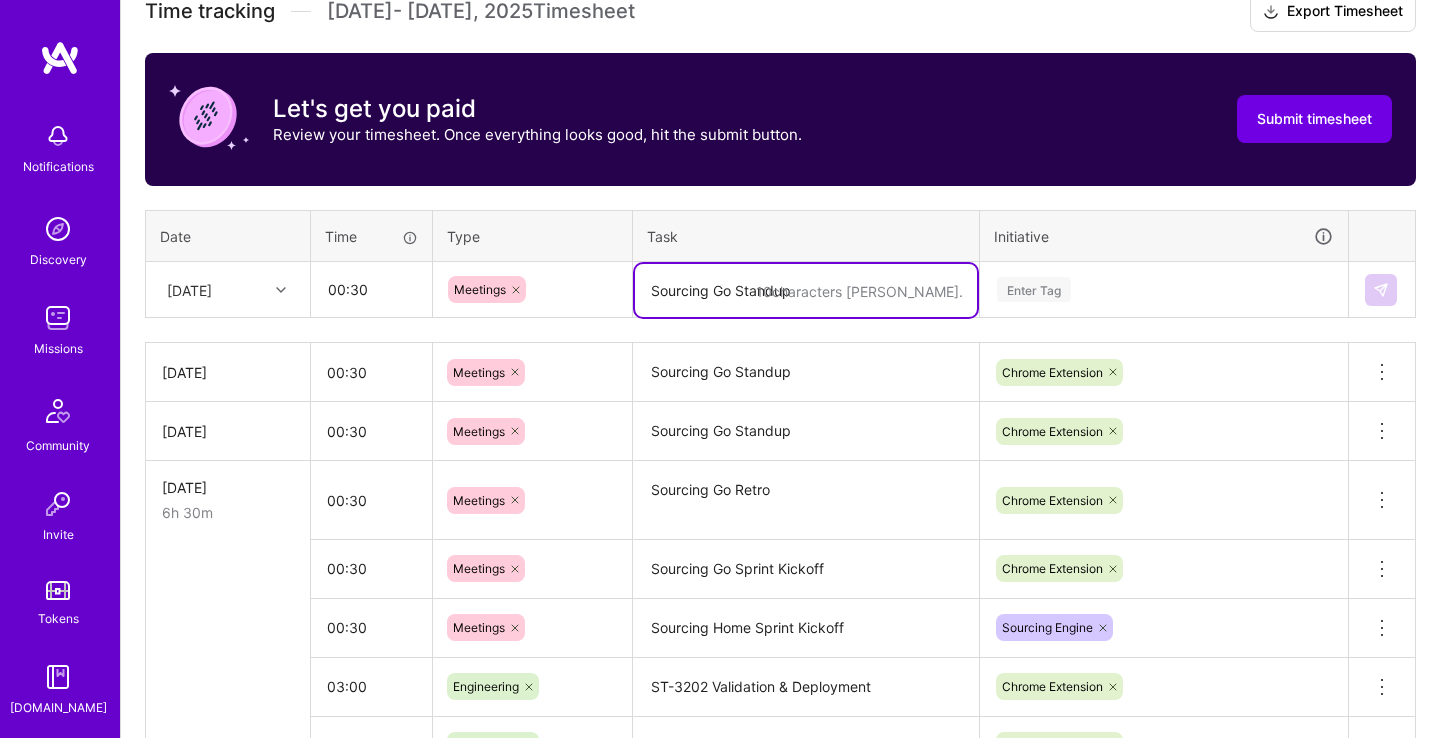 click on "Sourcing Go Standup" at bounding box center (806, 290) 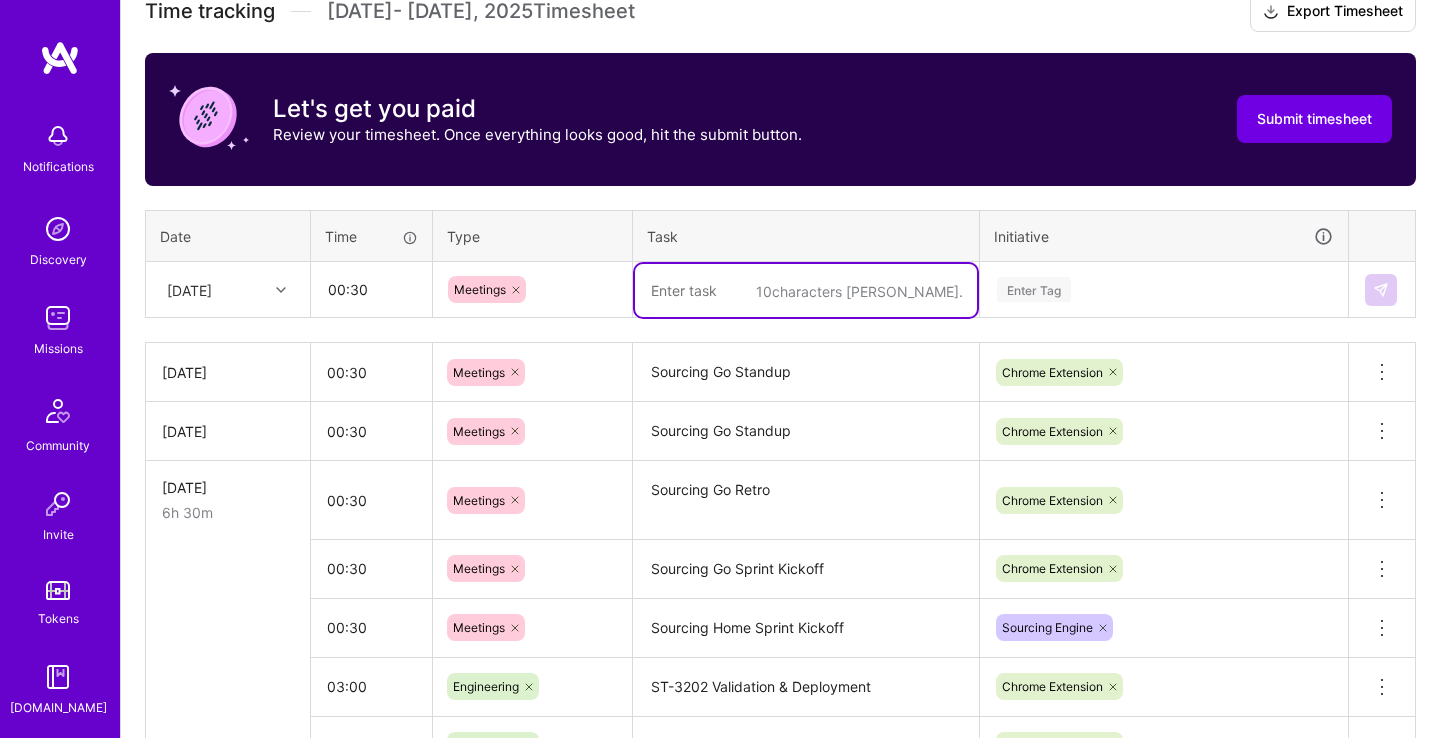 paste on "Sourcing Go Standup" 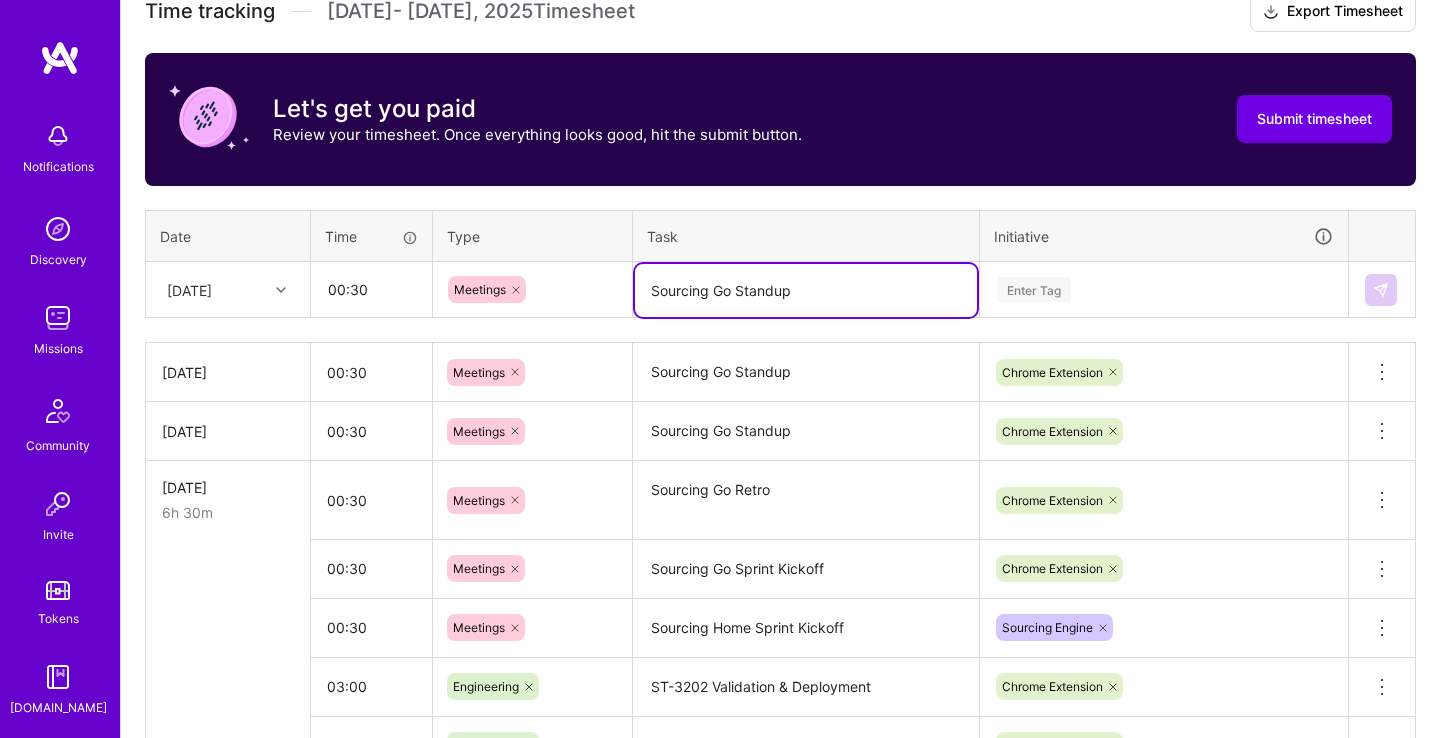 type on "Sourcing Go Standup" 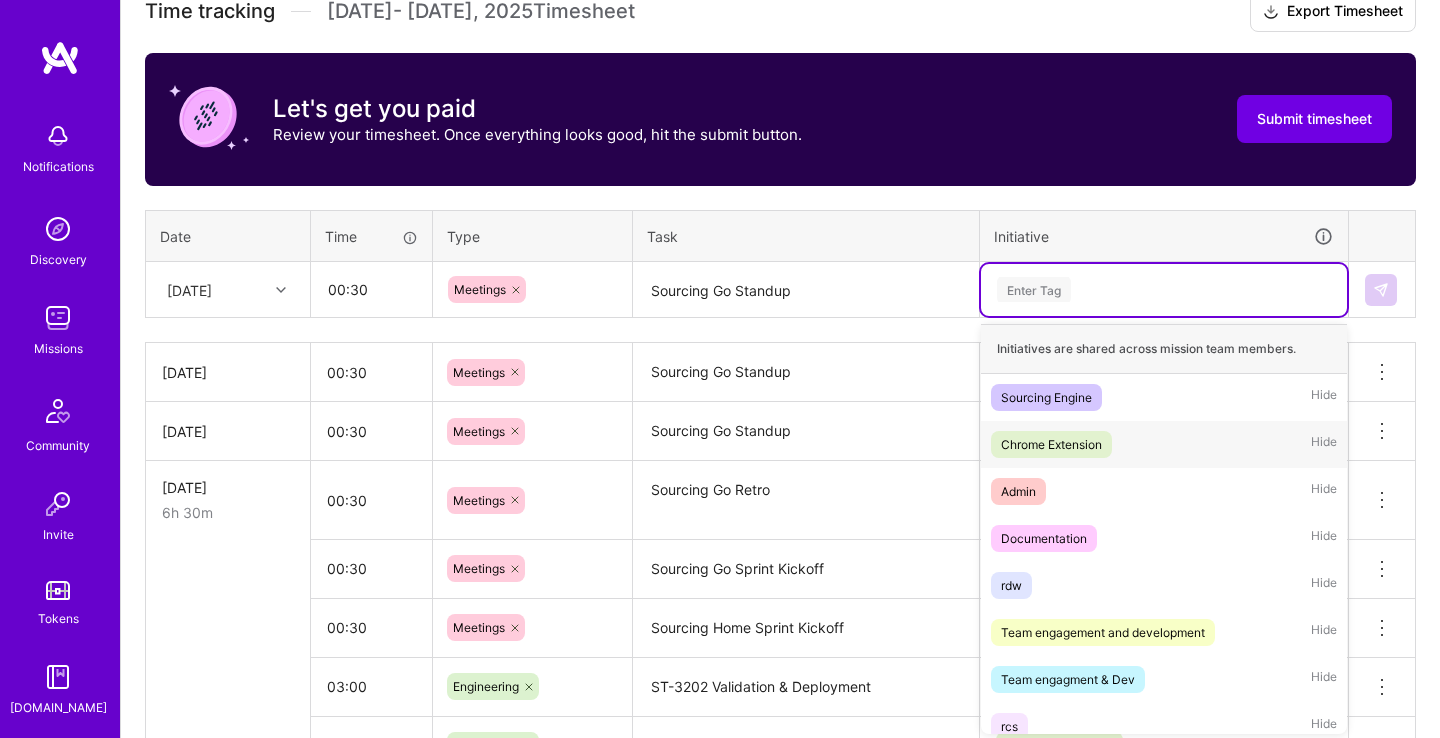 click on "Chrome Extension Hide" at bounding box center [1164, 444] 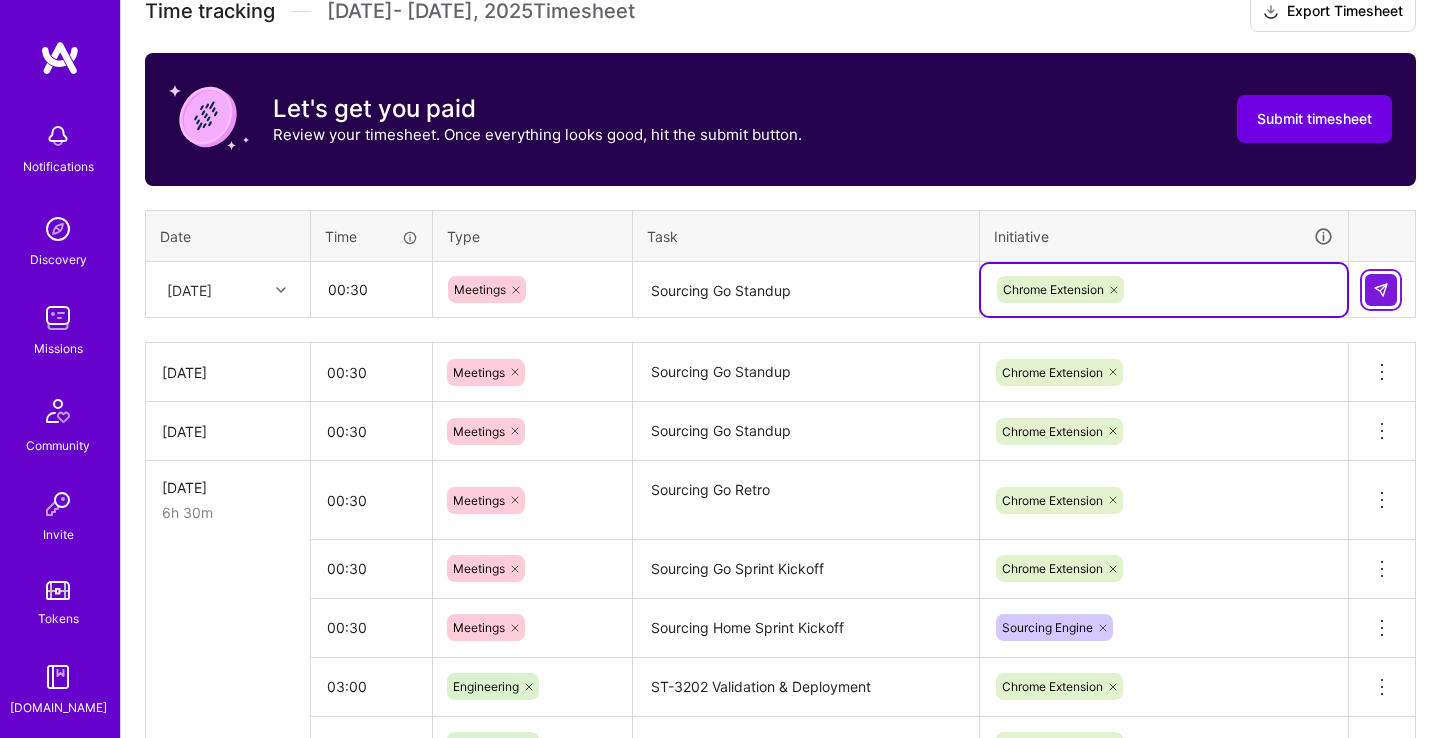 click at bounding box center (1381, 290) 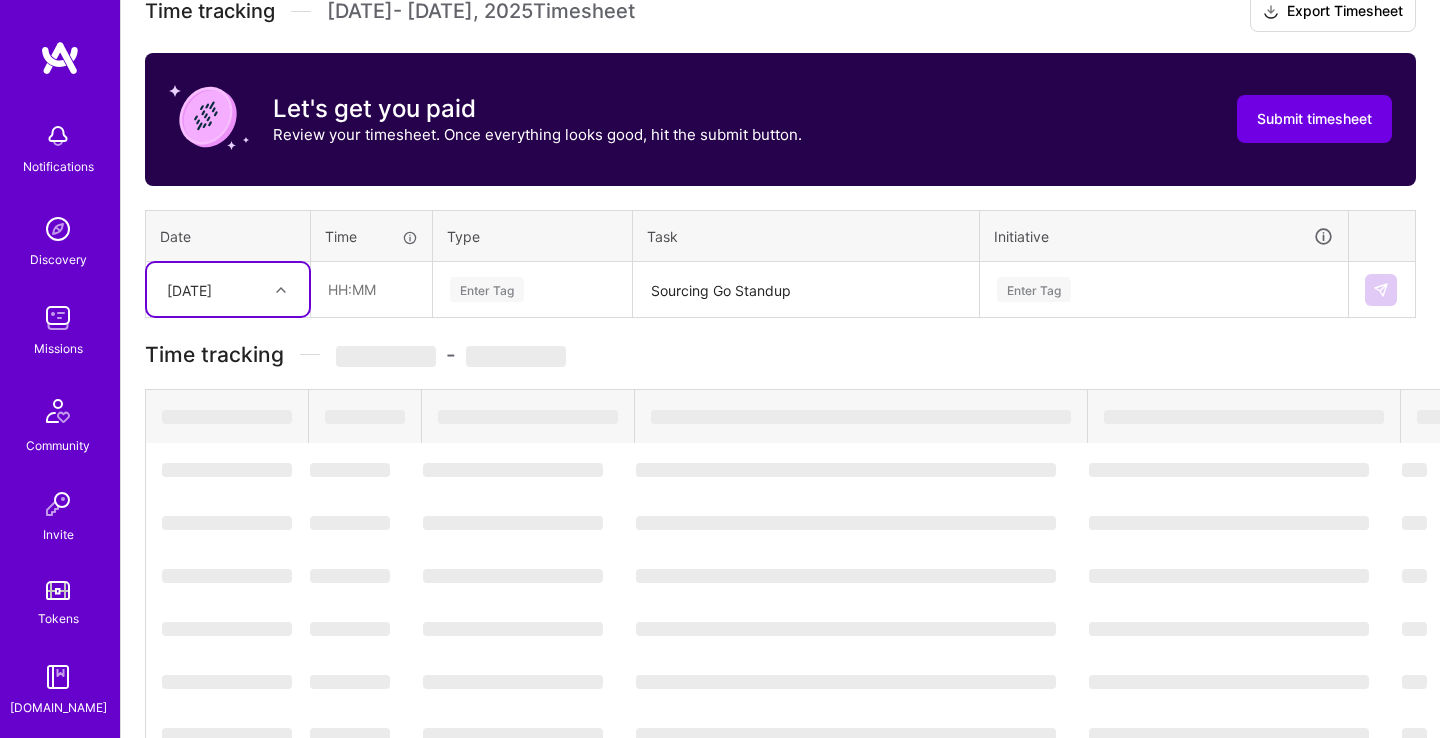 click on "[DATE]" at bounding box center (212, 289) 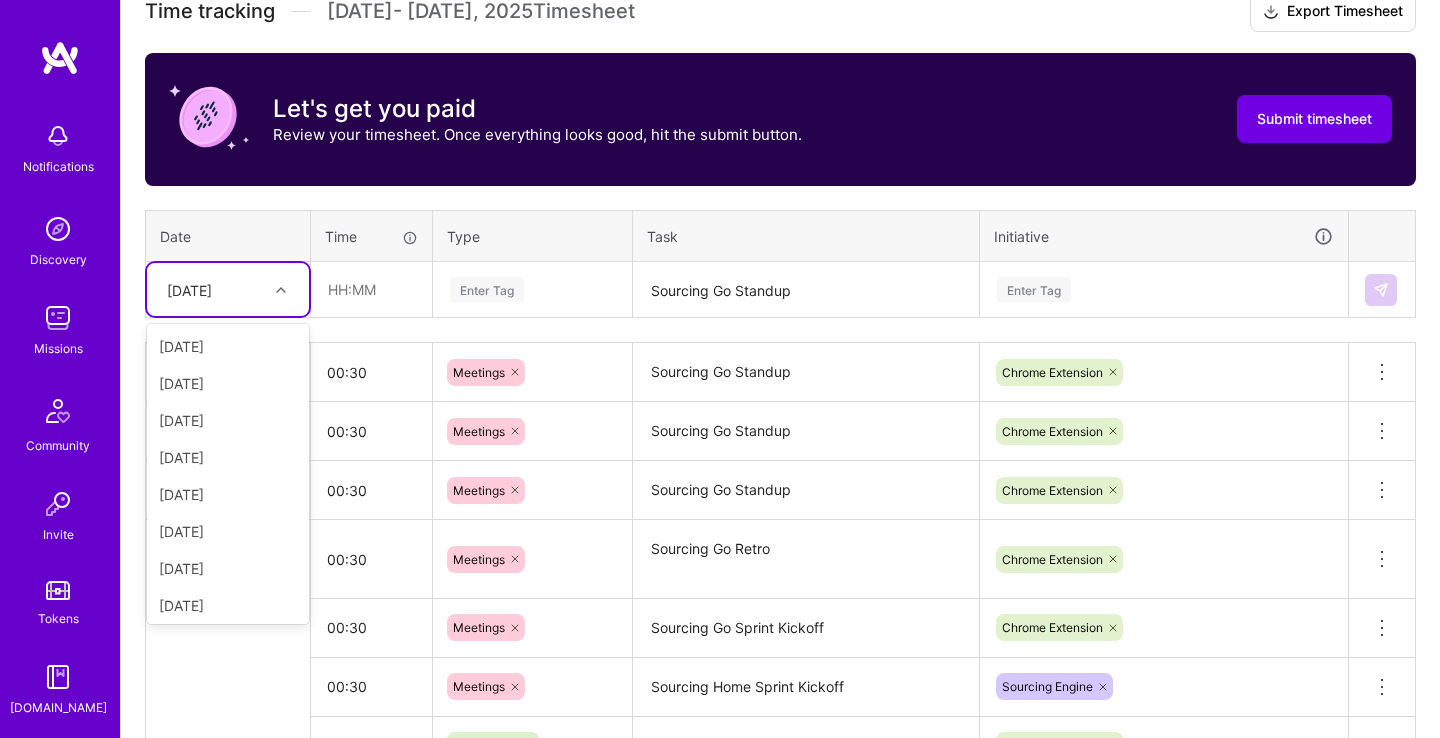 scroll, scrollTop: 226, scrollLeft: 0, axis: vertical 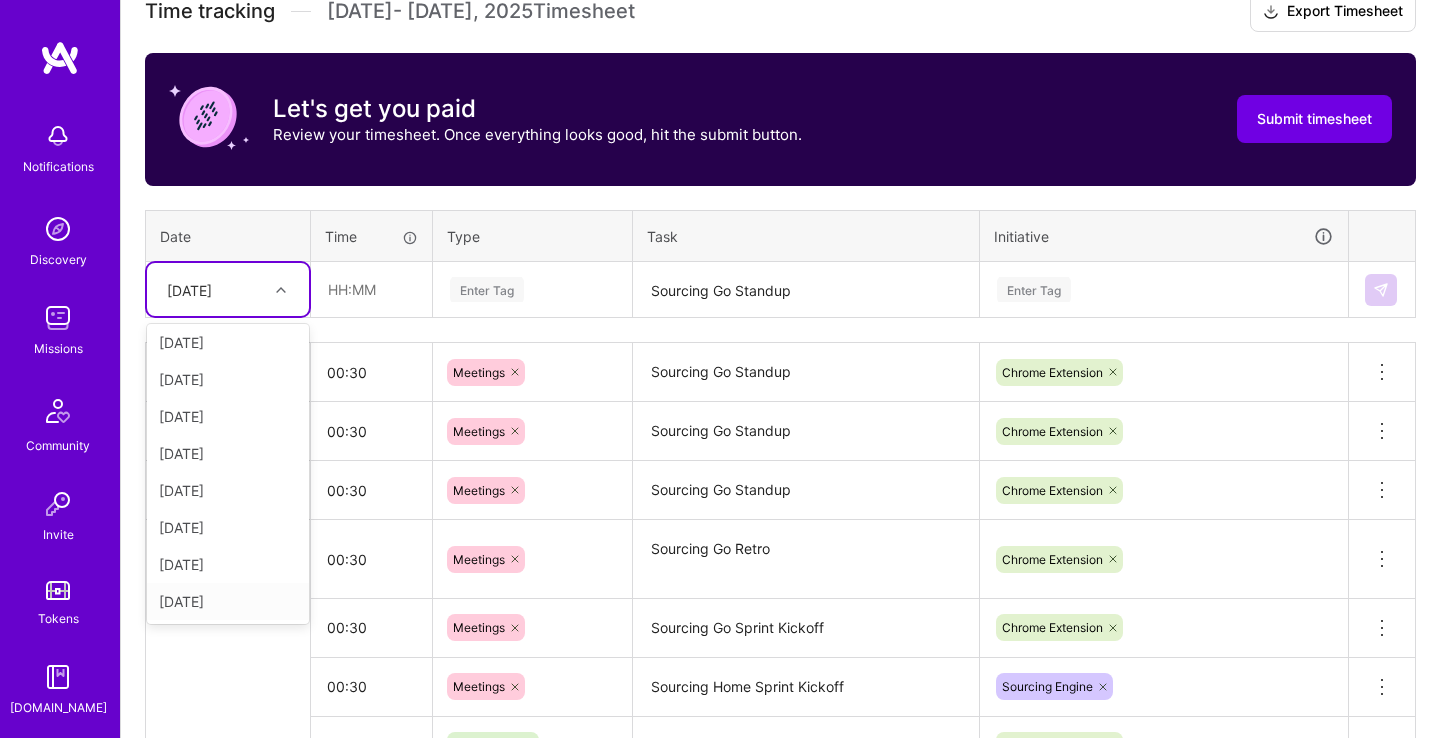 click on "[DATE]" at bounding box center (228, 601) 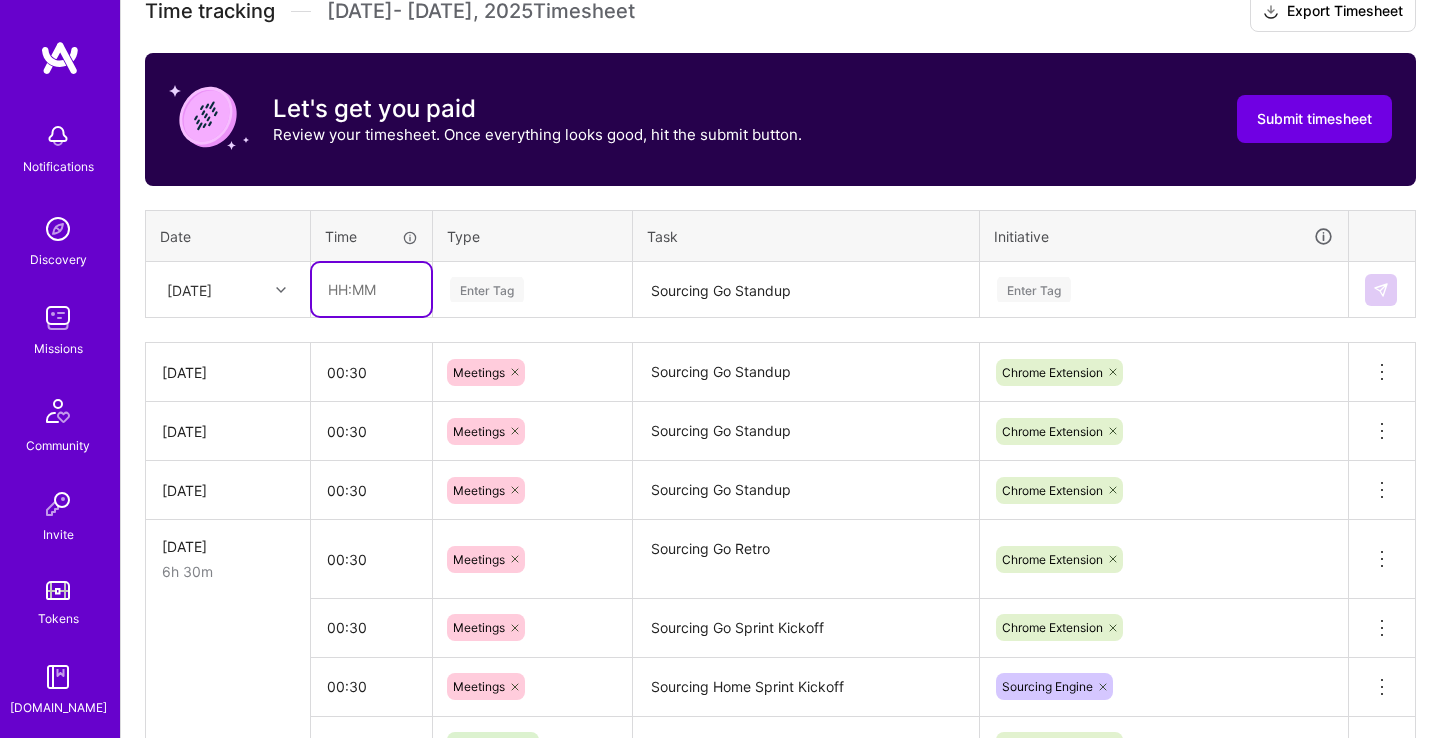 click at bounding box center (371, 289) 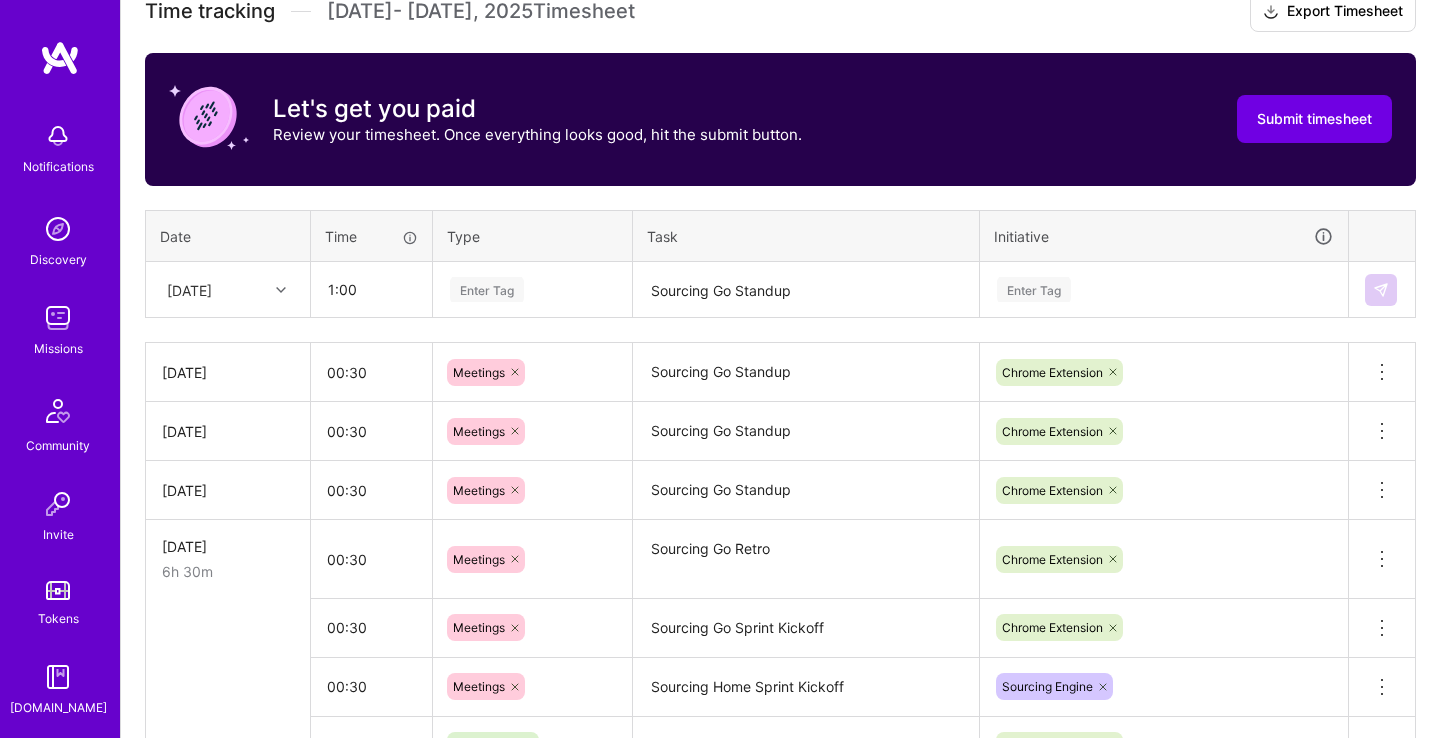 type on "01:00" 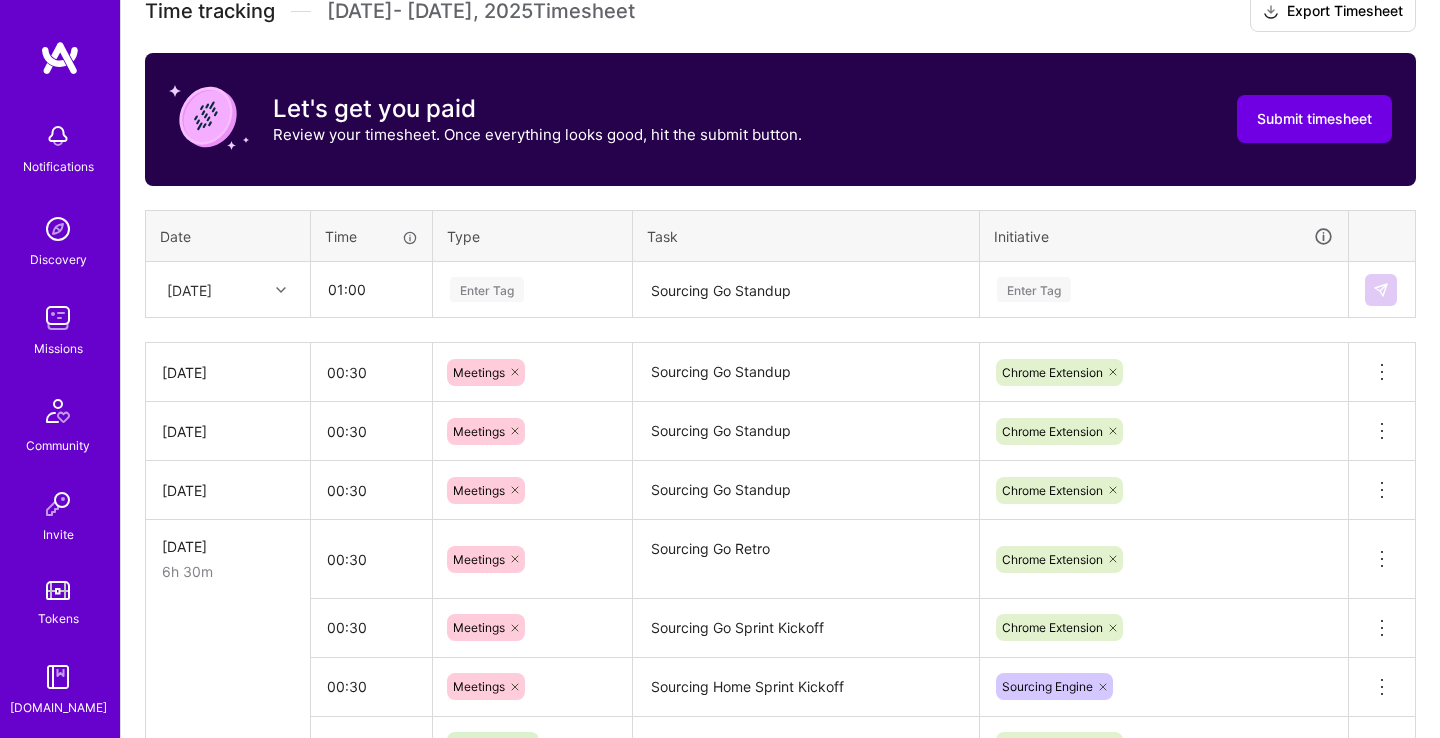 click on "Enter Tag" at bounding box center (532, 290) 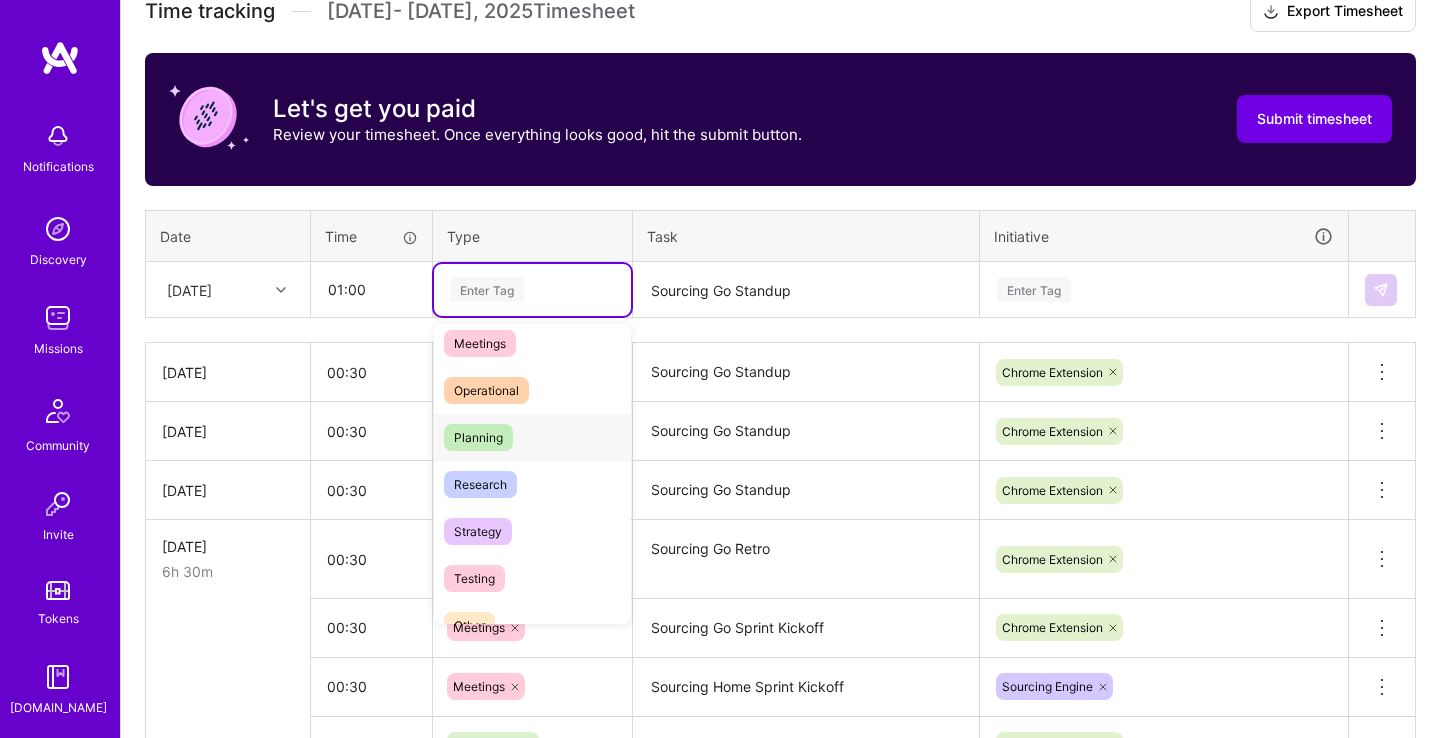 scroll, scrollTop: 308, scrollLeft: 0, axis: vertical 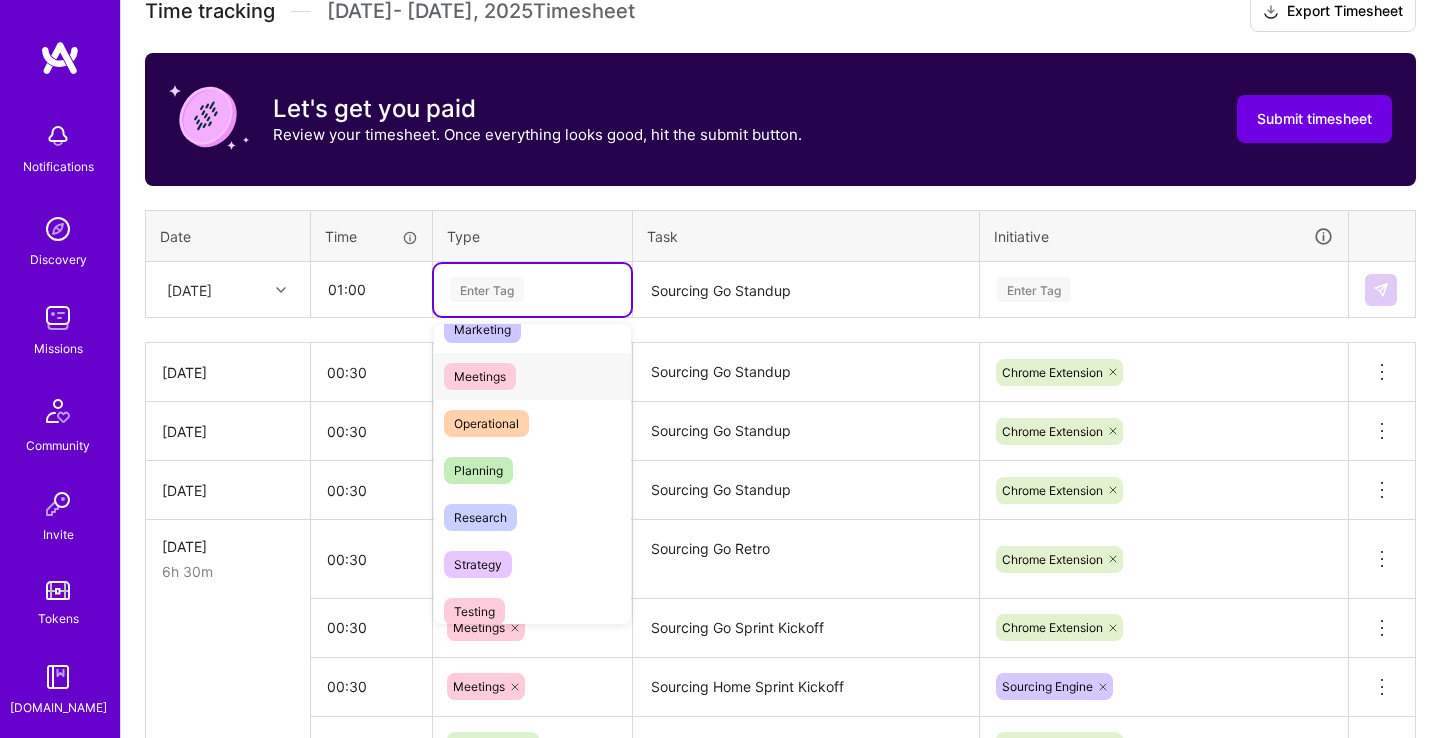 click on "Meetings" at bounding box center (532, 376) 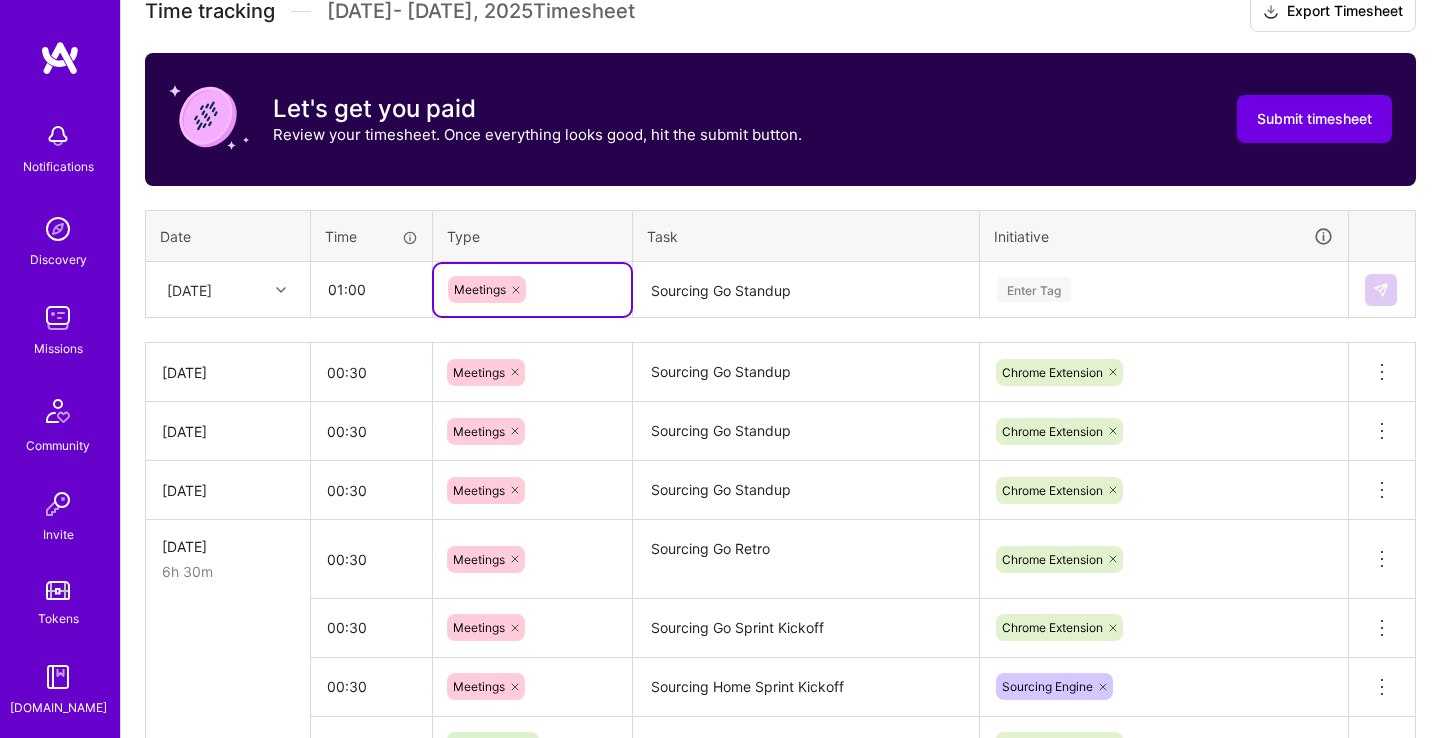 click on "Sourcing Go Standup" at bounding box center (806, 290) 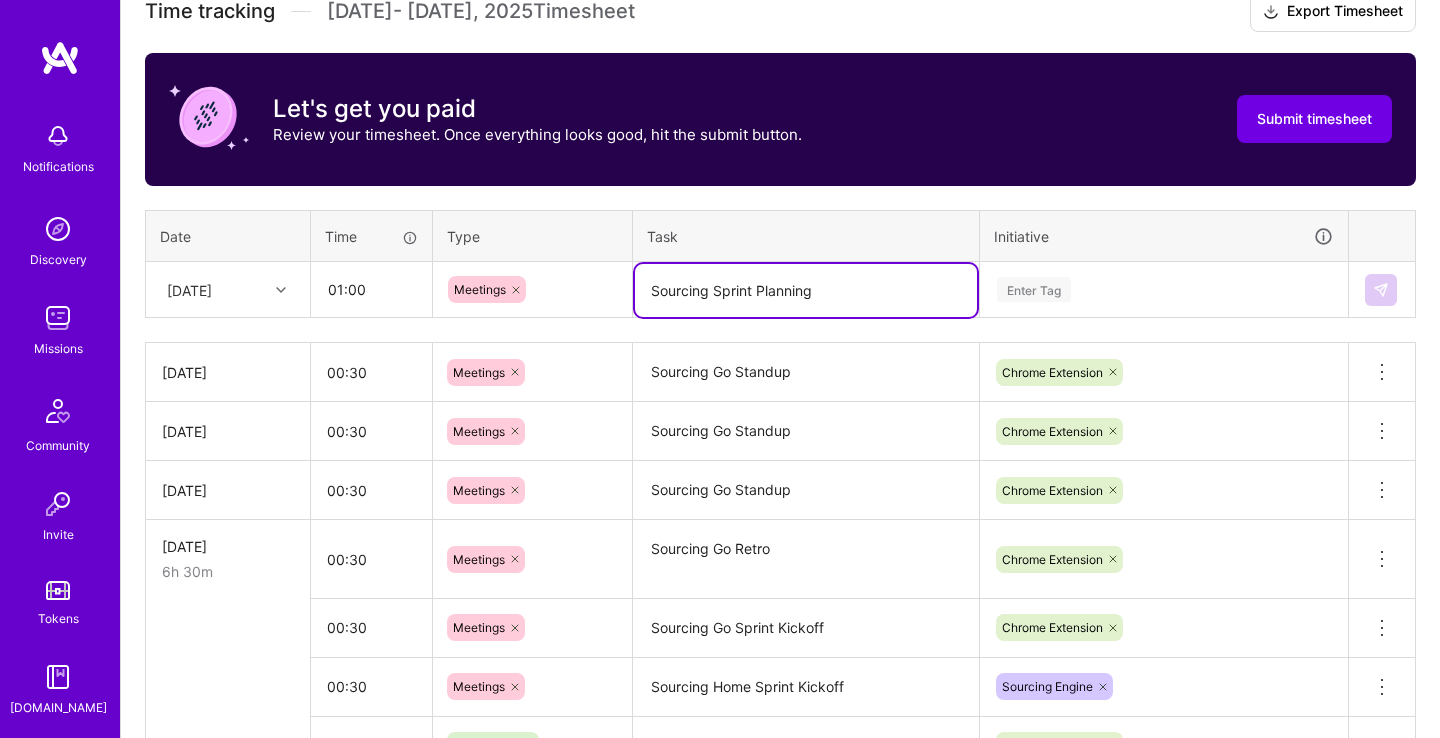 type on "Sourcing Sprint Planning" 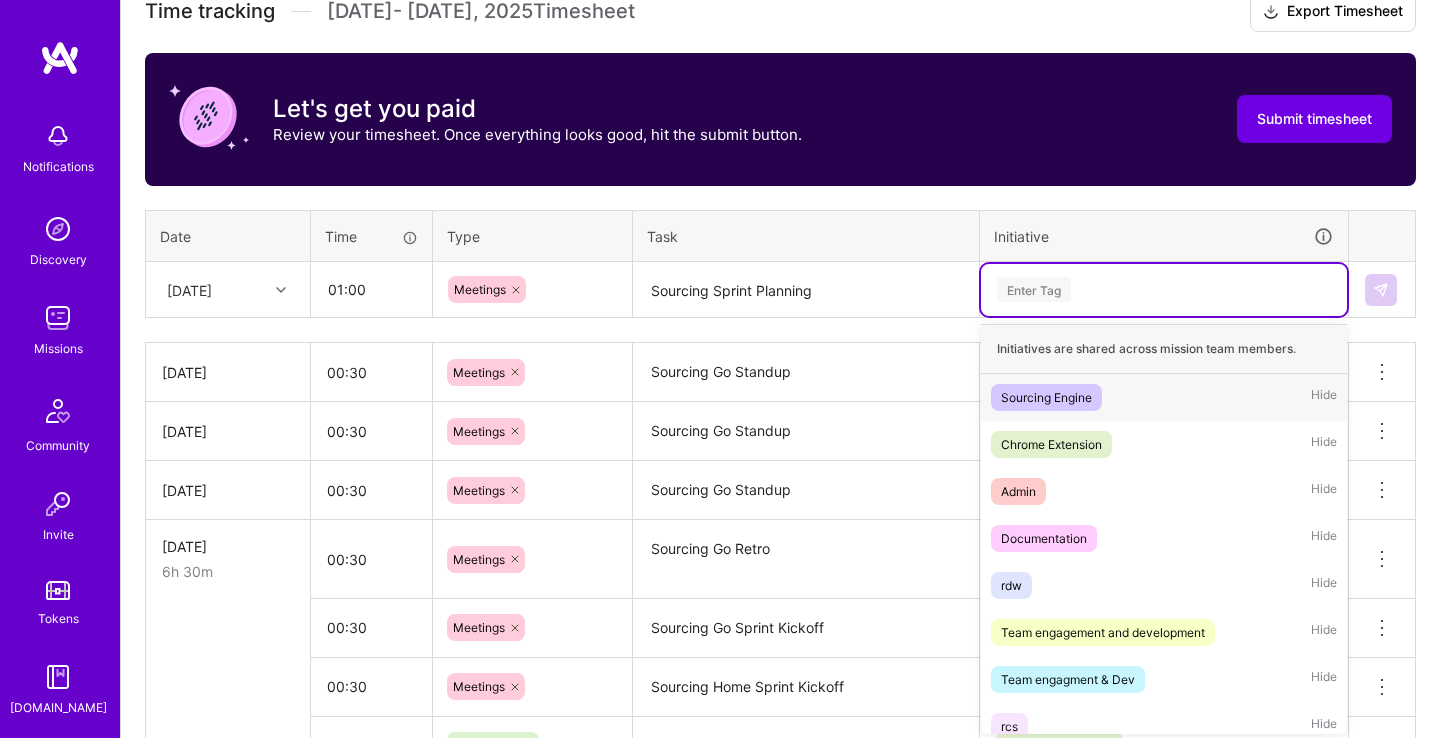 click on "Sourcing Engine Hide" at bounding box center (1164, 397) 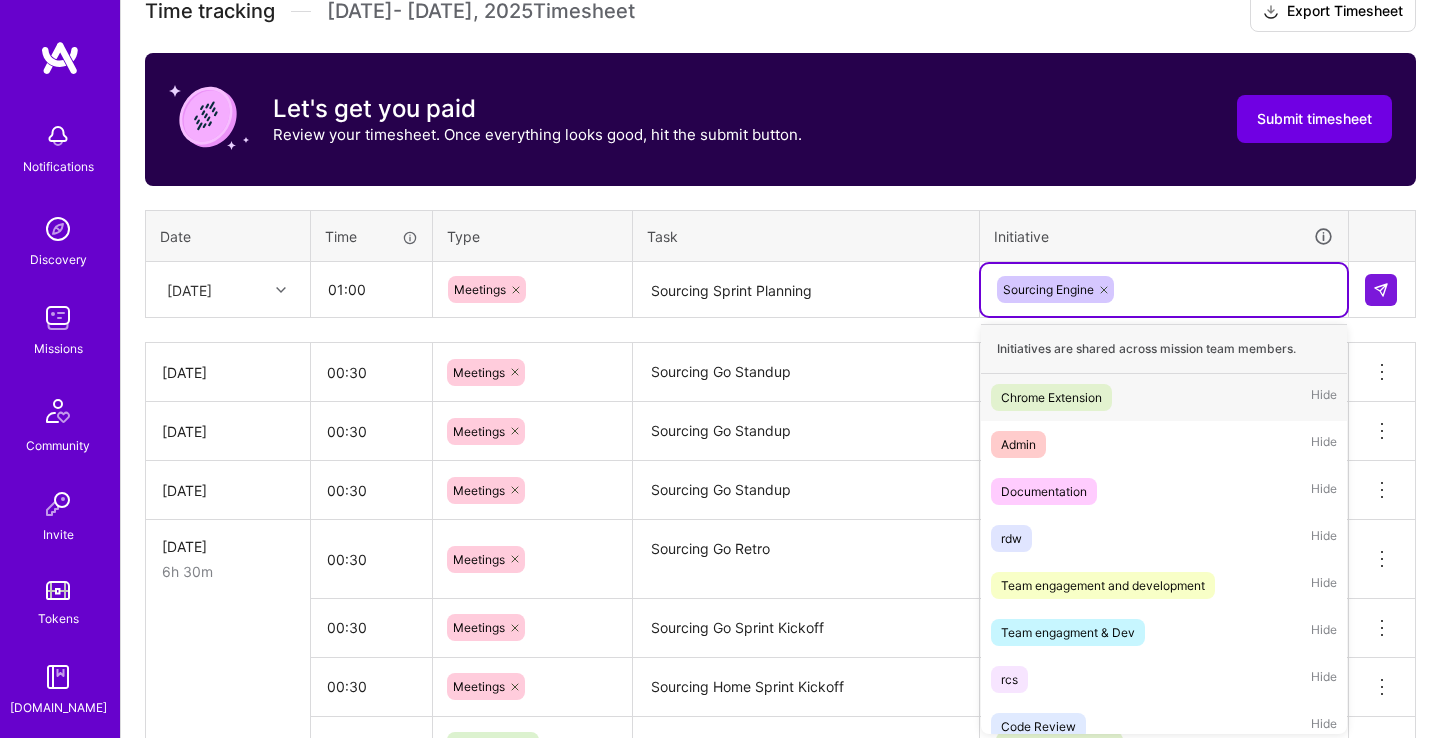 click on "Sourcing Engine" at bounding box center (1164, 290) 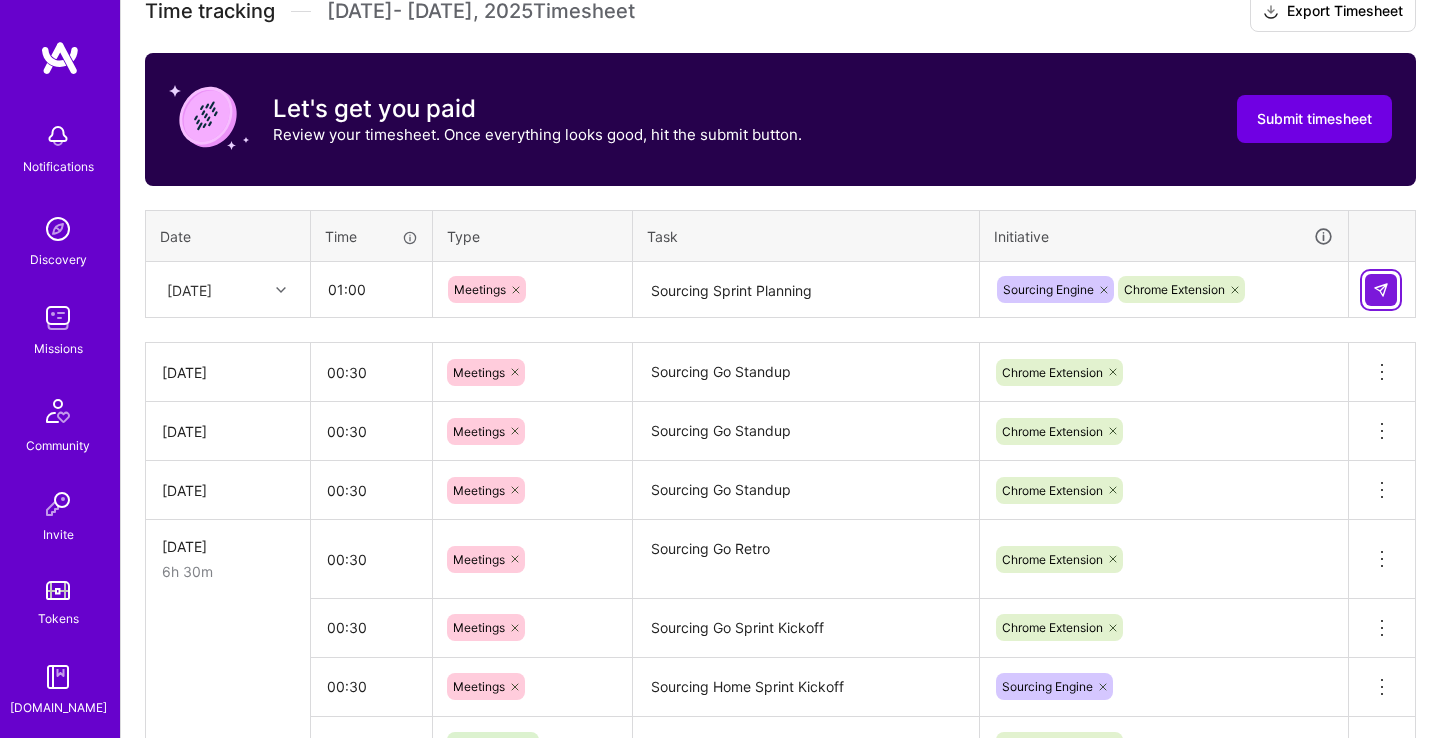 click at bounding box center (1381, 290) 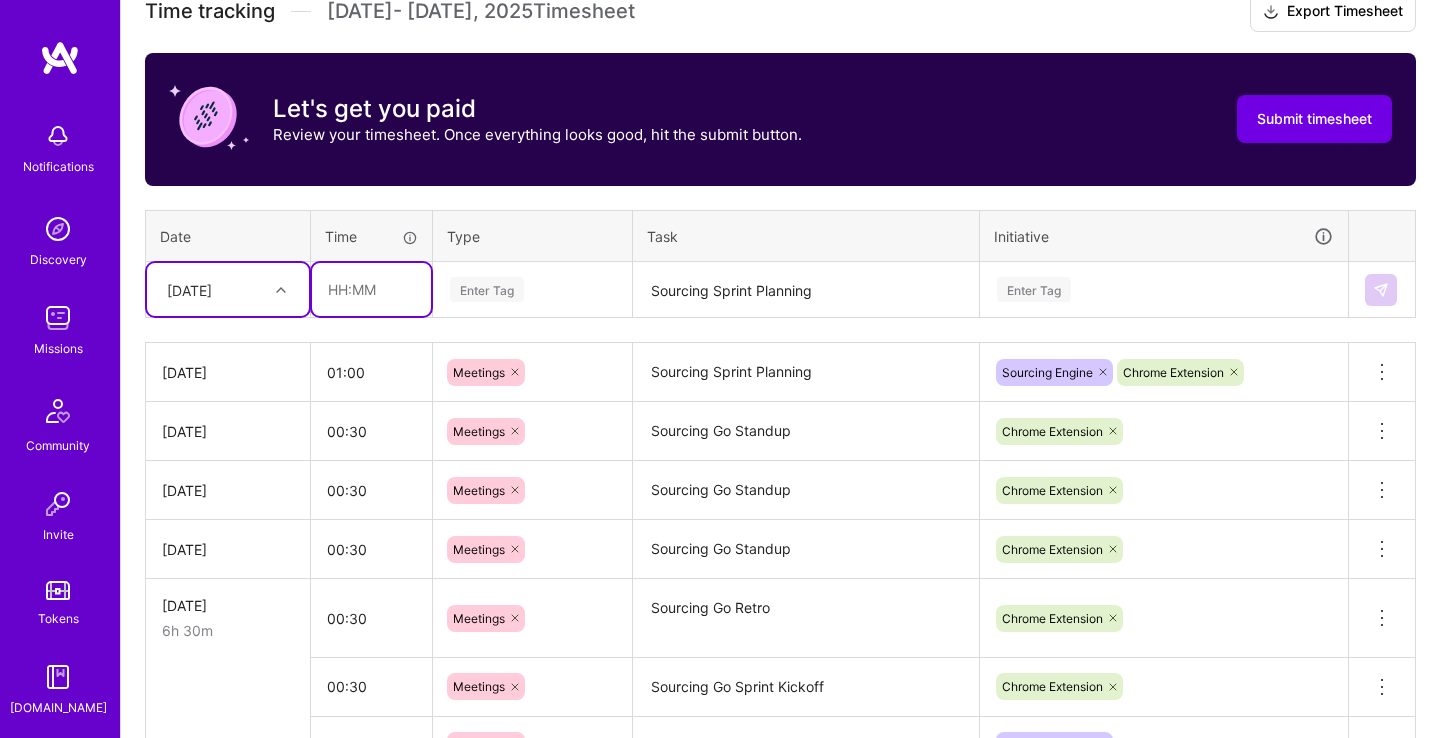 click at bounding box center (371, 289) 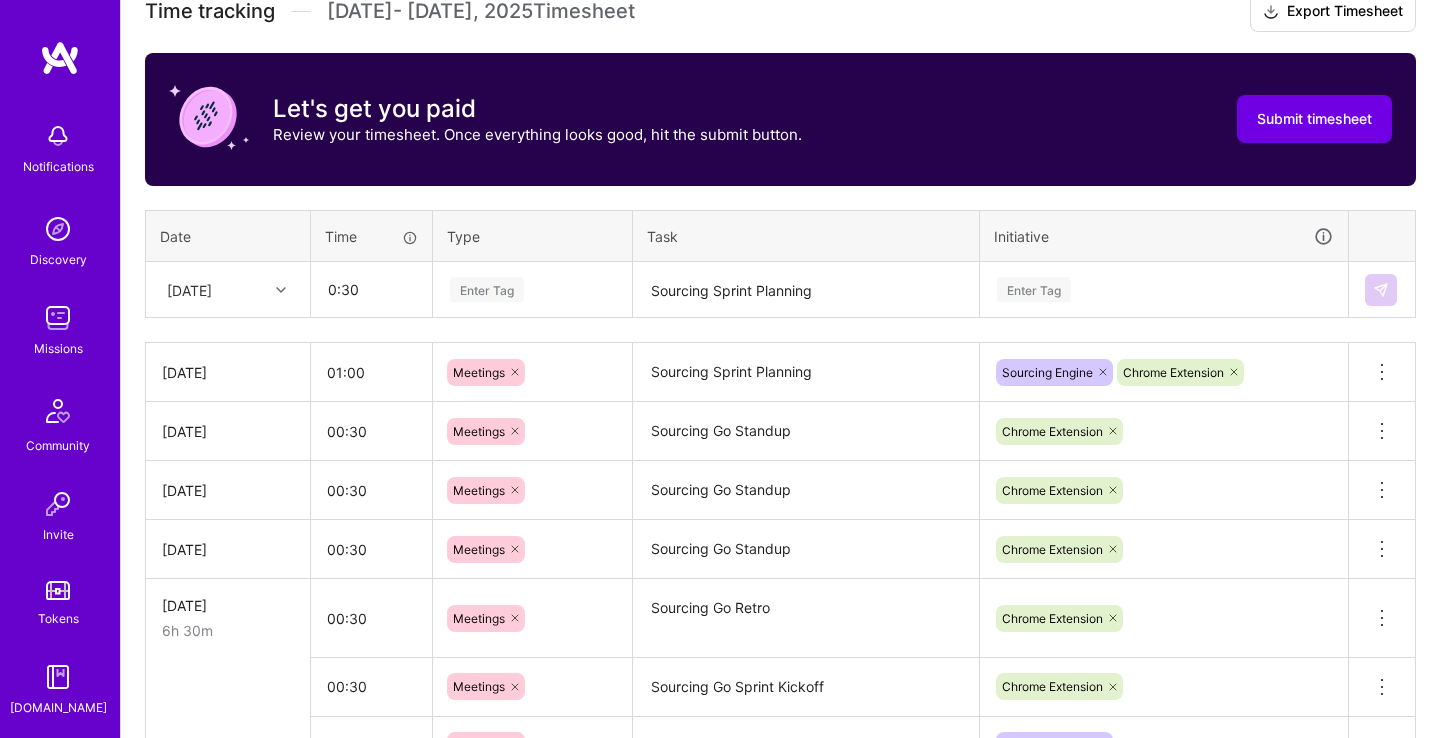 type on "00:30" 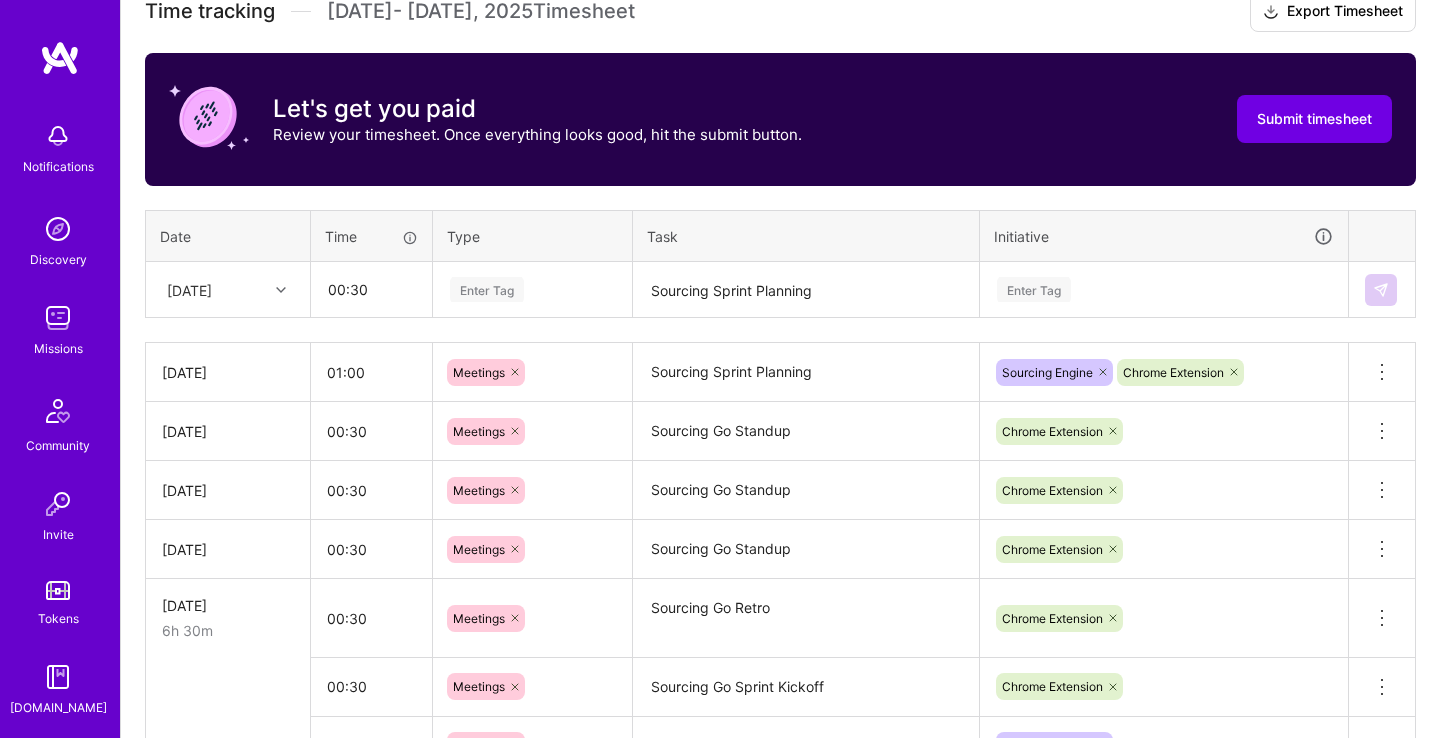 click on "Enter Tag" at bounding box center [532, 289] 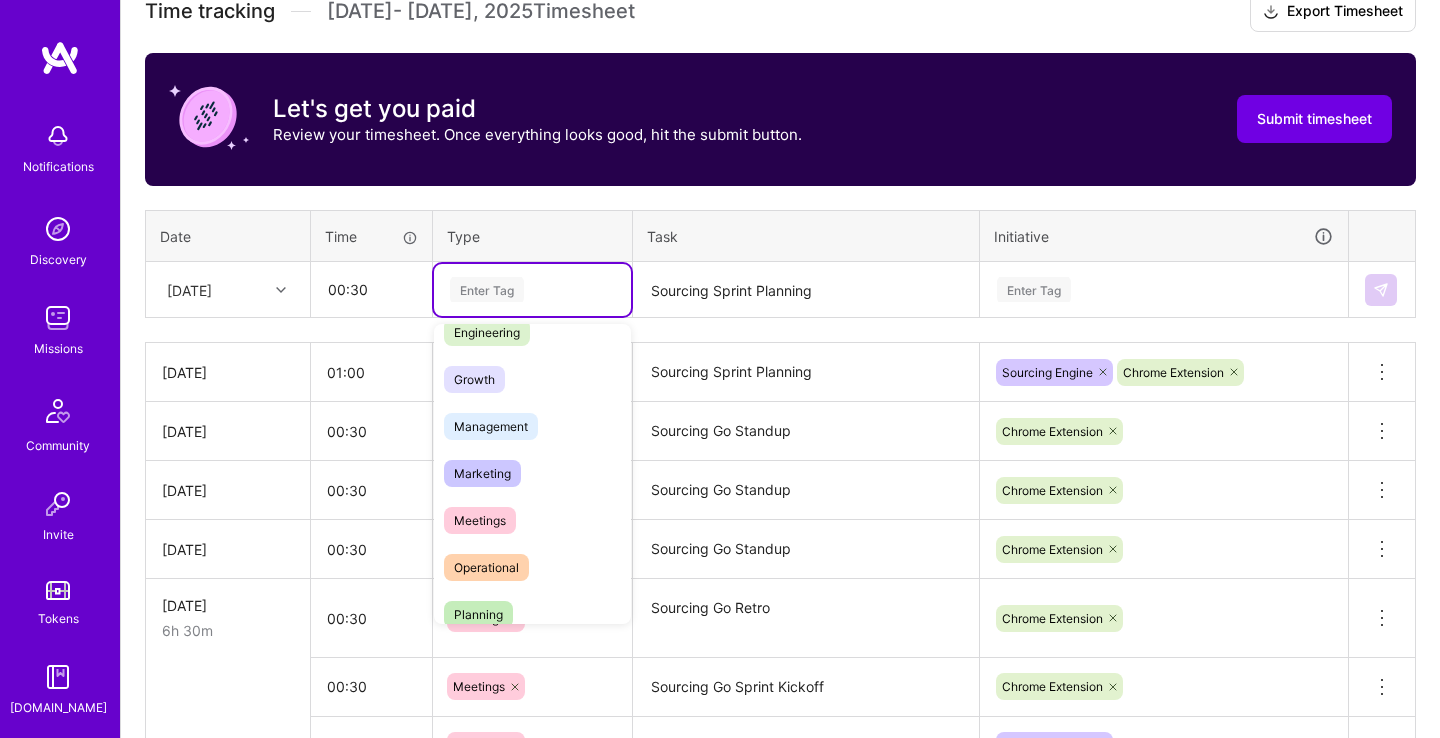 scroll, scrollTop: 205, scrollLeft: 0, axis: vertical 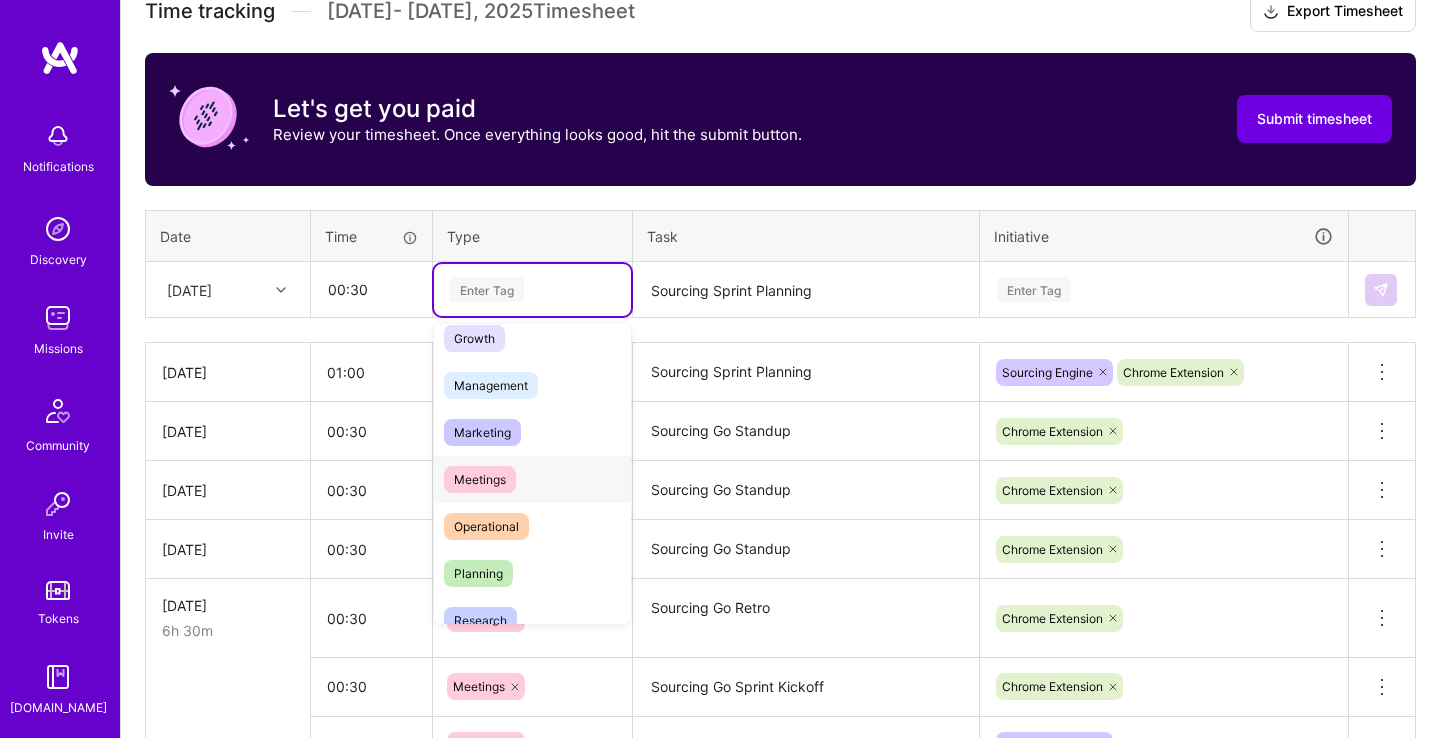 click on "Meetings" at bounding box center [532, 479] 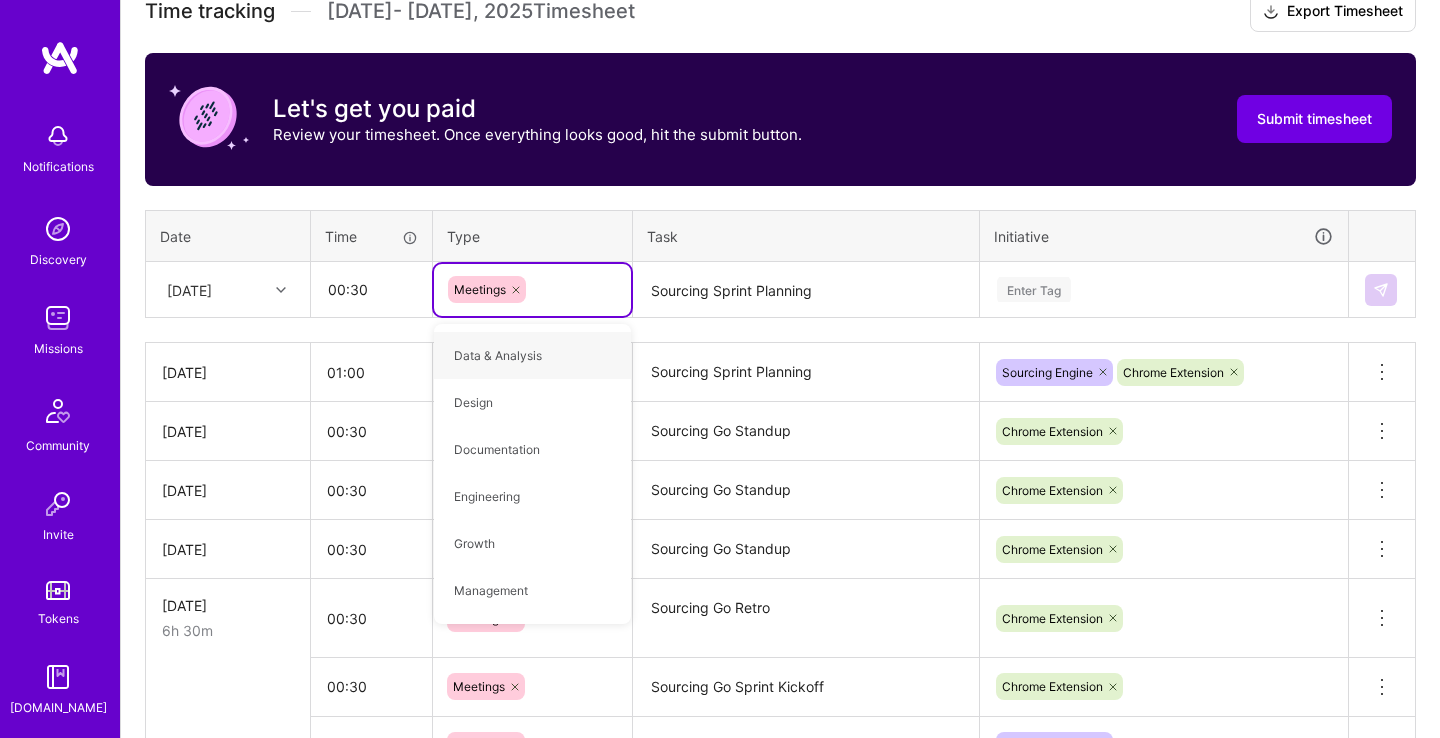 click on "Sourcing Sprint Planning" at bounding box center (806, 290) 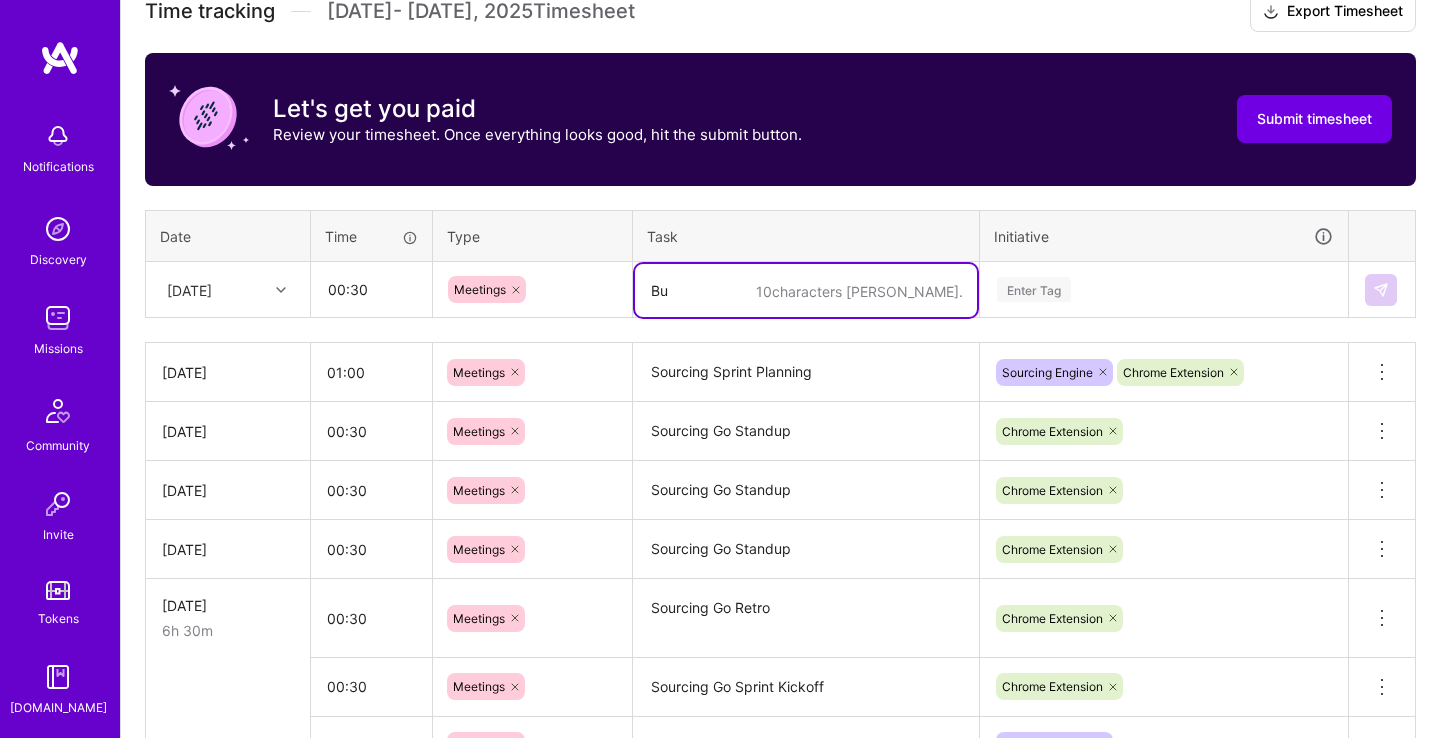 type on "B" 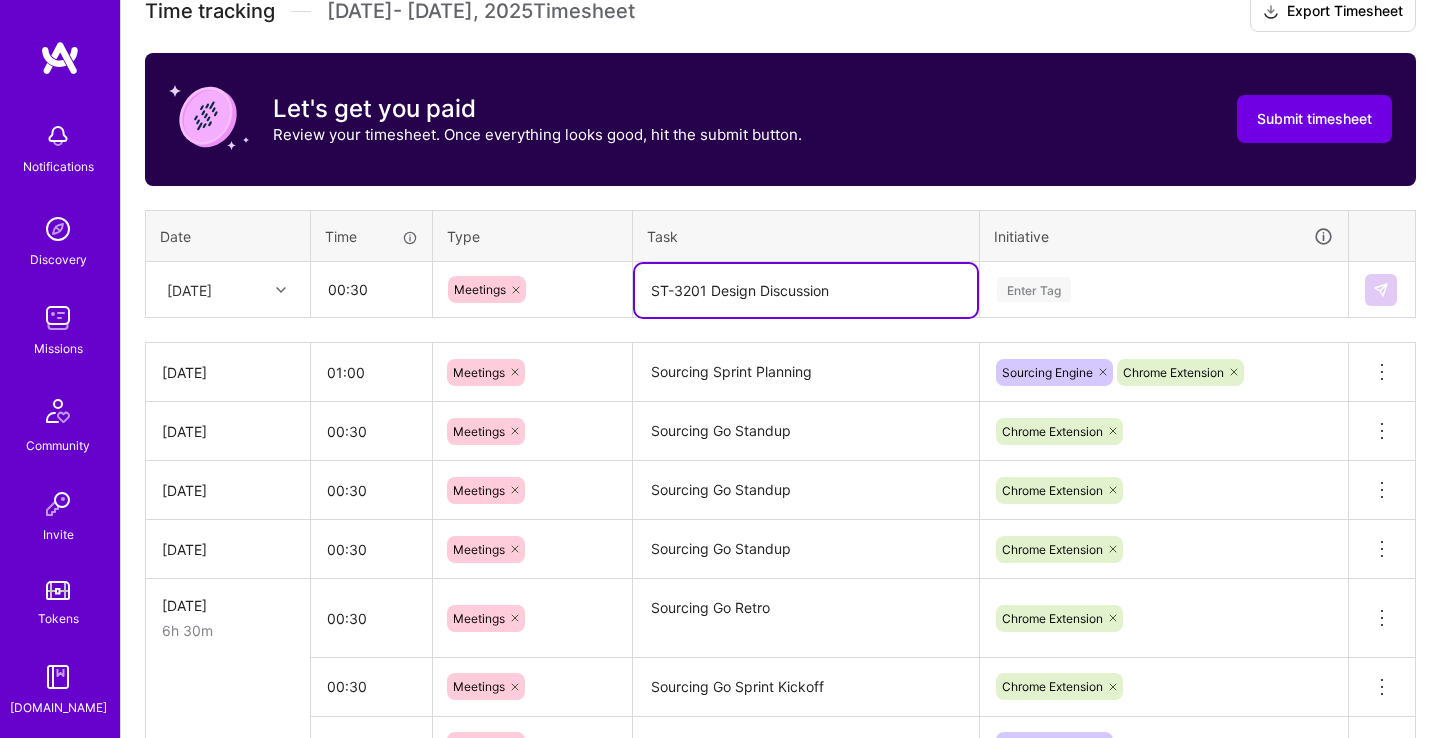type on "ST-3201 Design Discussion" 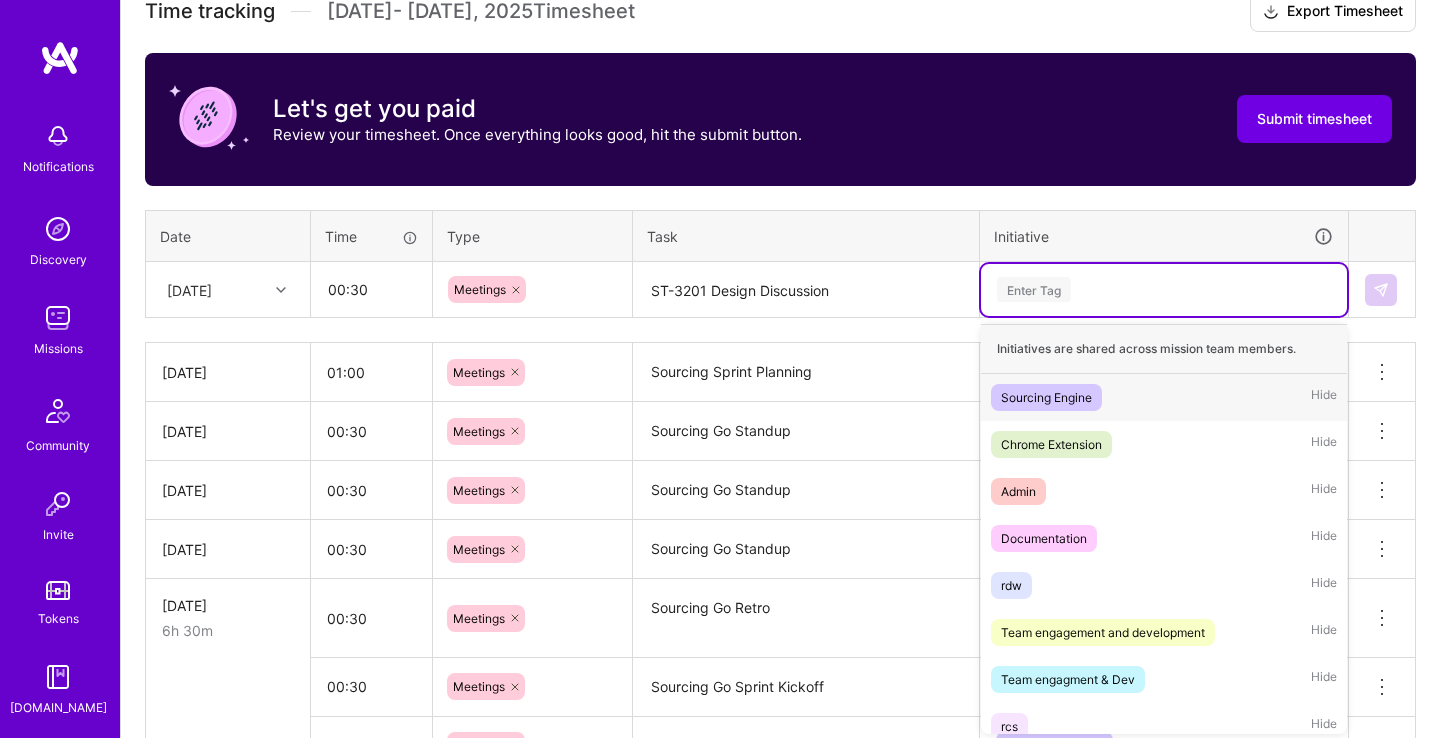 click on "Enter Tag" at bounding box center [1164, 289] 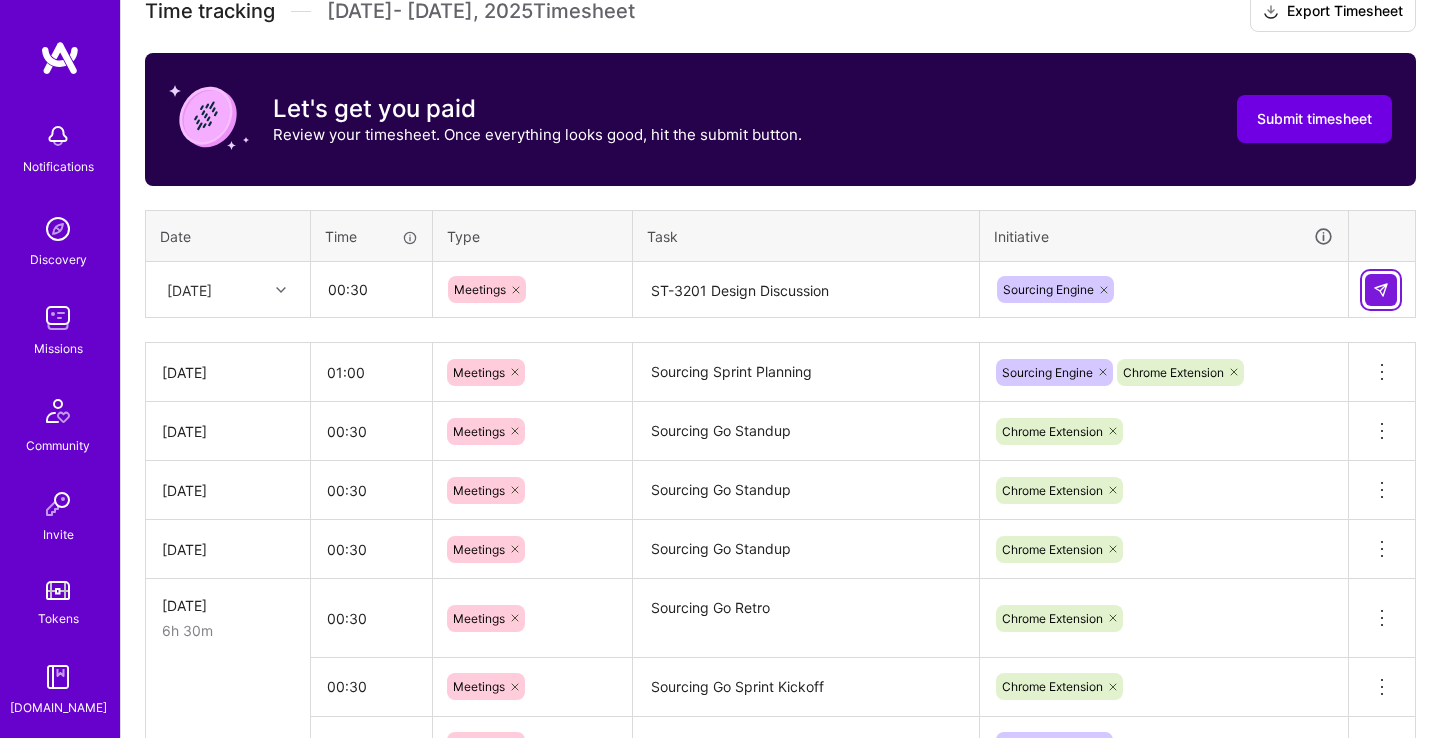 click at bounding box center [1381, 290] 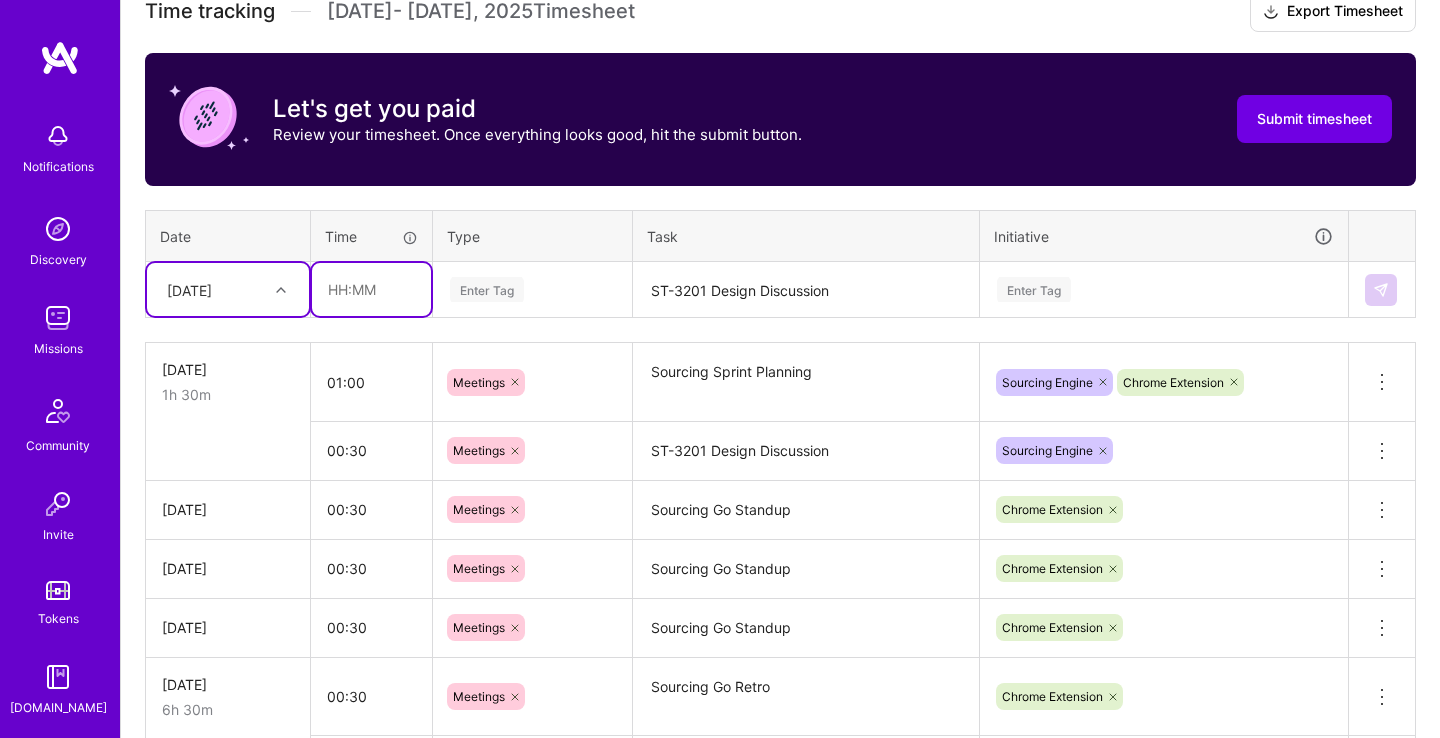 click at bounding box center (371, 289) 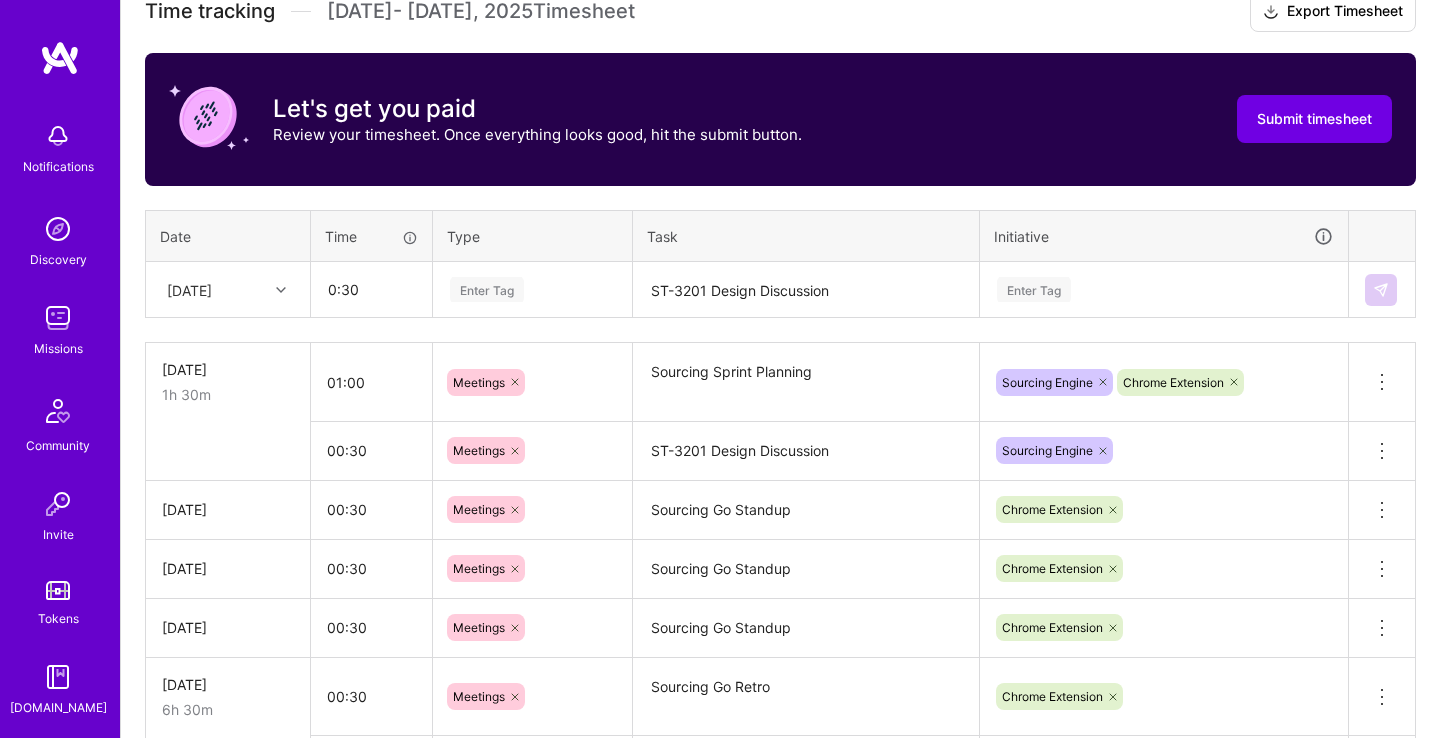 type on "00:30" 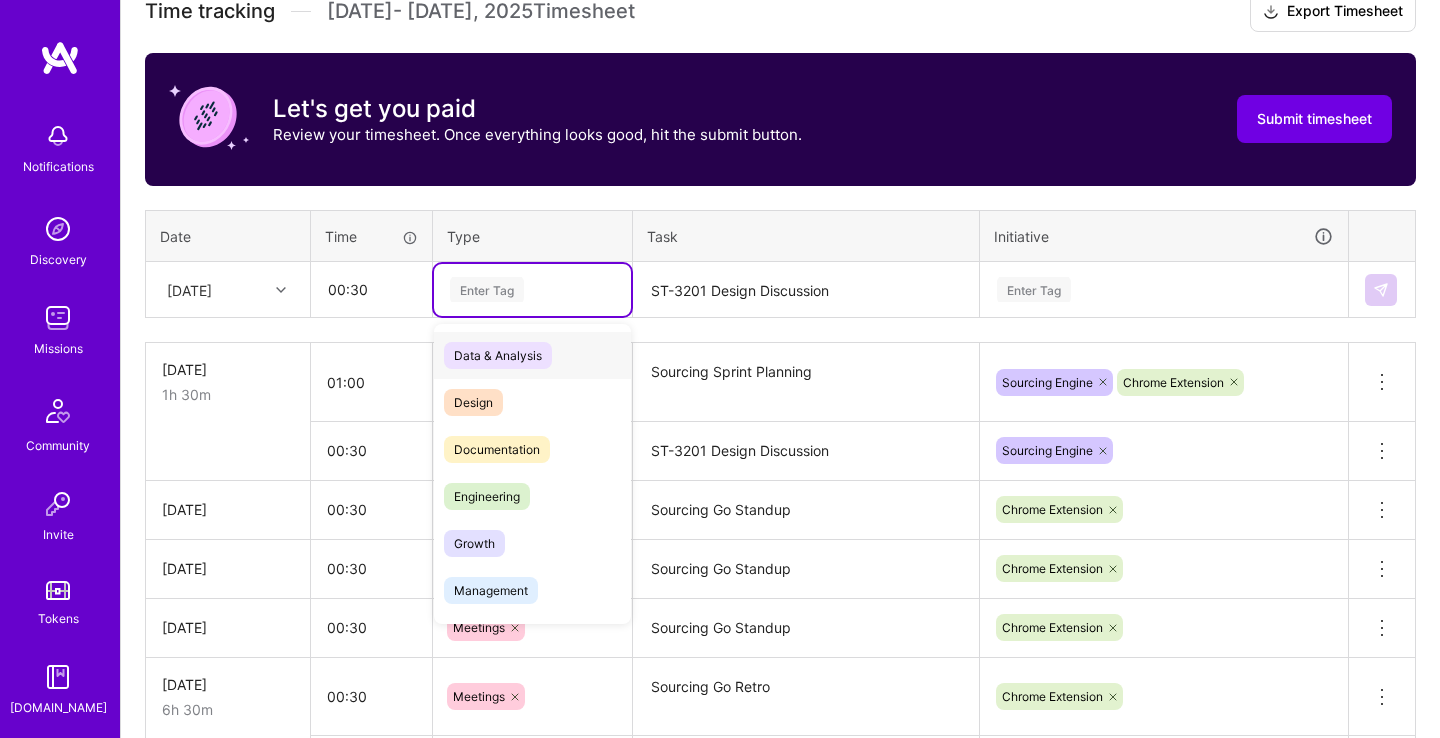 click on "Enter Tag" at bounding box center (487, 289) 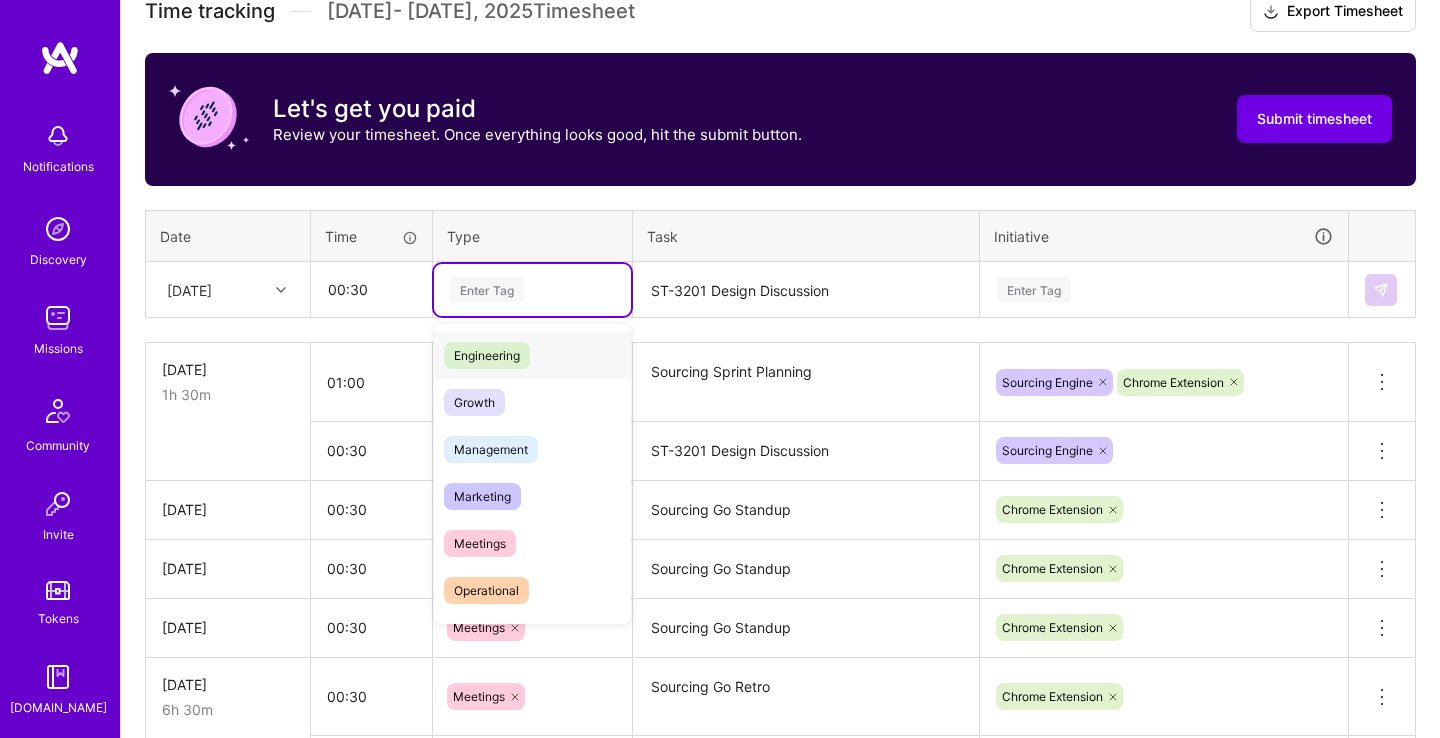 scroll, scrollTop: 205, scrollLeft: 0, axis: vertical 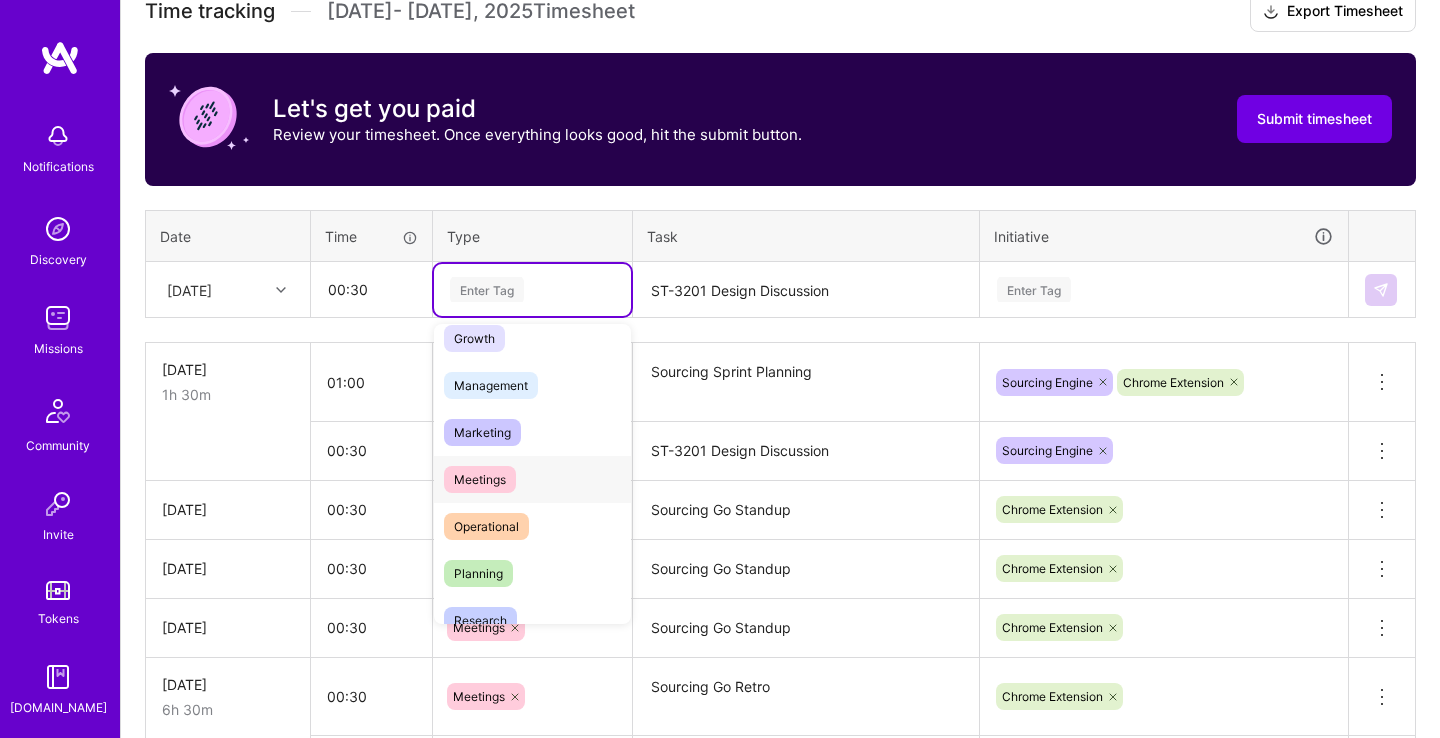 click on "Meetings" at bounding box center [480, 479] 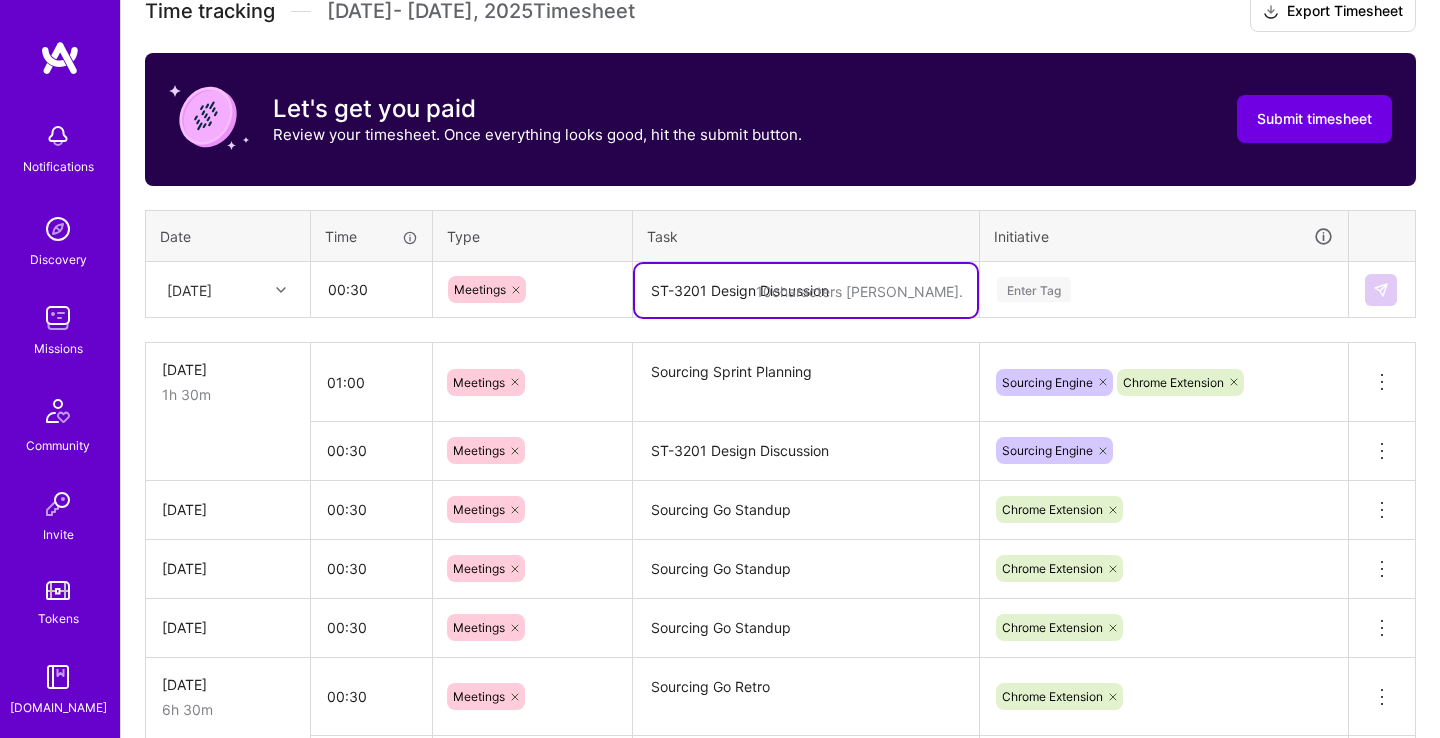 click on "ST-3201 Design Discussion" at bounding box center (806, 290) 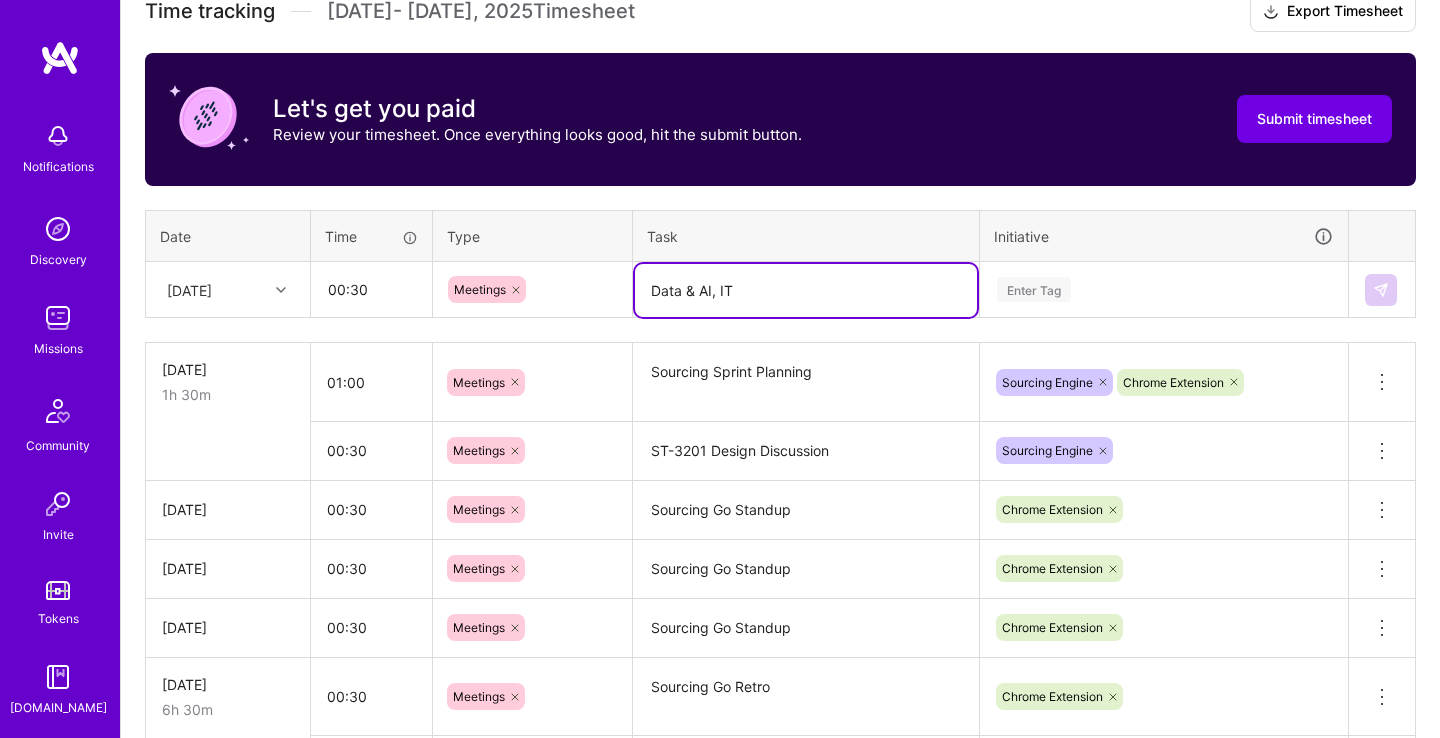 type on "Data & AI, IT" 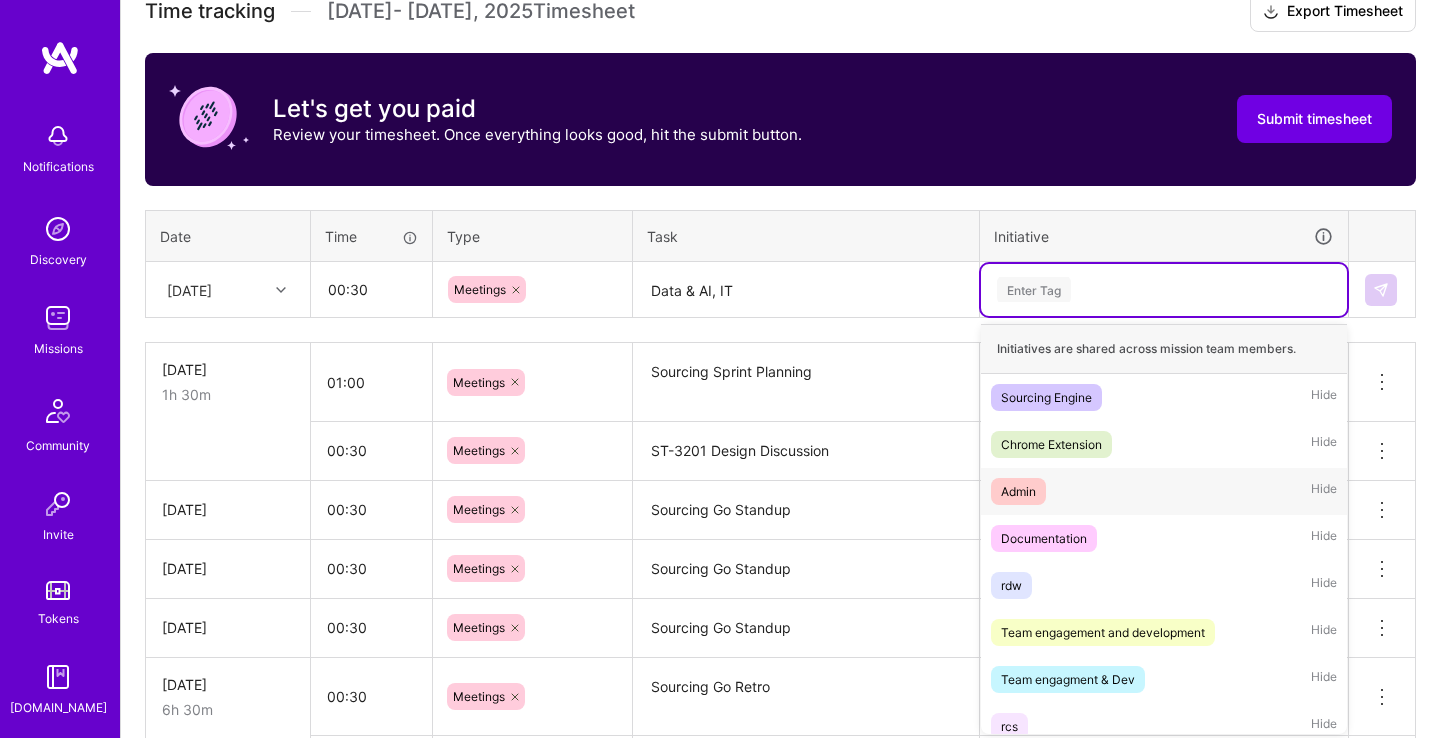 click on "Admin Hide" at bounding box center [1164, 491] 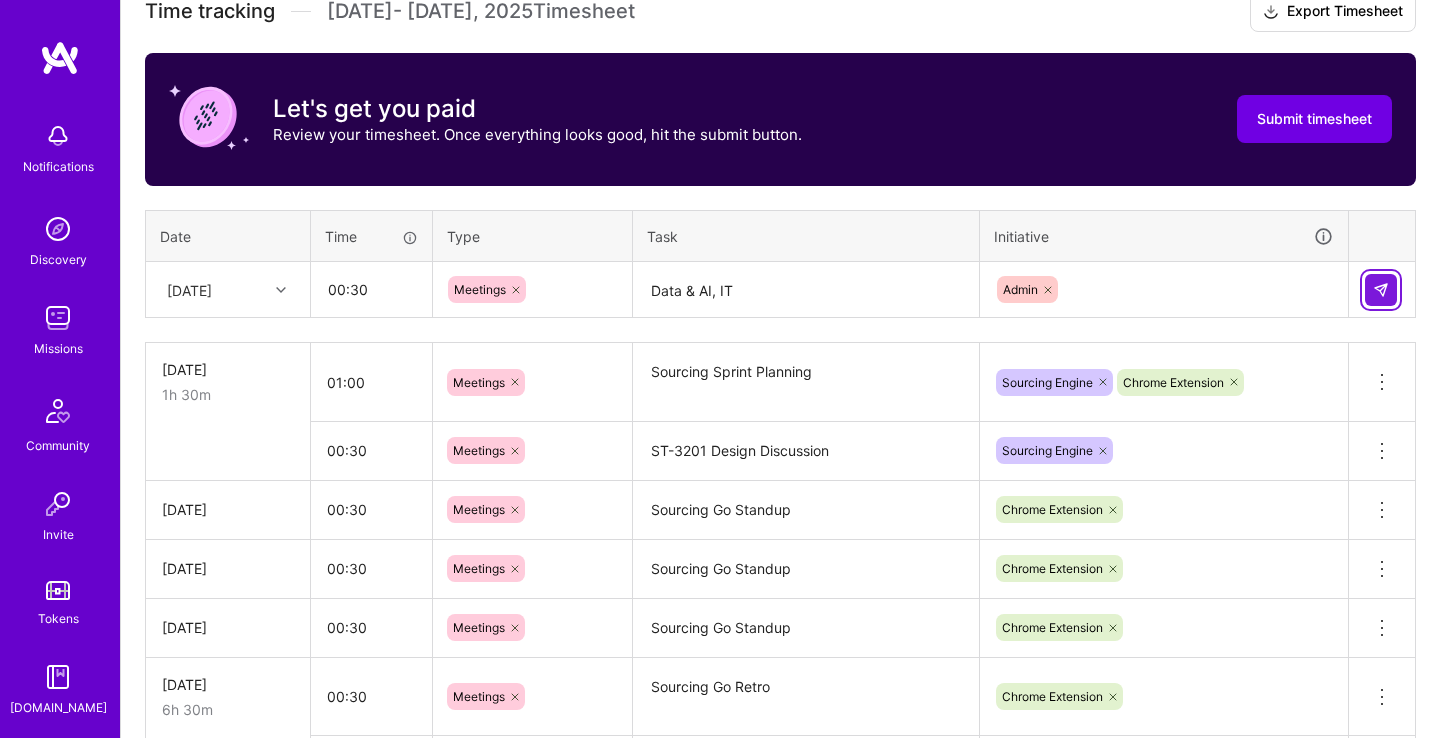 click at bounding box center [1381, 290] 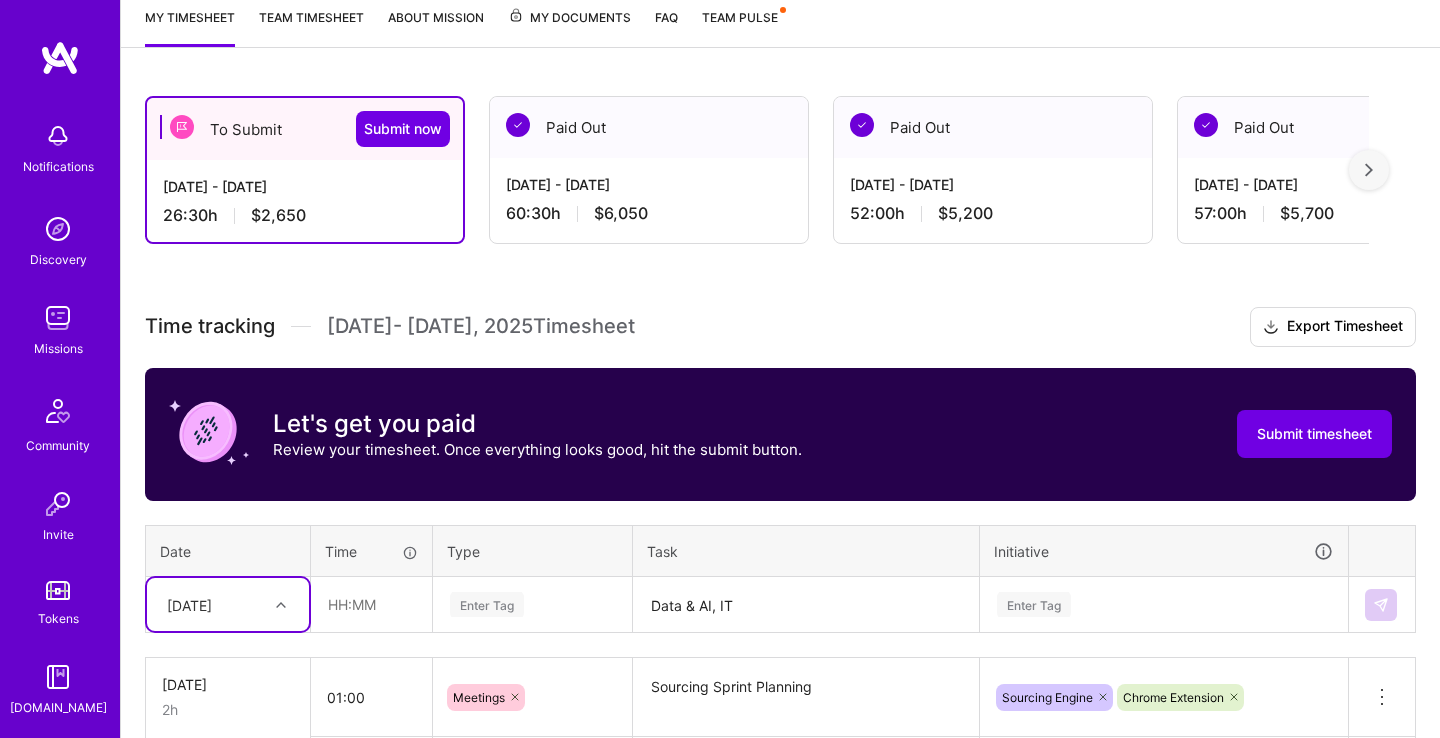 scroll, scrollTop: 377, scrollLeft: 0, axis: vertical 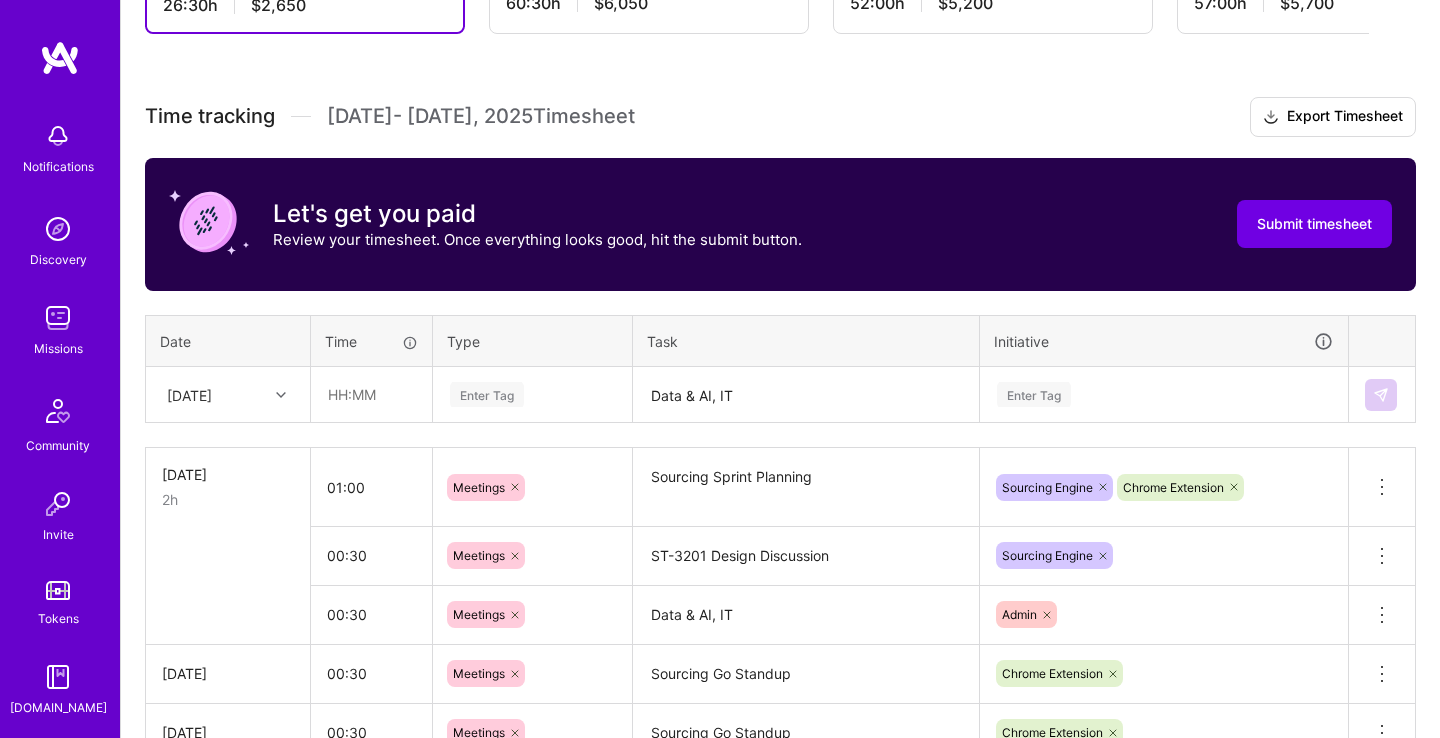click on "[DATE]" at bounding box center [212, 394] 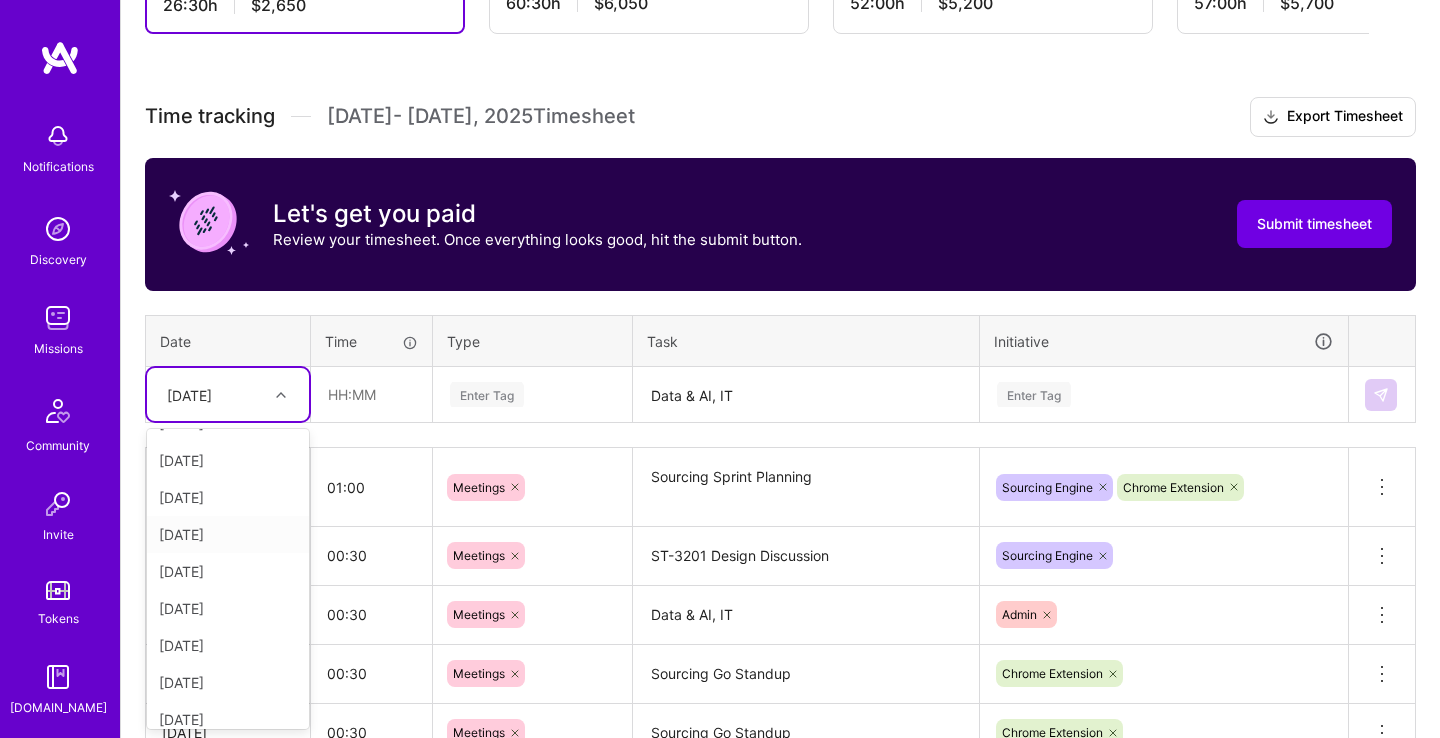 scroll, scrollTop: 103, scrollLeft: 0, axis: vertical 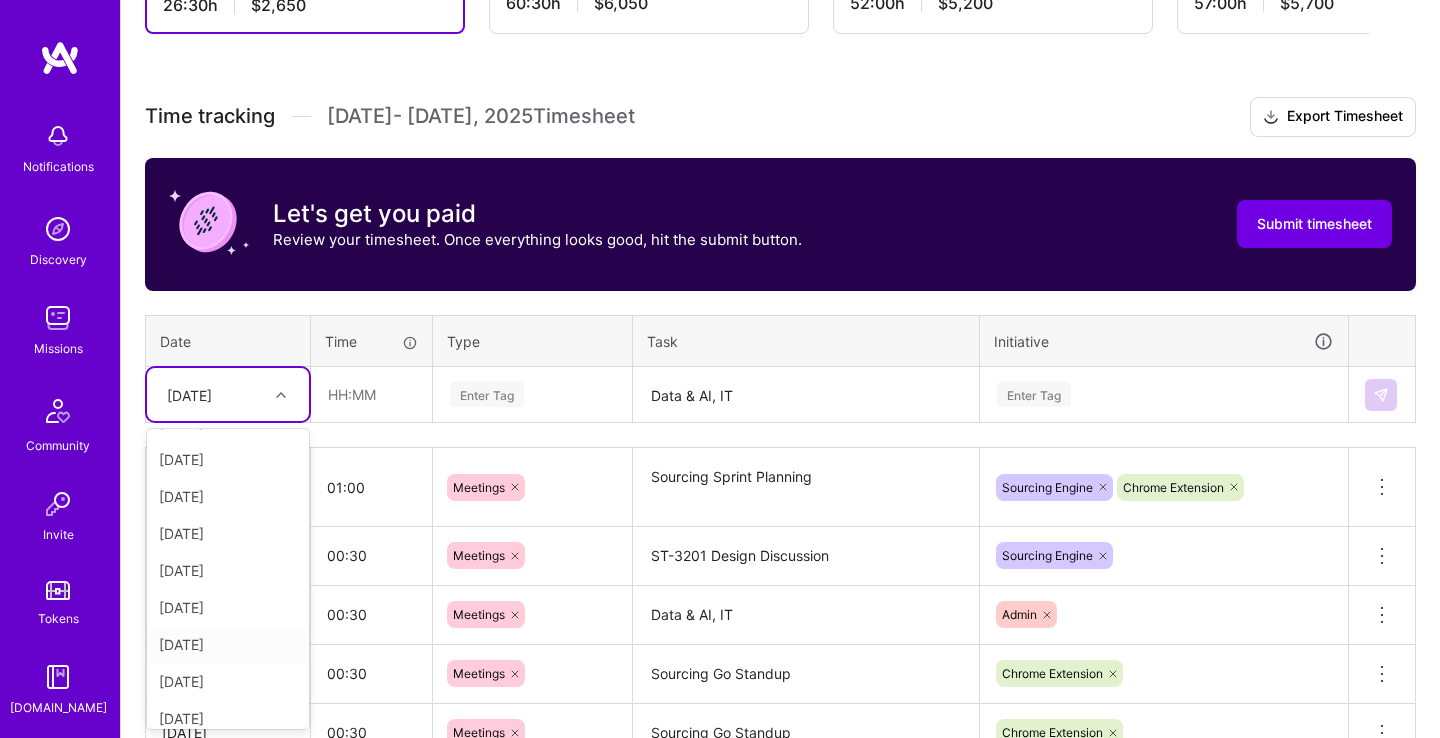 click on "[DATE]" at bounding box center [228, 644] 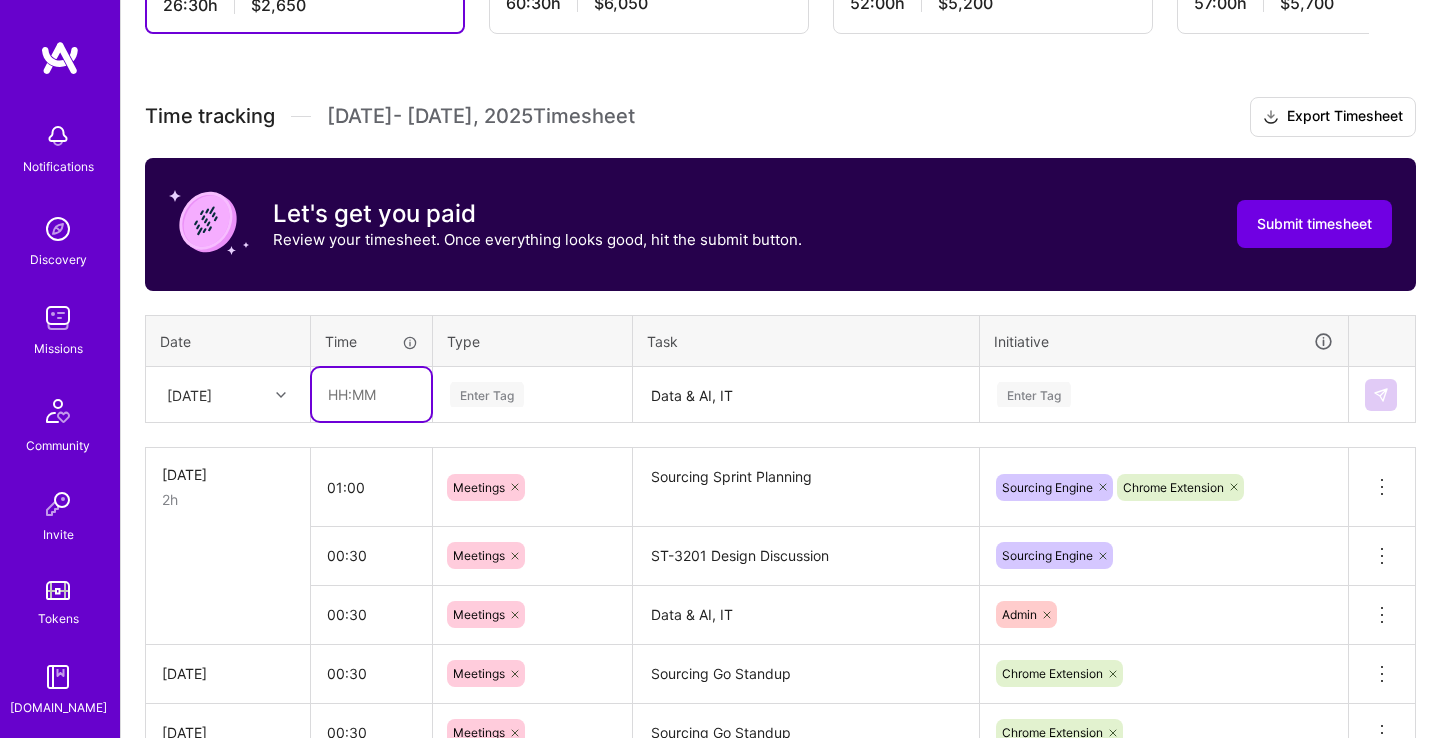 click at bounding box center (371, 394) 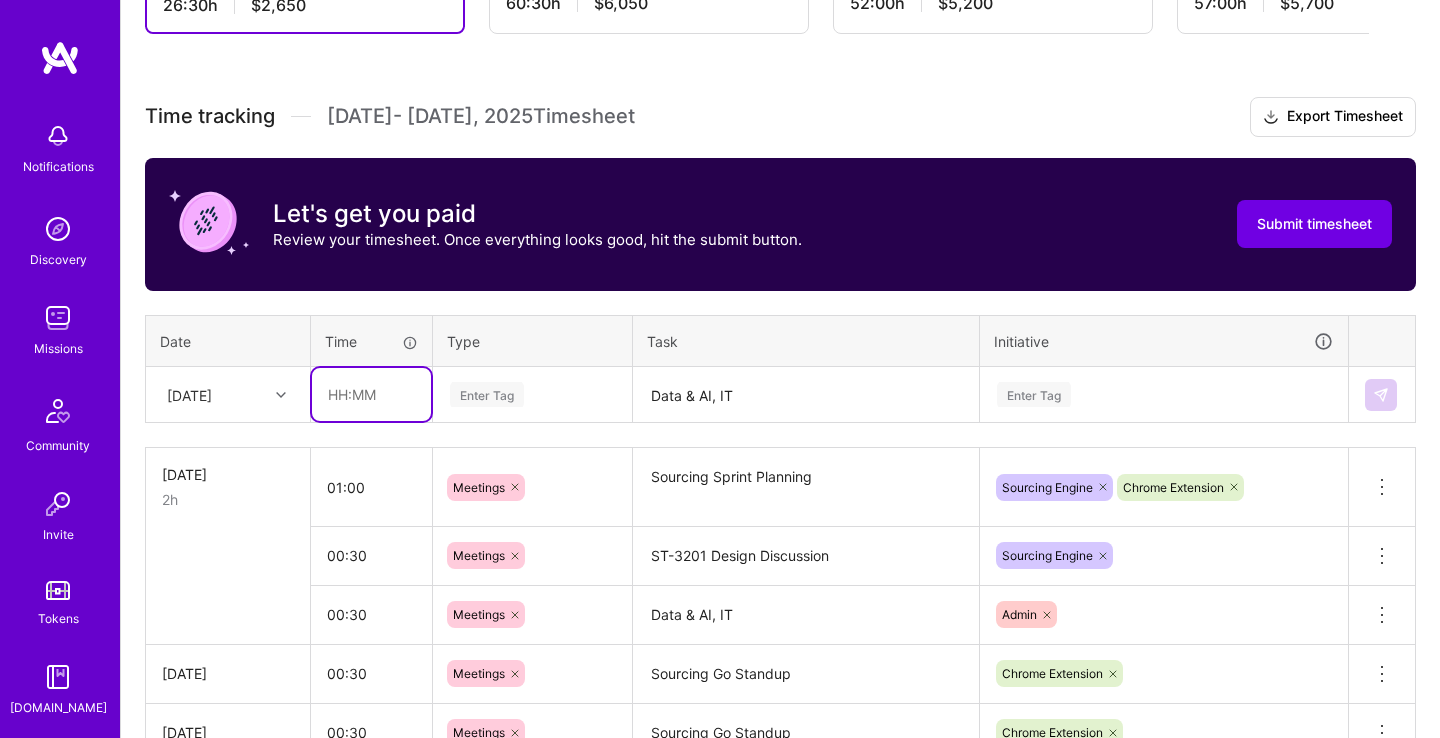 type on "3" 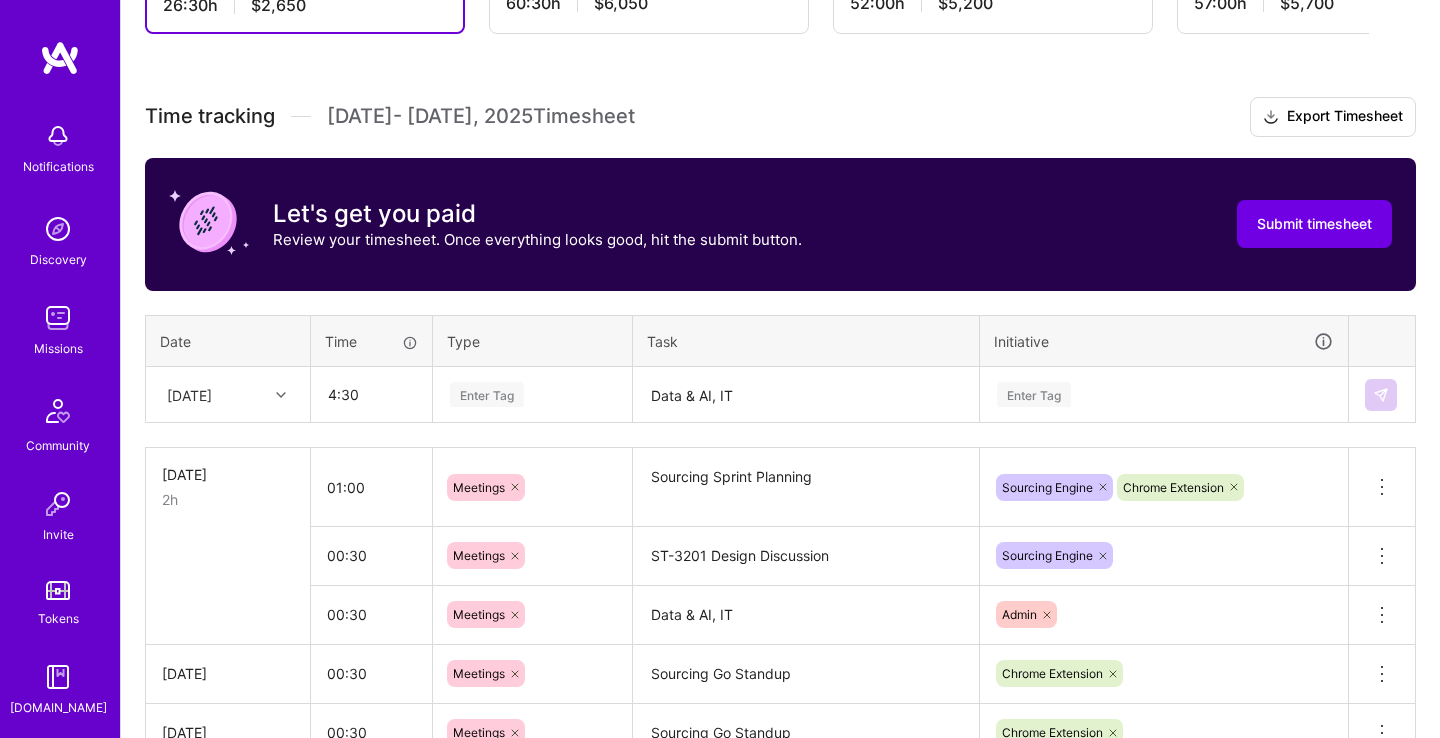 type on "04:30" 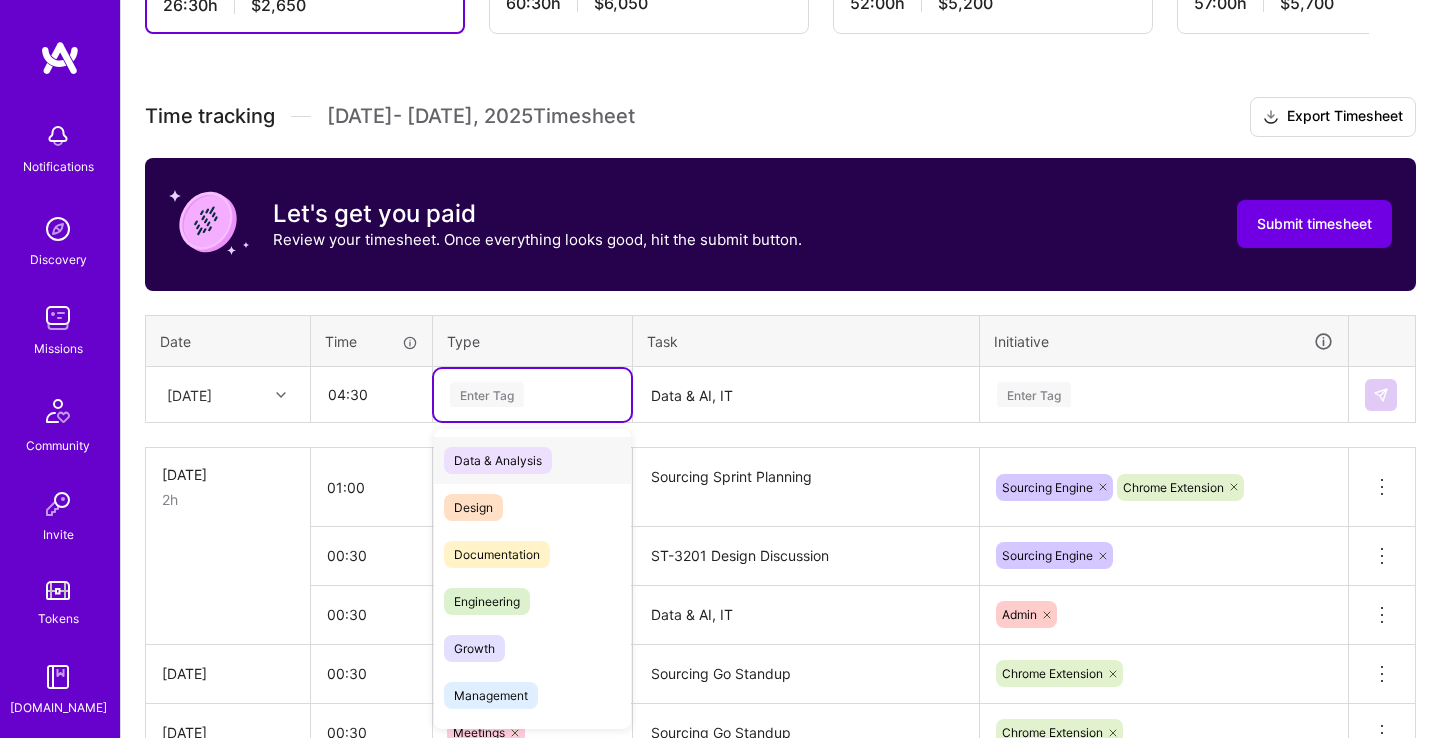 click on "Enter Tag" at bounding box center (532, 394) 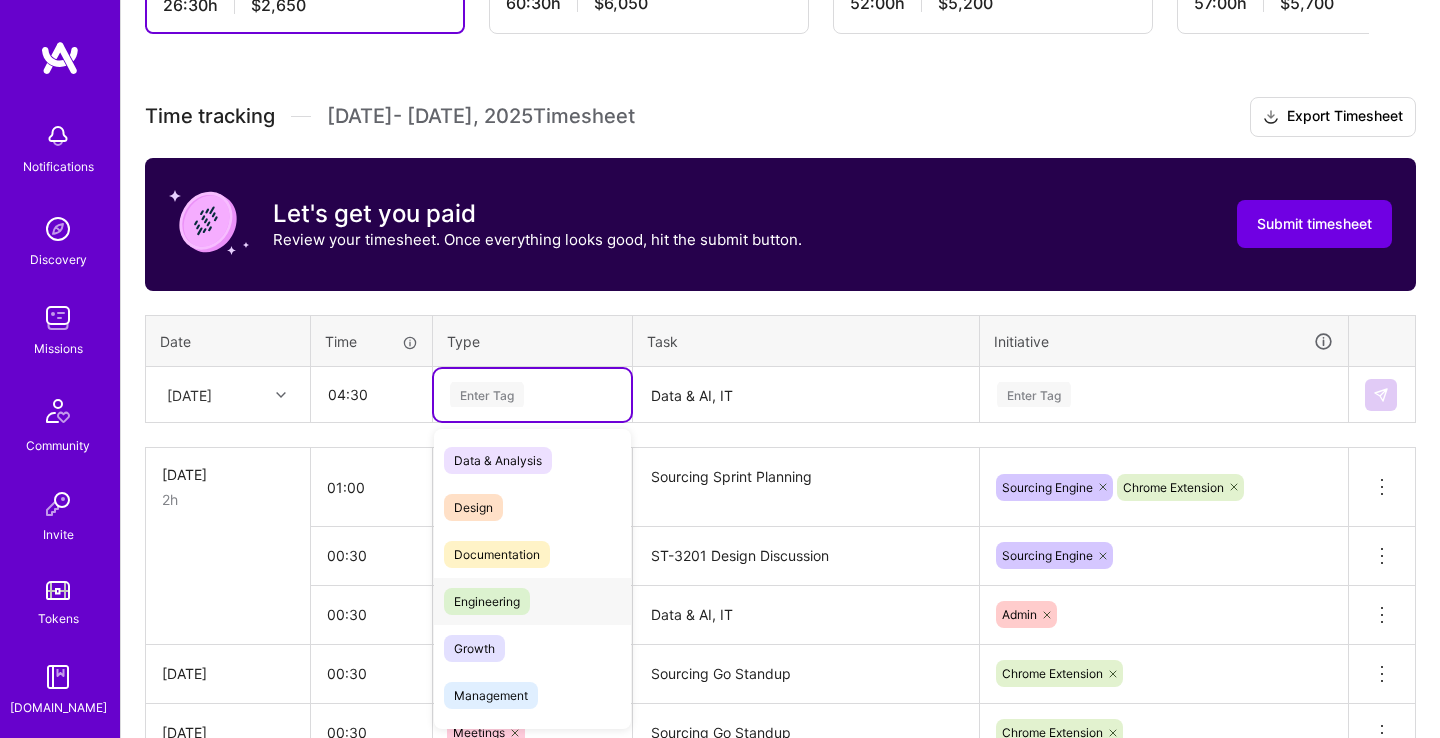 click on "Engineering" at bounding box center [532, 601] 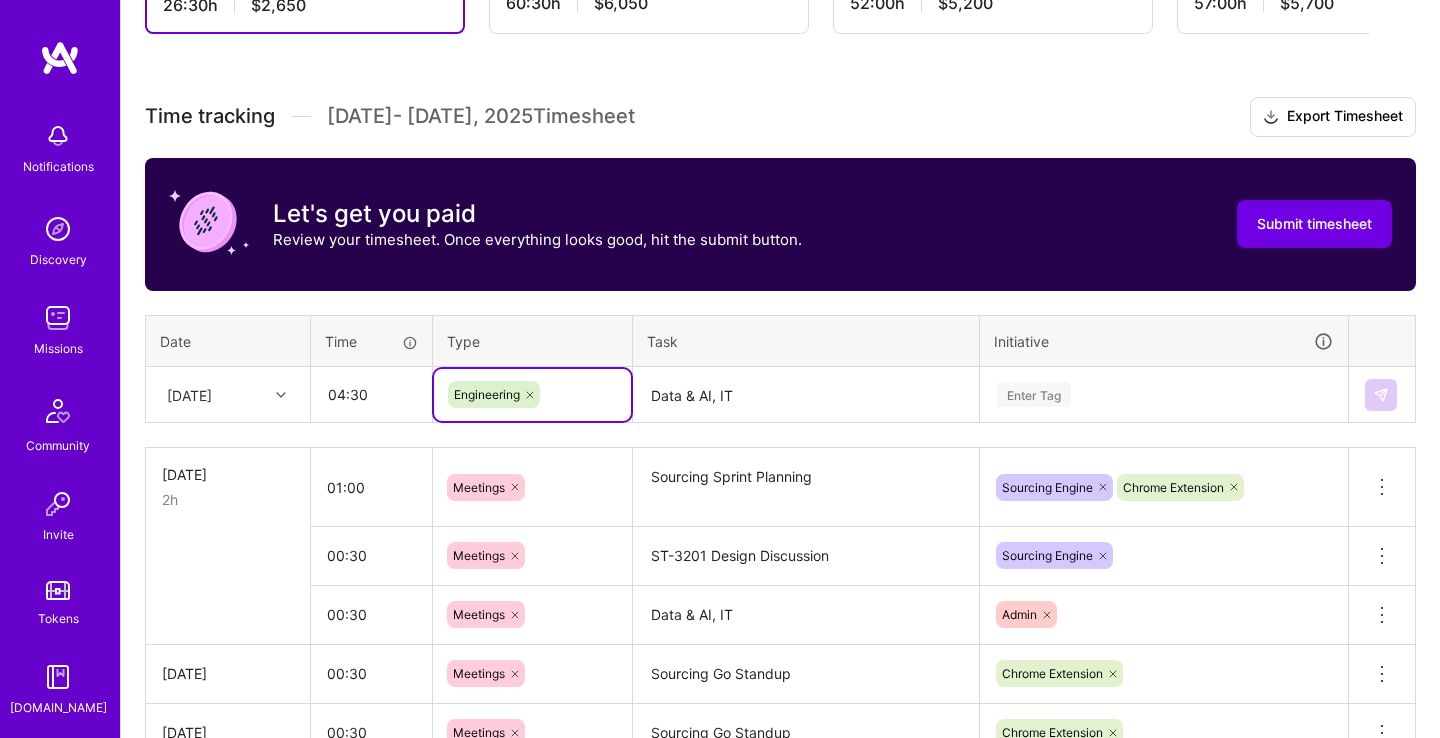 click on "Data & AI, IT" at bounding box center (806, 395) 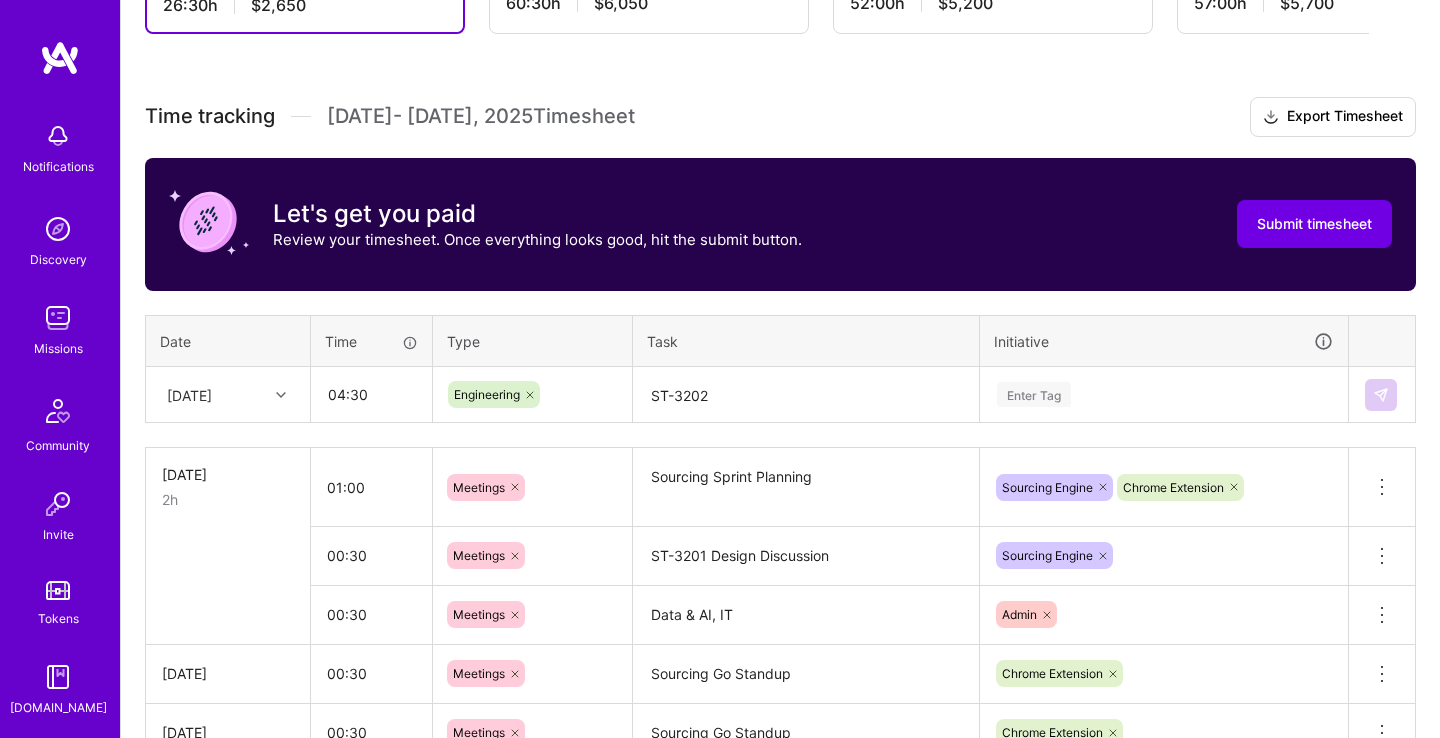 click on "ST-3202" at bounding box center [806, 395] 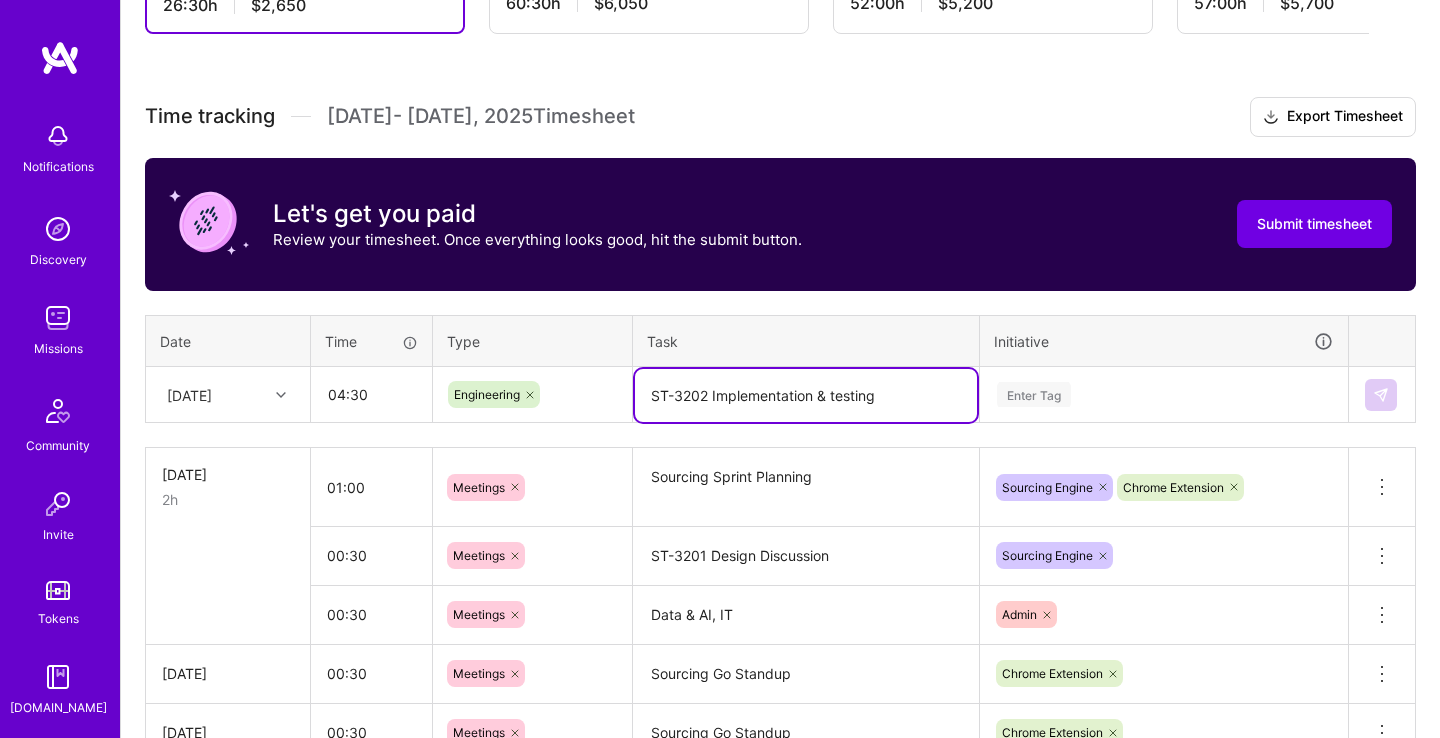 type on "ST-3202 Implementation & testing" 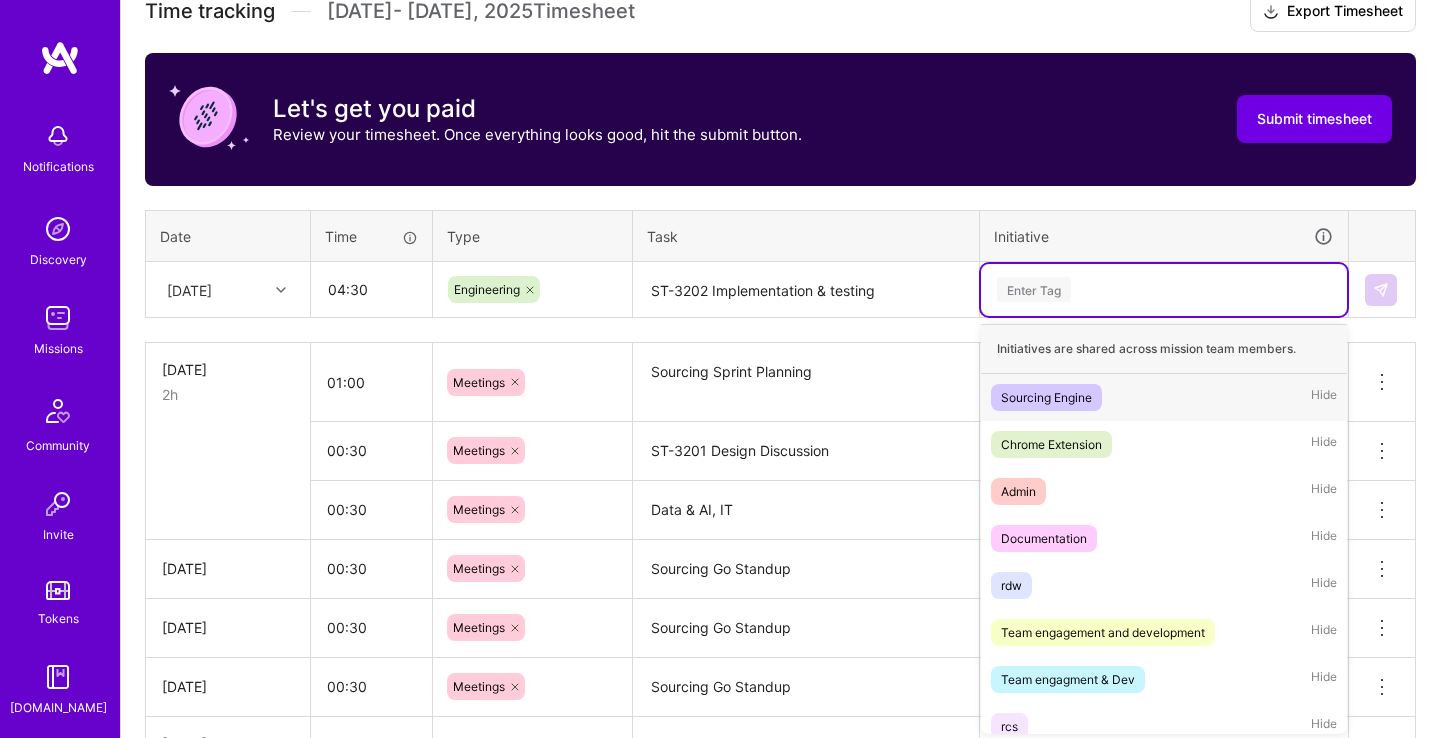 scroll, scrollTop: 587, scrollLeft: 0, axis: vertical 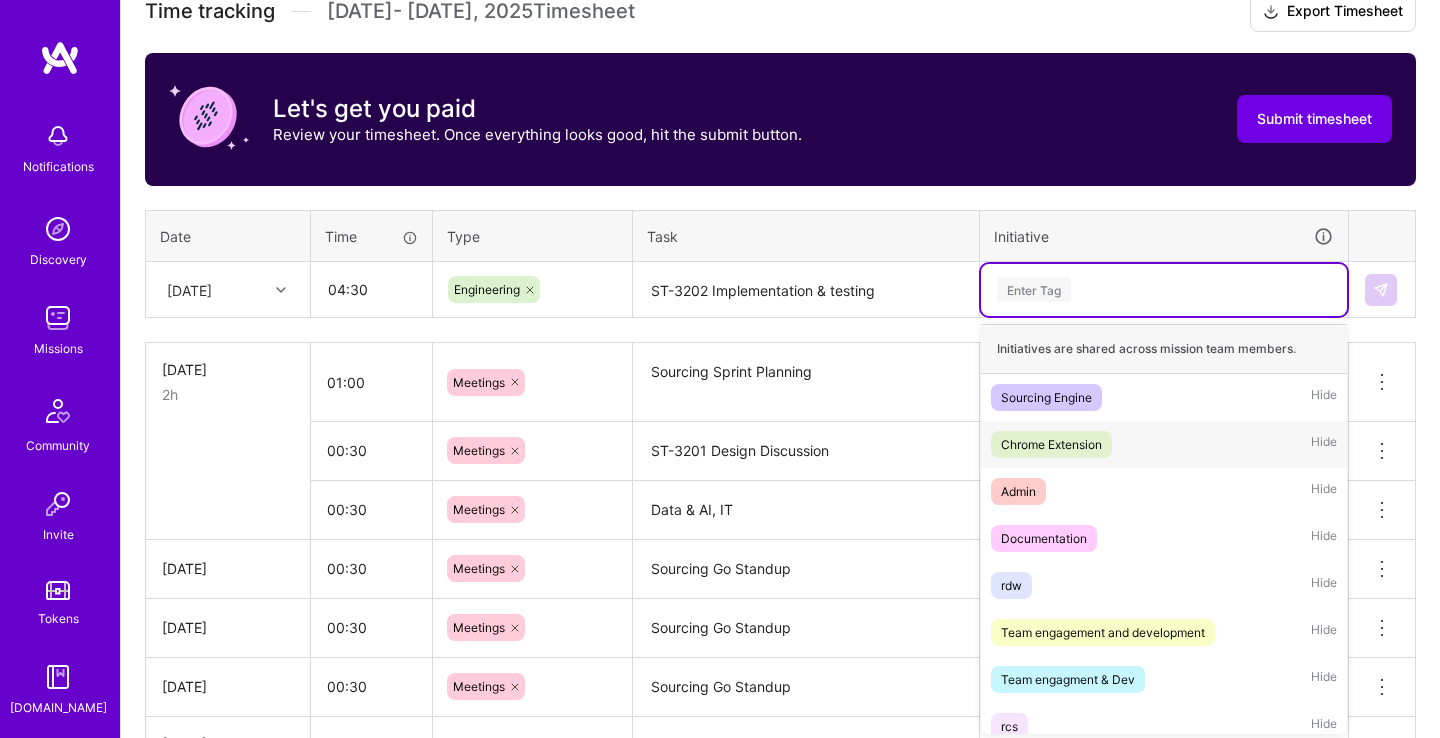 click on "Chrome Extension Hide" at bounding box center [1164, 444] 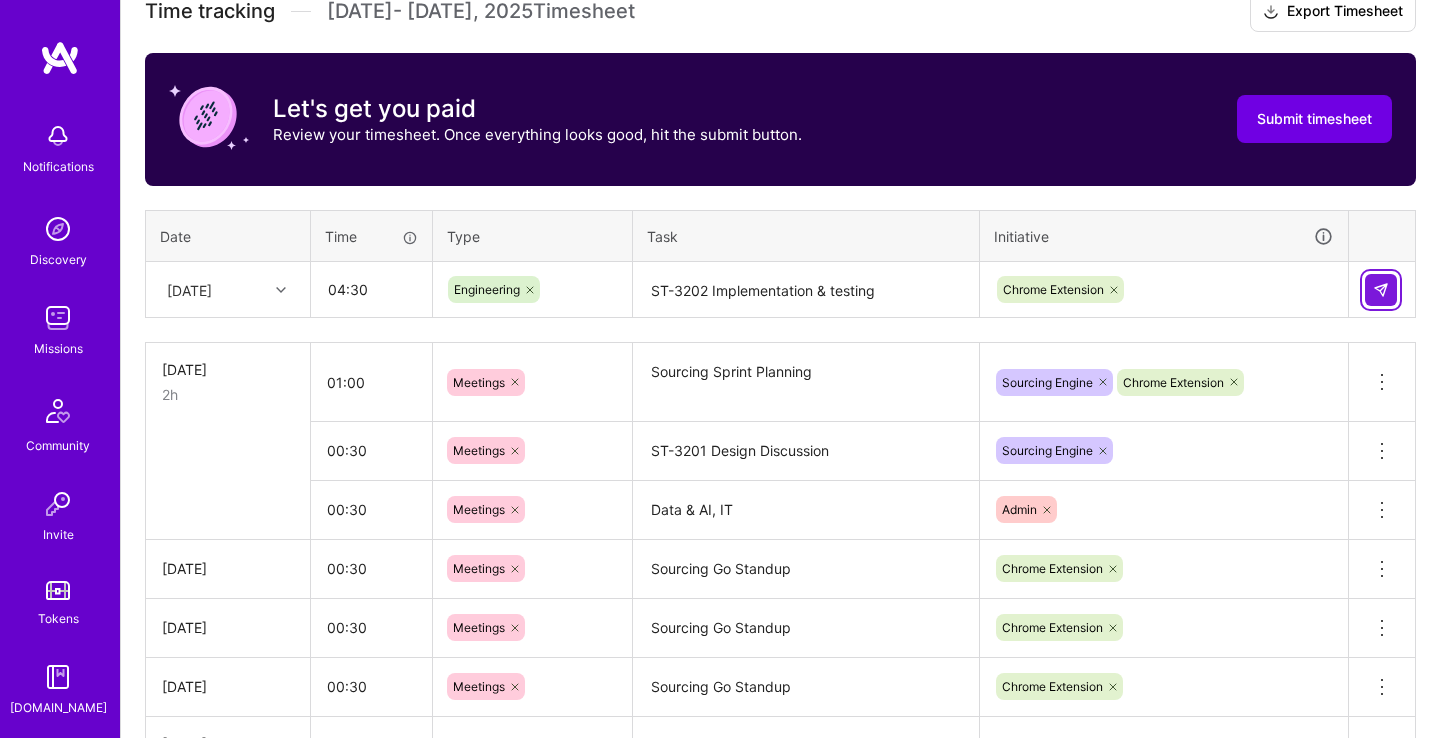 click at bounding box center [1381, 290] 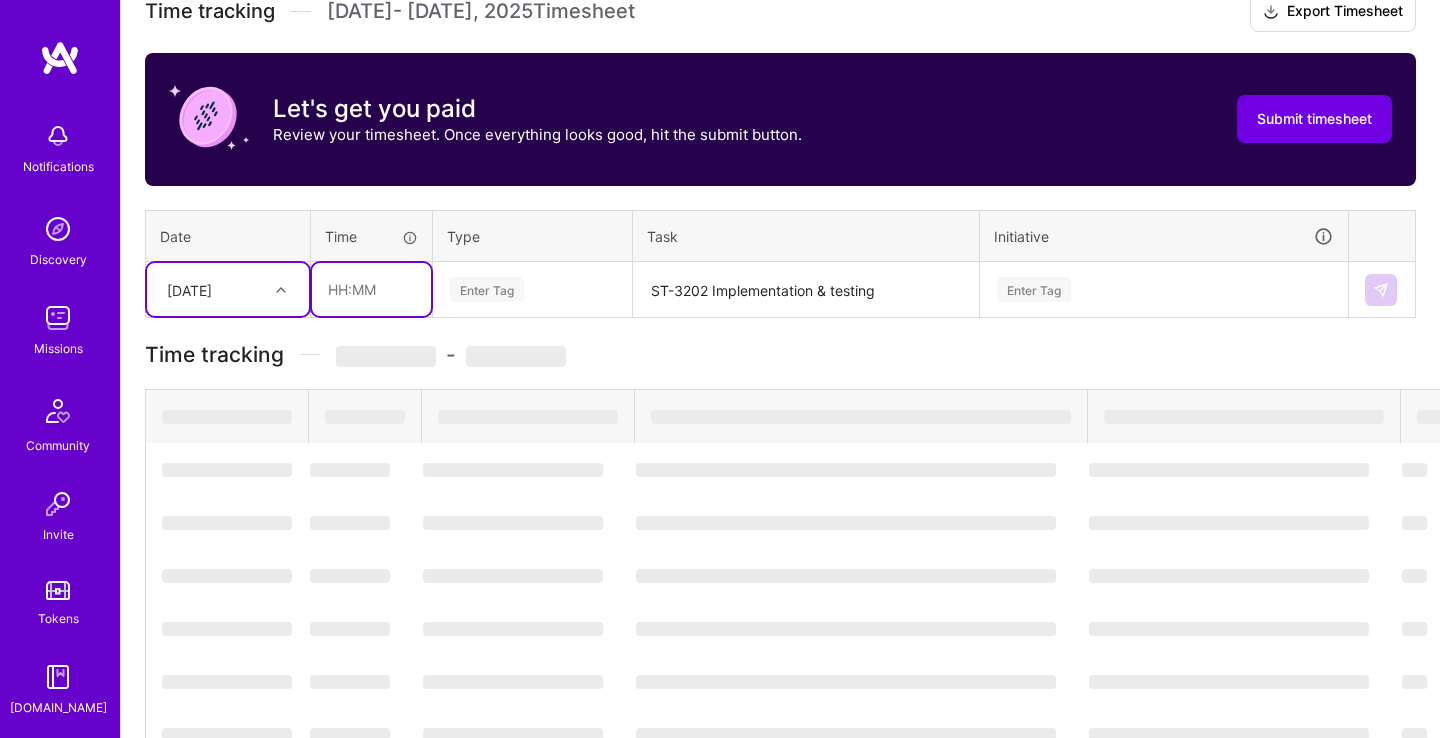 click at bounding box center [371, 289] 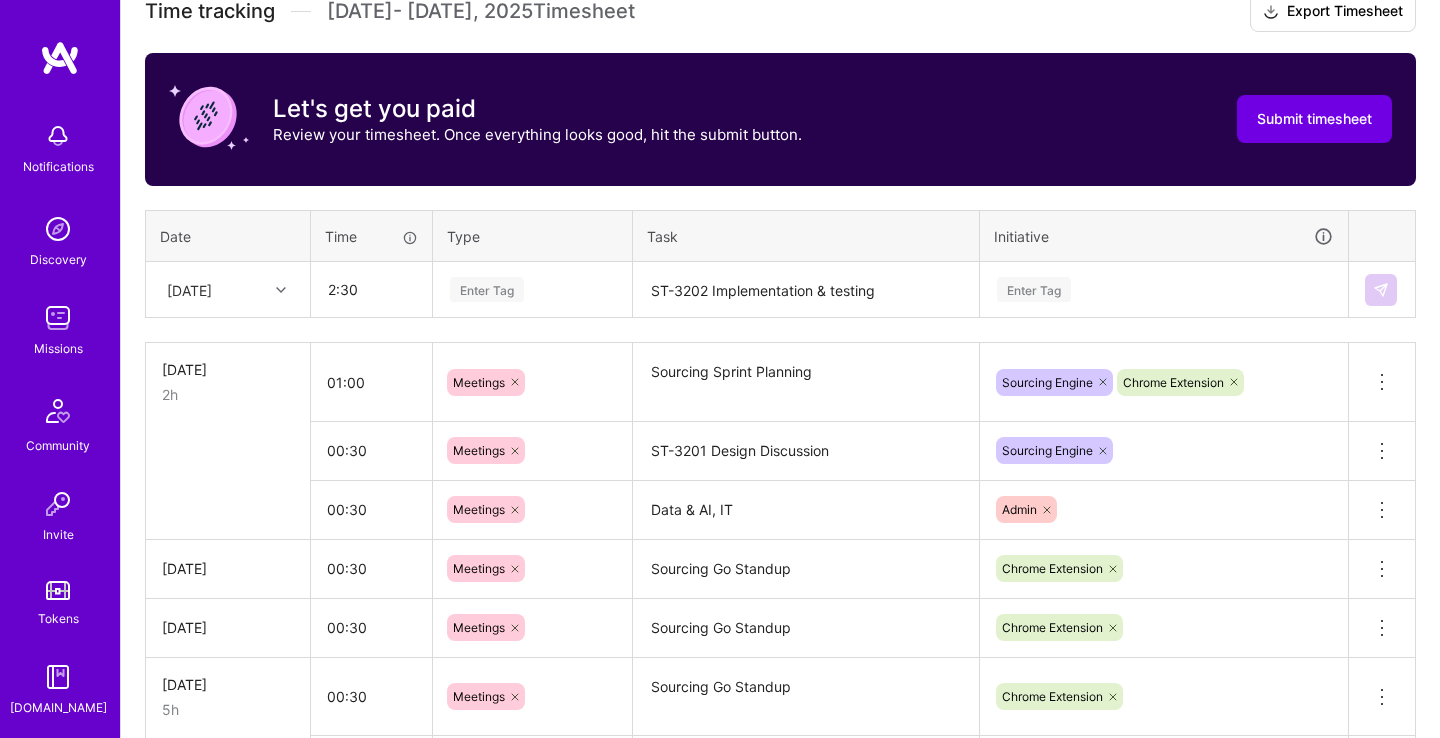 type on "02:30" 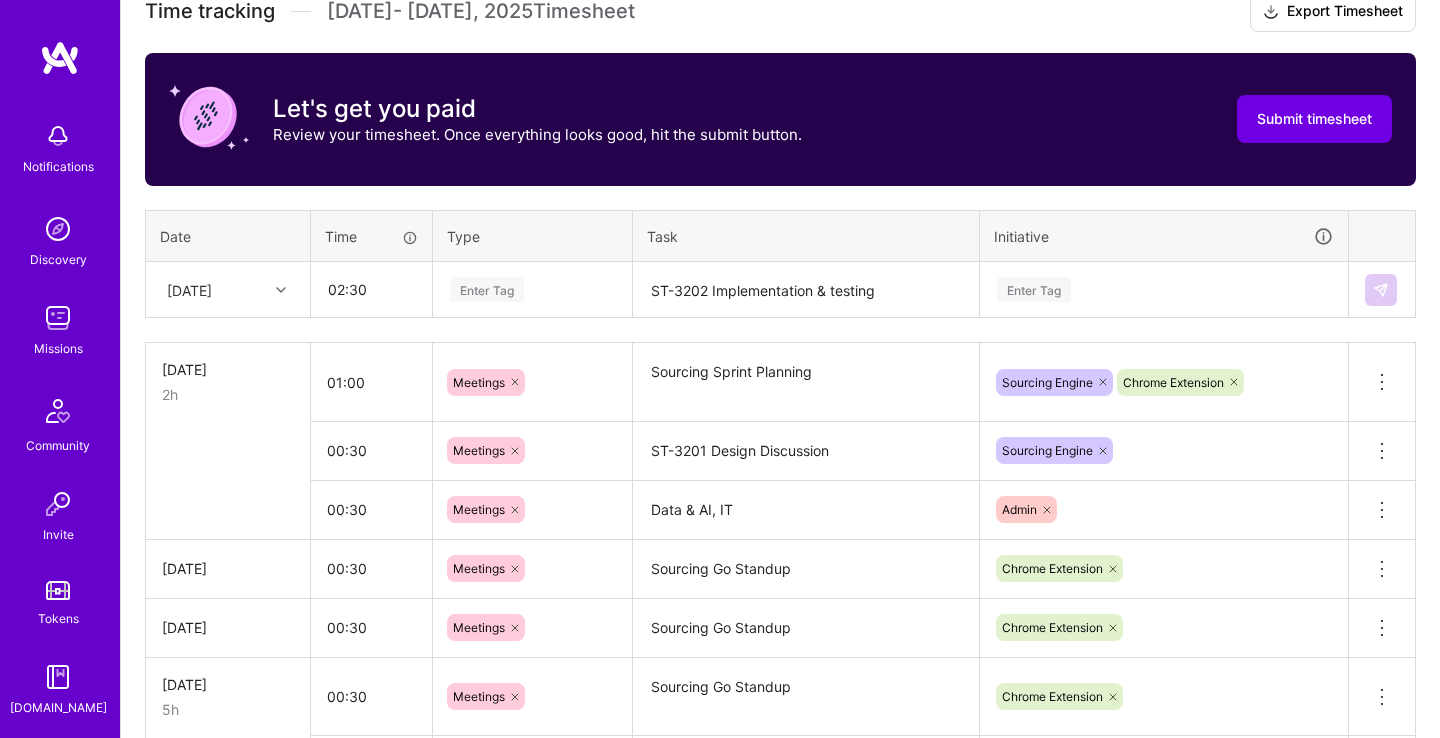 drag, startPoint x: 588, startPoint y: 274, endPoint x: 563, endPoint y: 291, distance: 30.232433 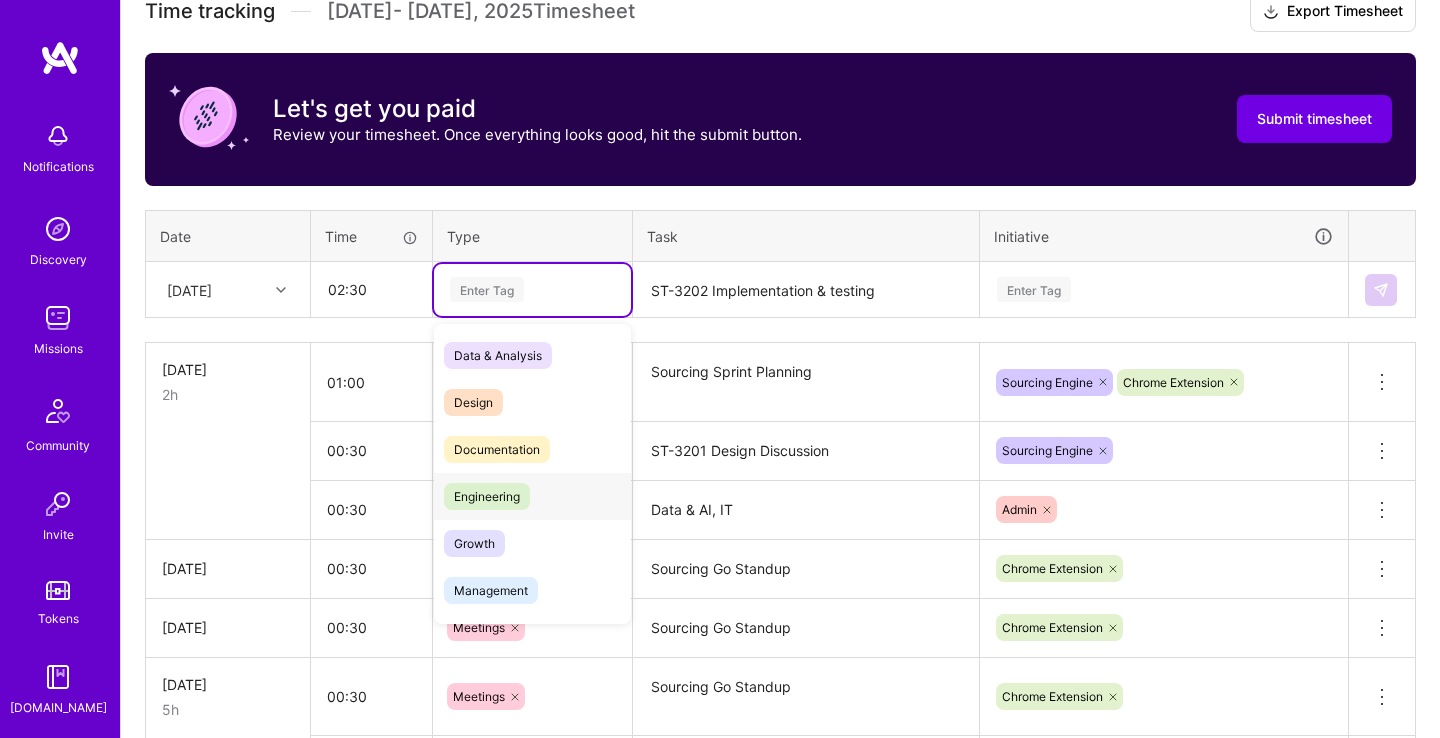 click on "Engineering" at bounding box center [532, 496] 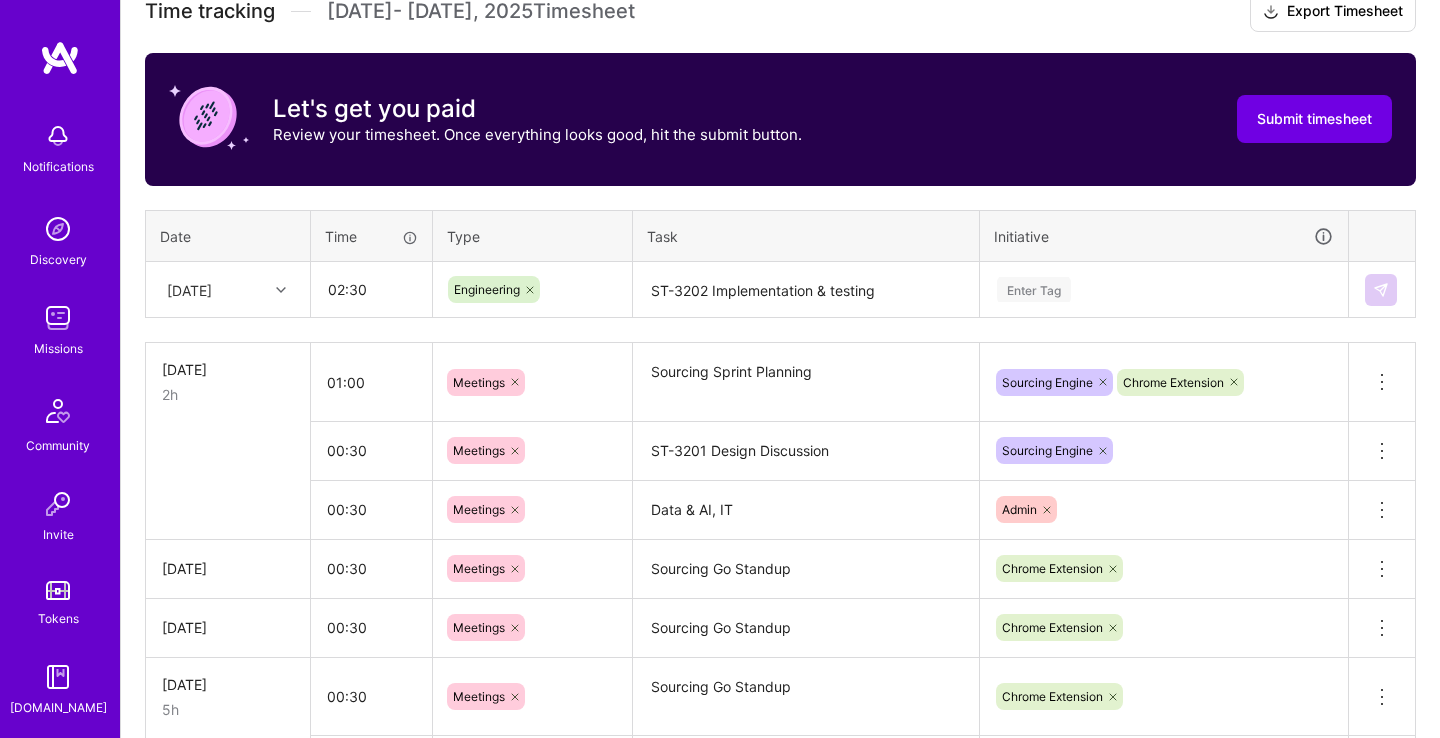 click on "ST-3202 Implementation & testing" at bounding box center (806, 290) 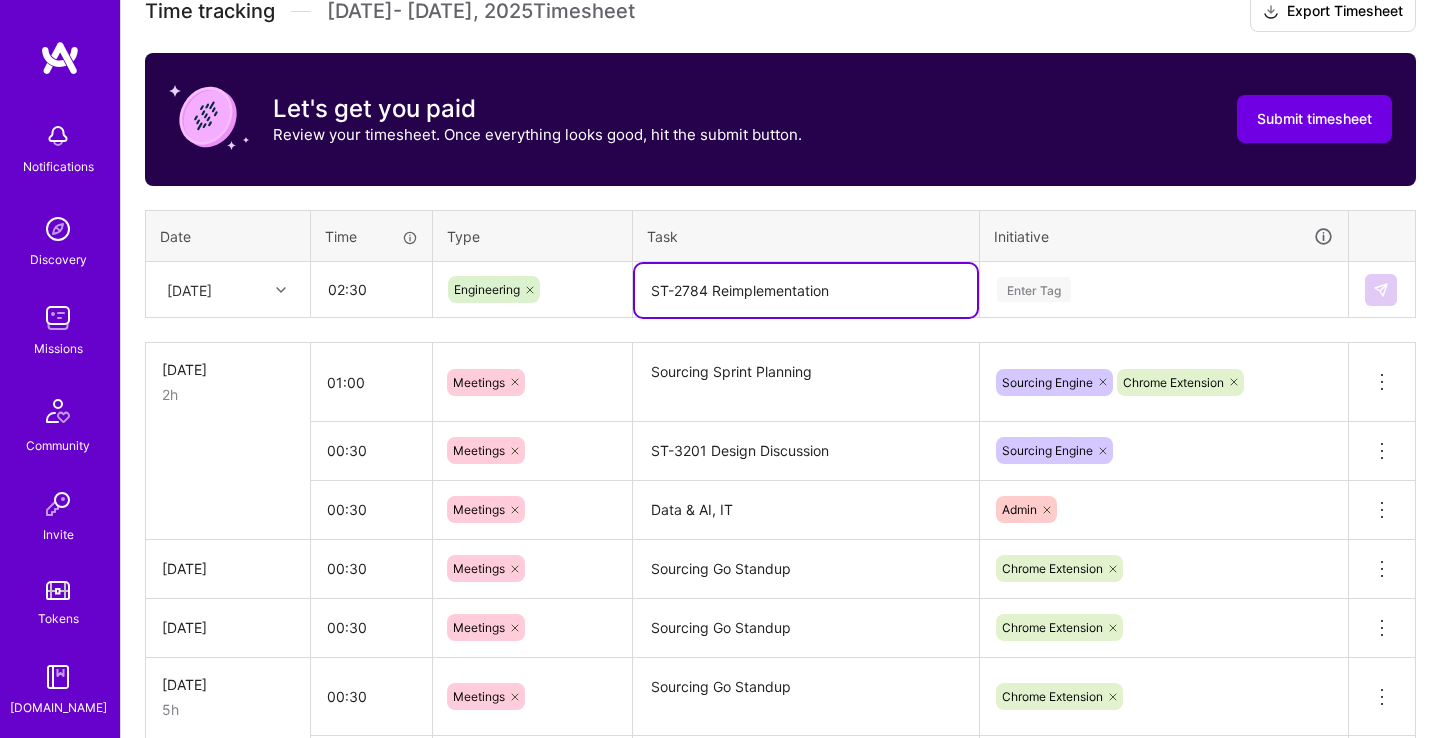 type on "ST-2784 Reimplementation" 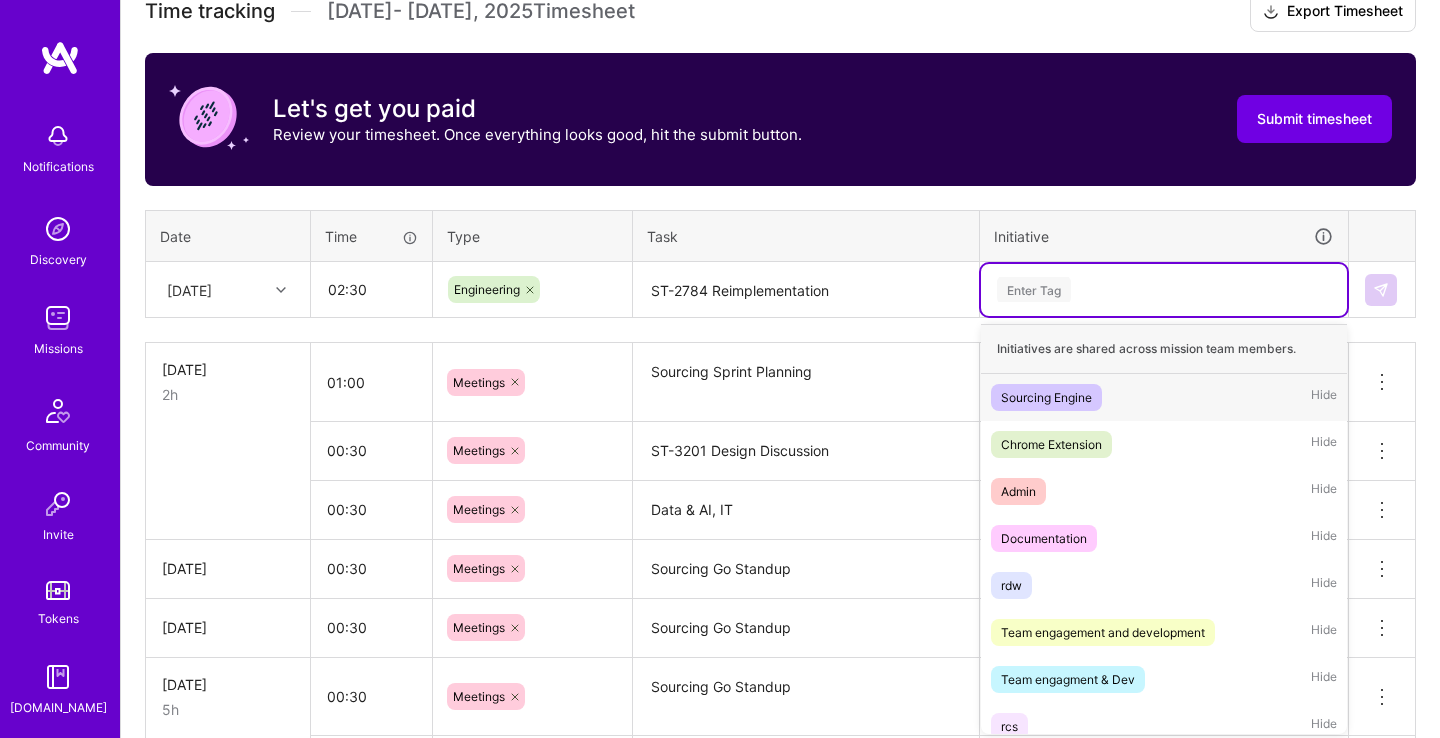 click on "Sourcing Engine Hide" at bounding box center (1164, 397) 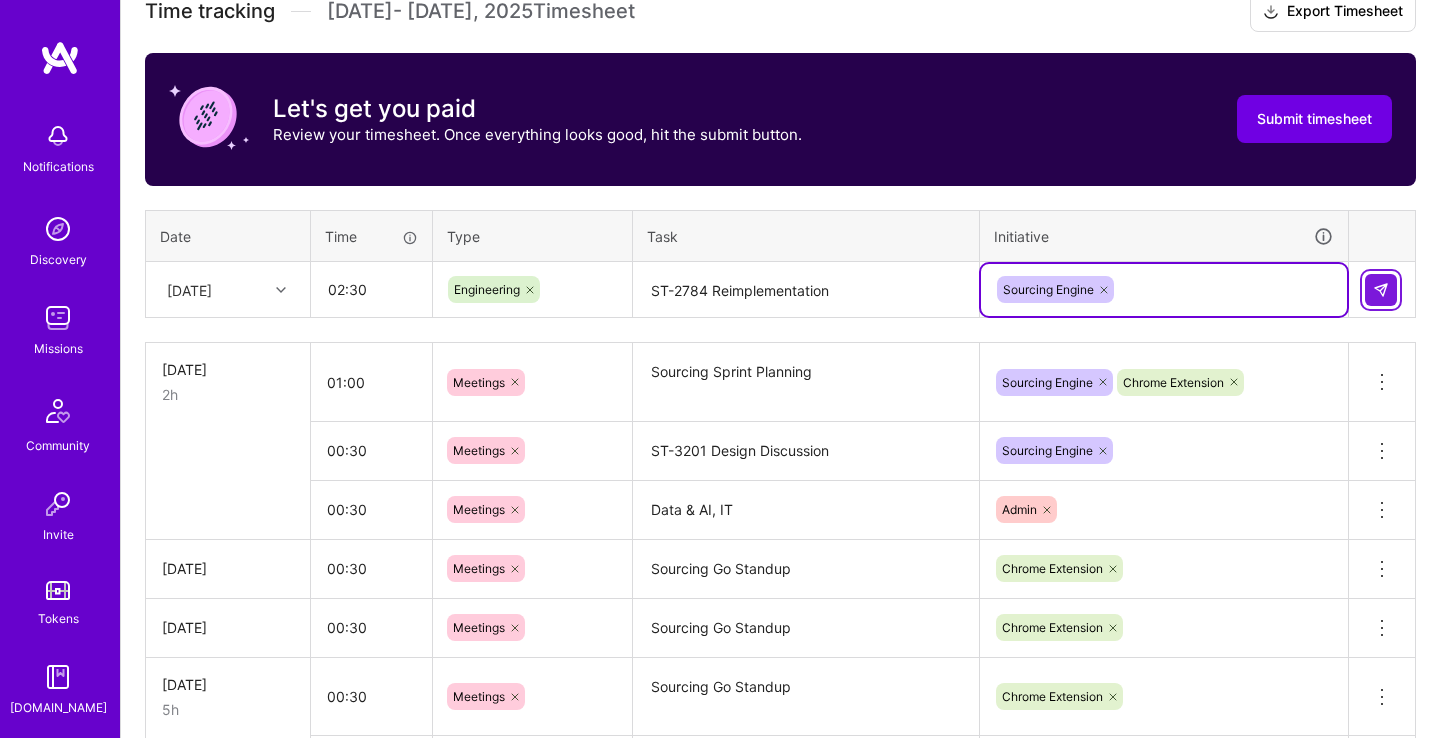 click at bounding box center (1381, 290) 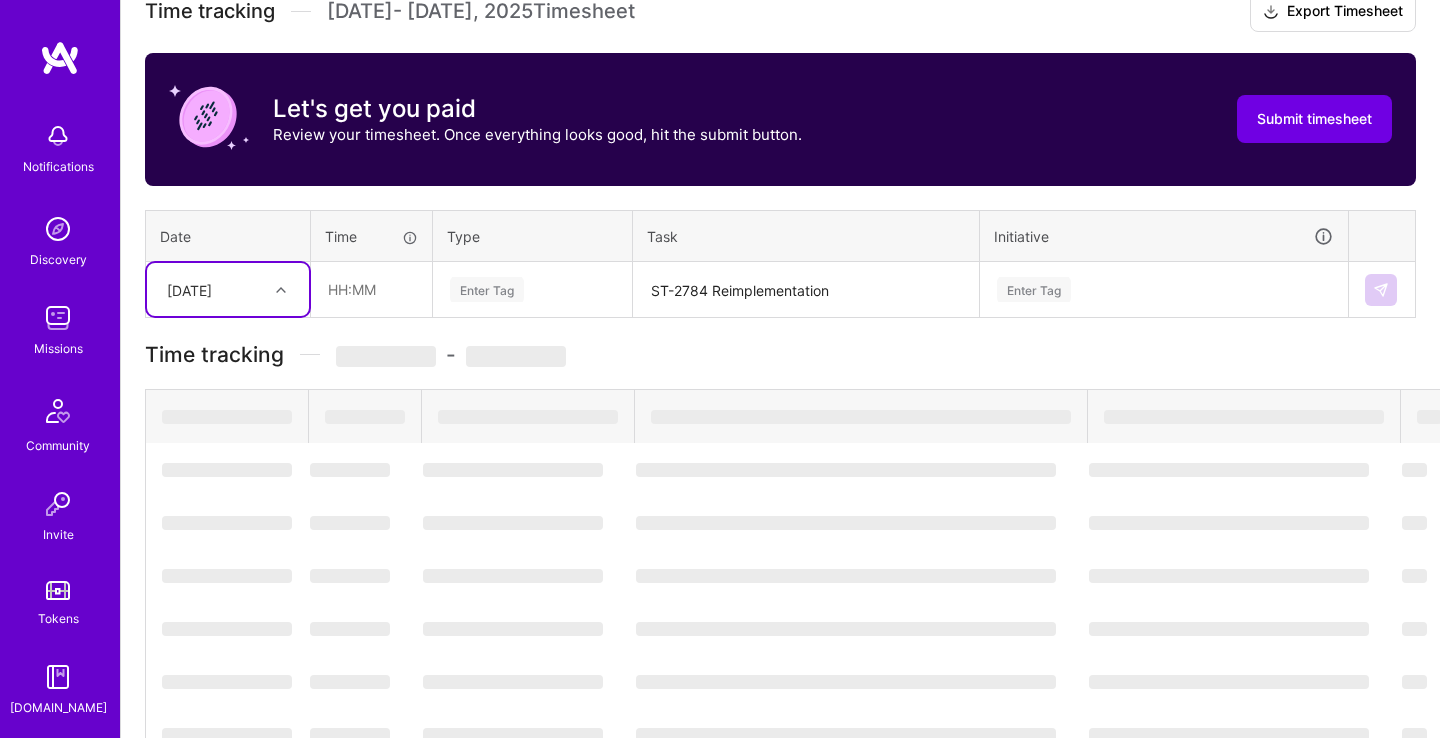 click on "[DATE]" at bounding box center [212, 289] 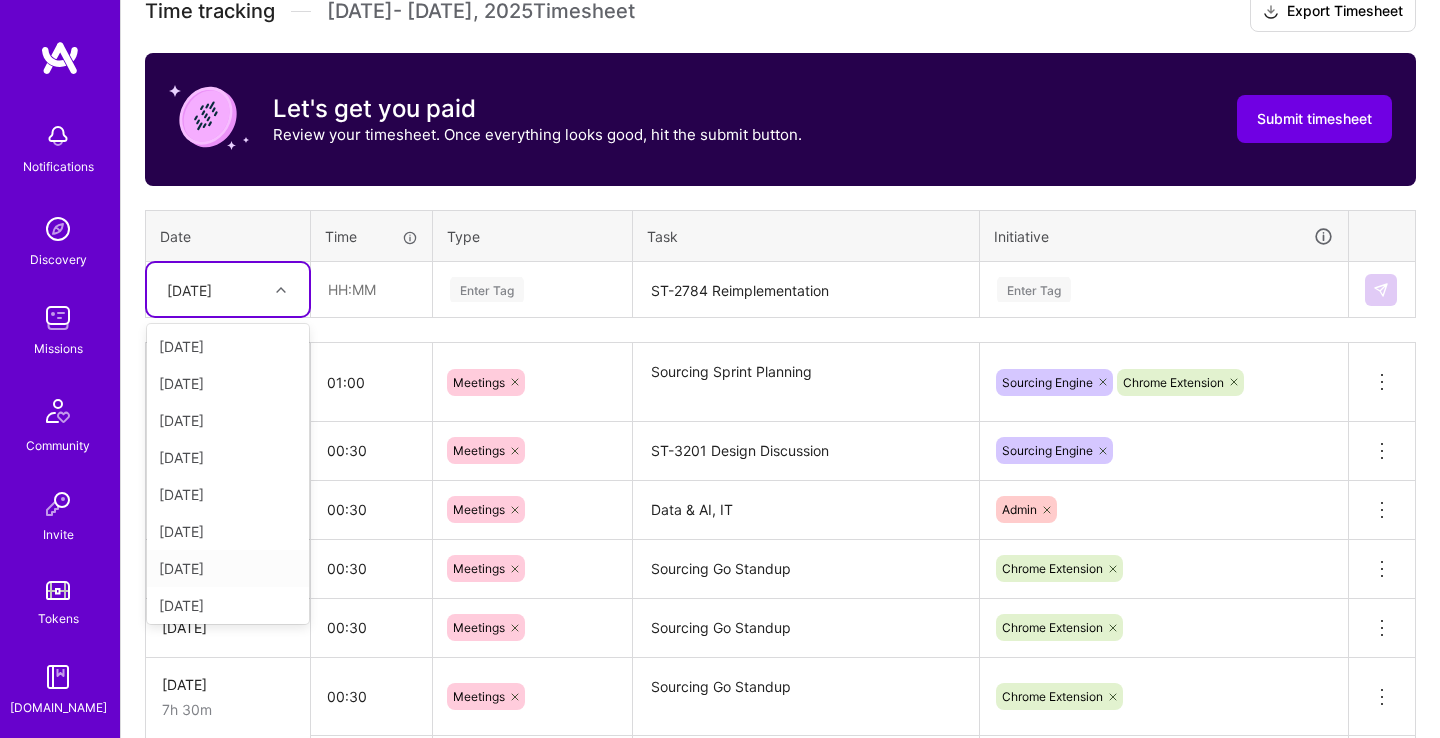 scroll, scrollTop: 226, scrollLeft: 0, axis: vertical 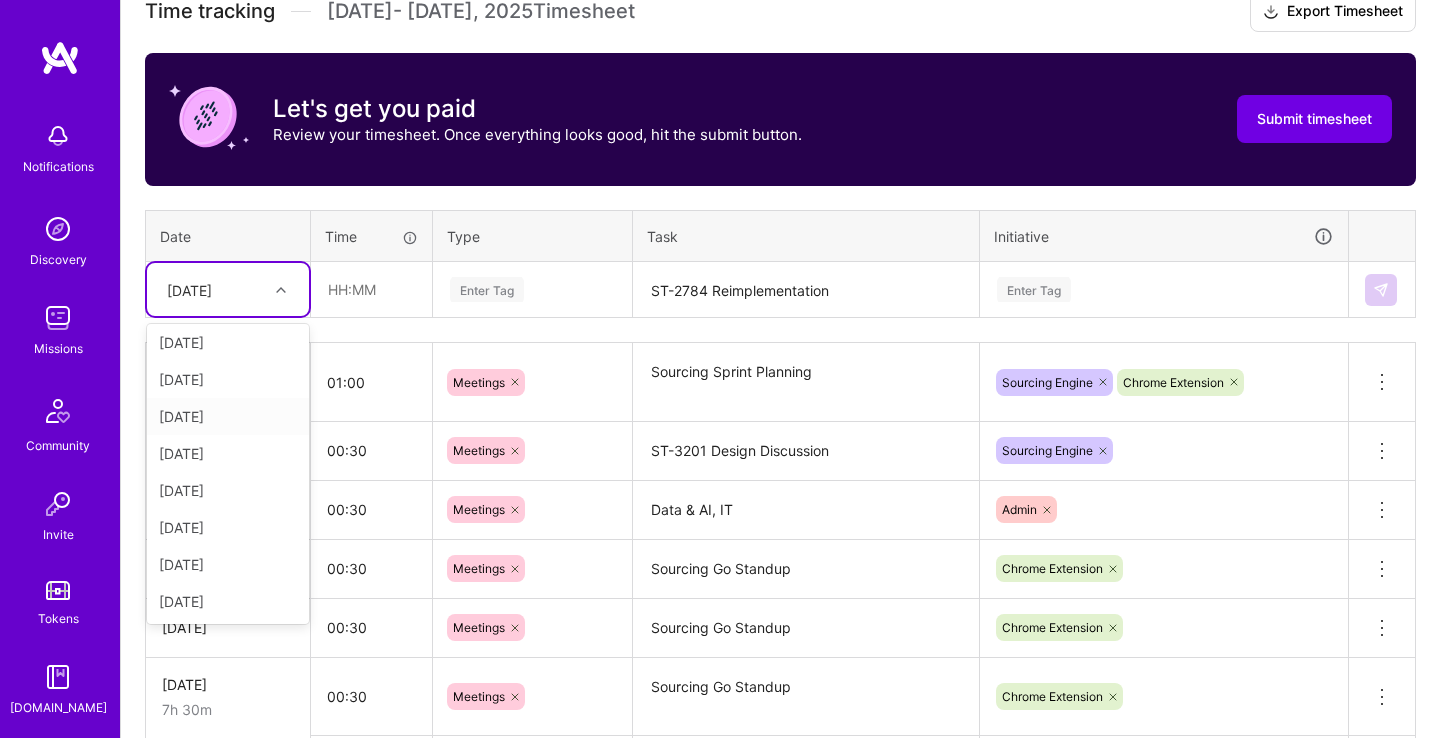 click on "[DATE]" at bounding box center [228, 416] 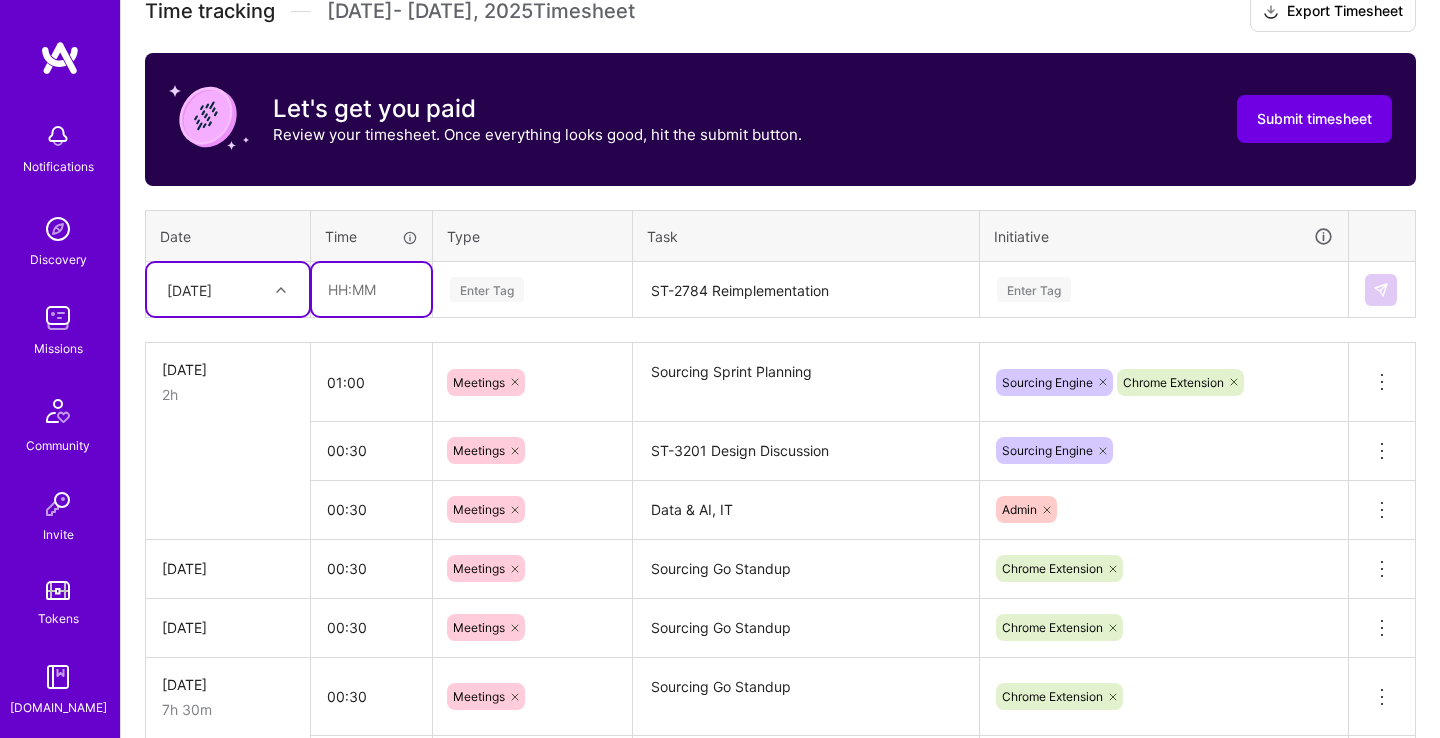click at bounding box center [371, 289] 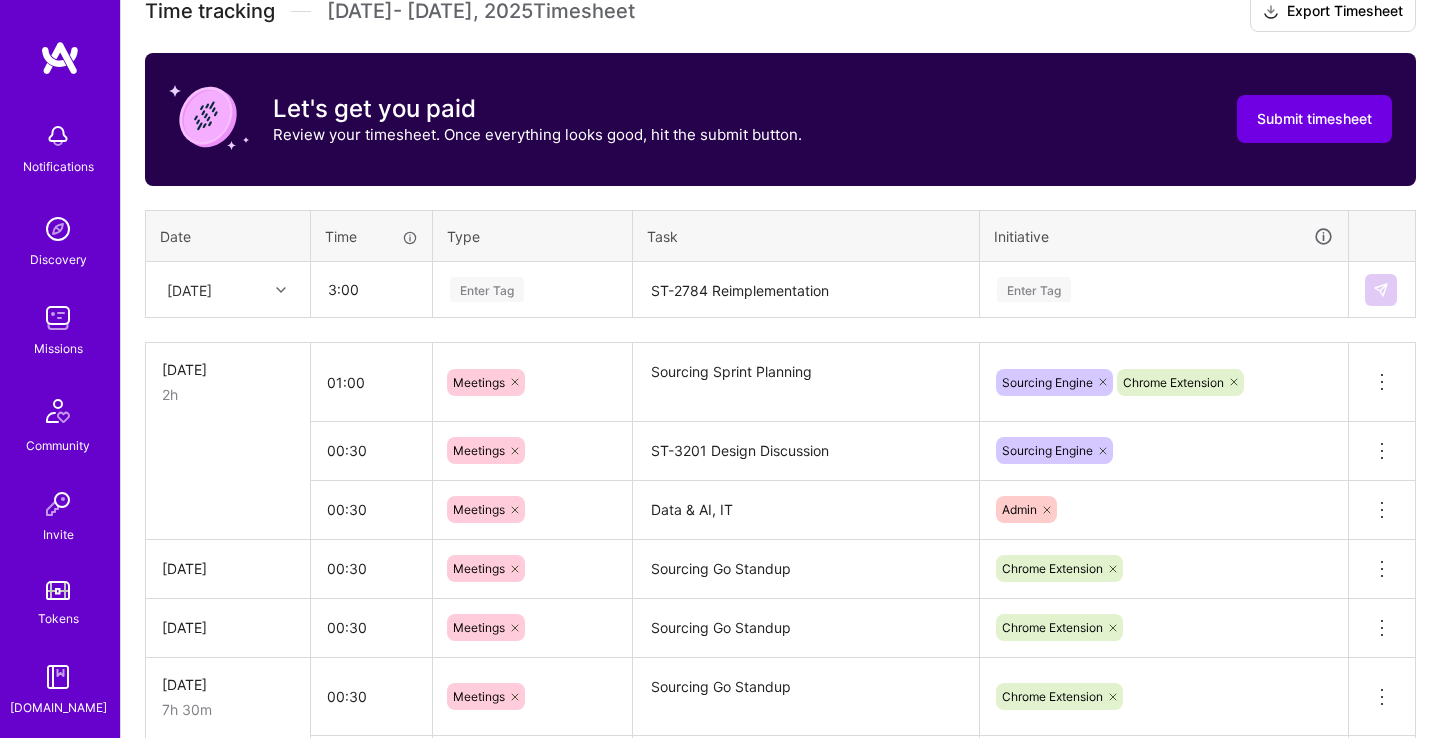 type on "03:00" 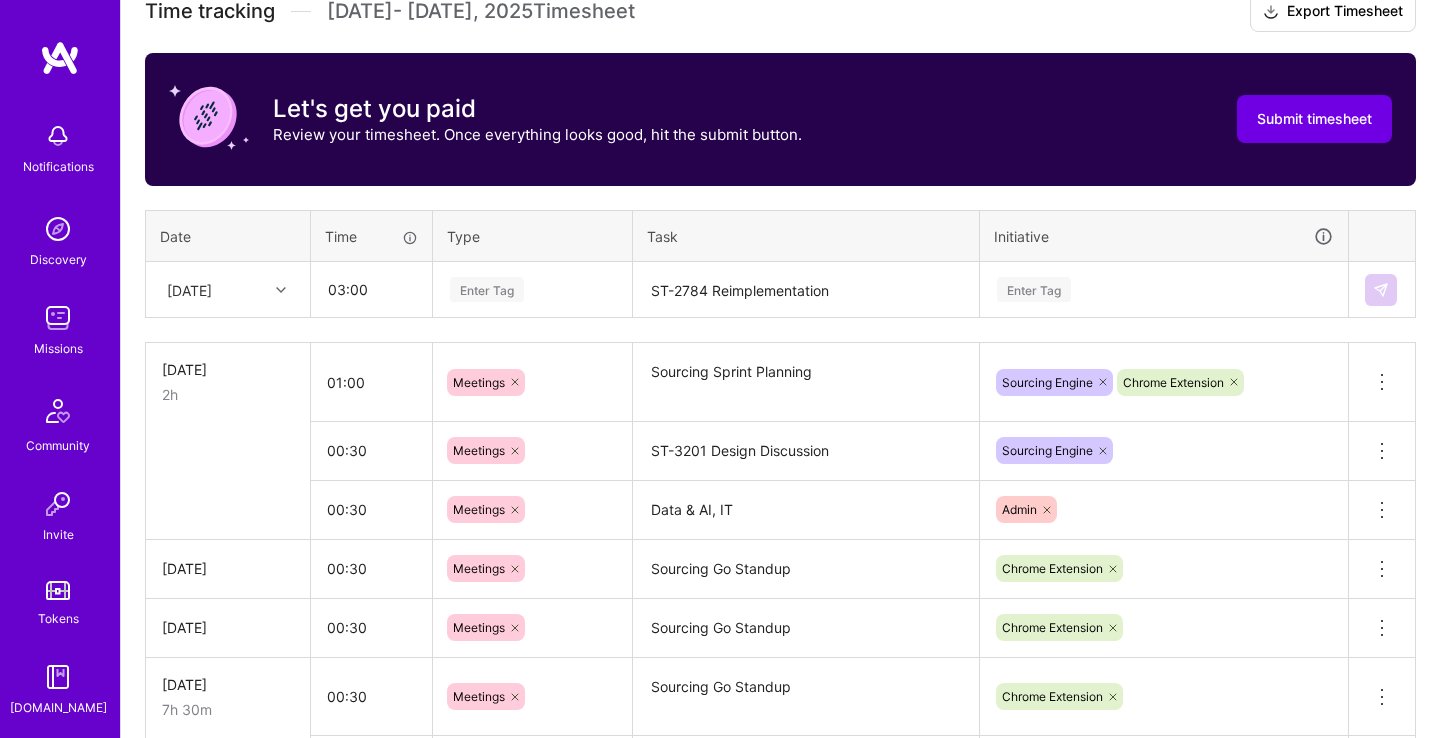 click on "Enter Tag" at bounding box center (532, 289) 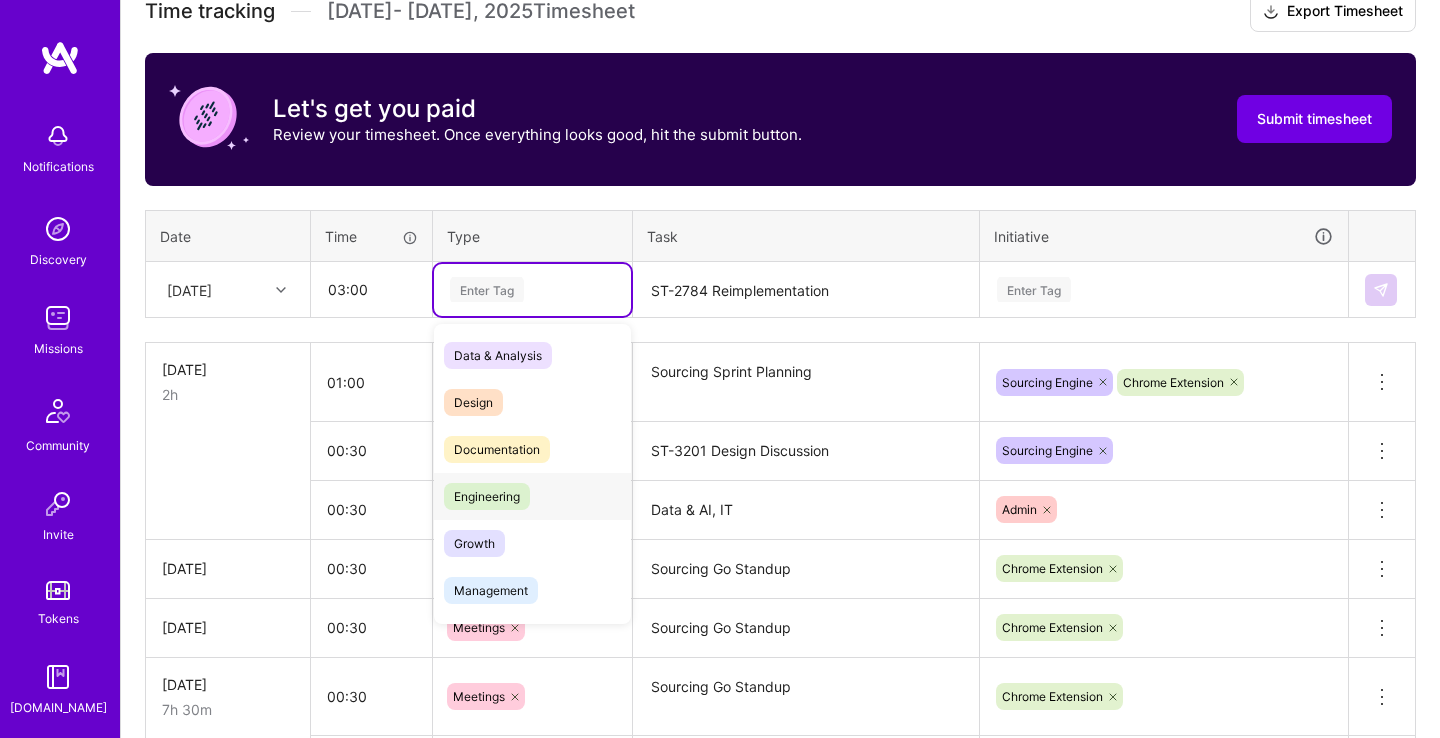 click on "Engineering" at bounding box center [532, 496] 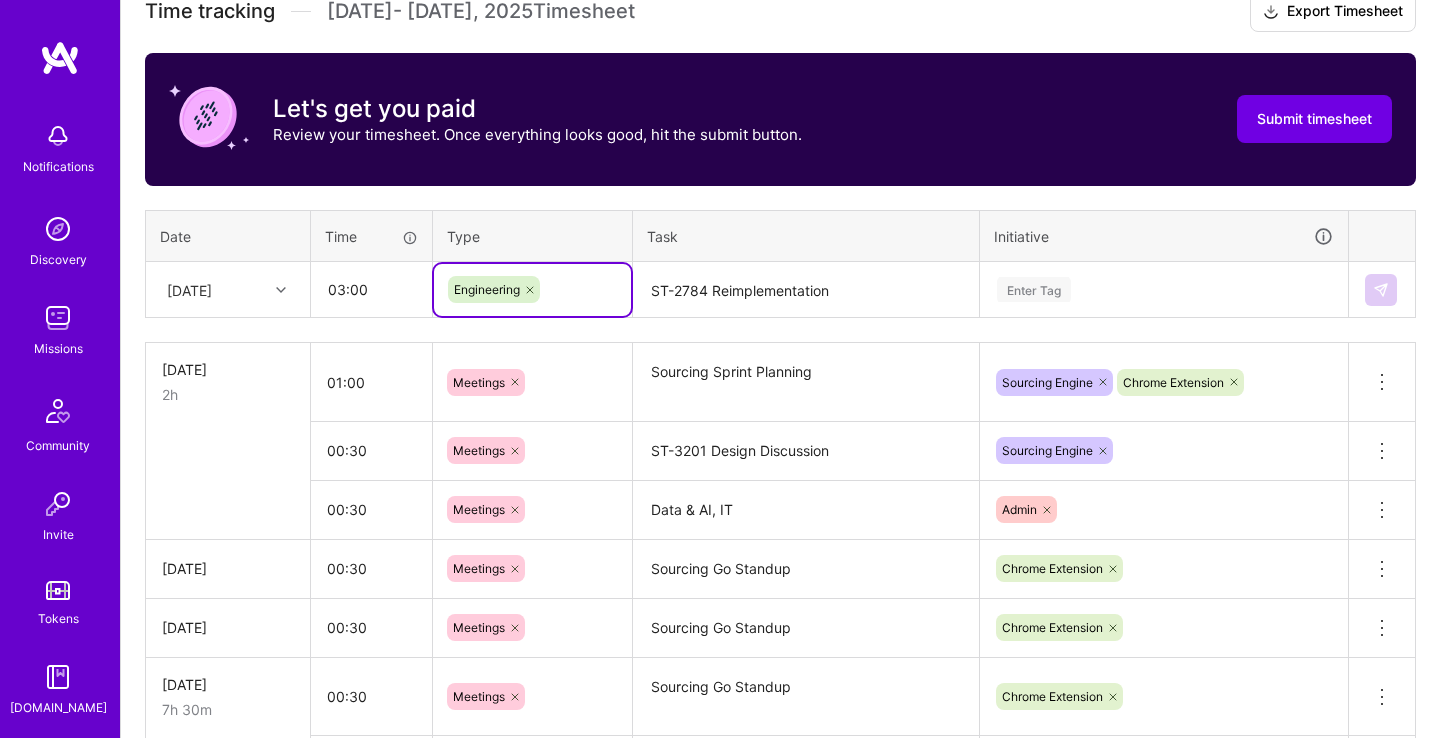 click on "ST-2784 Reimplementation" at bounding box center [806, 290] 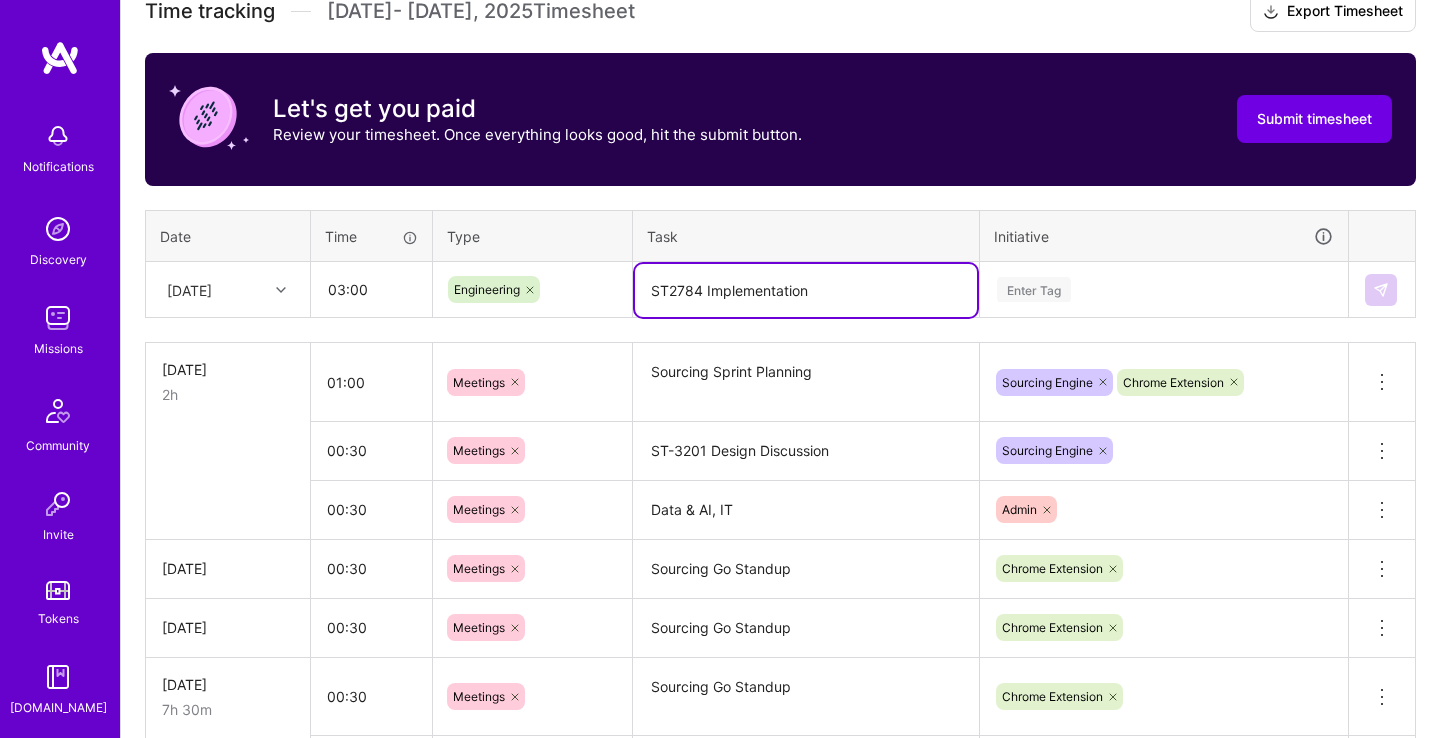 type on "ST2784 Implementation" 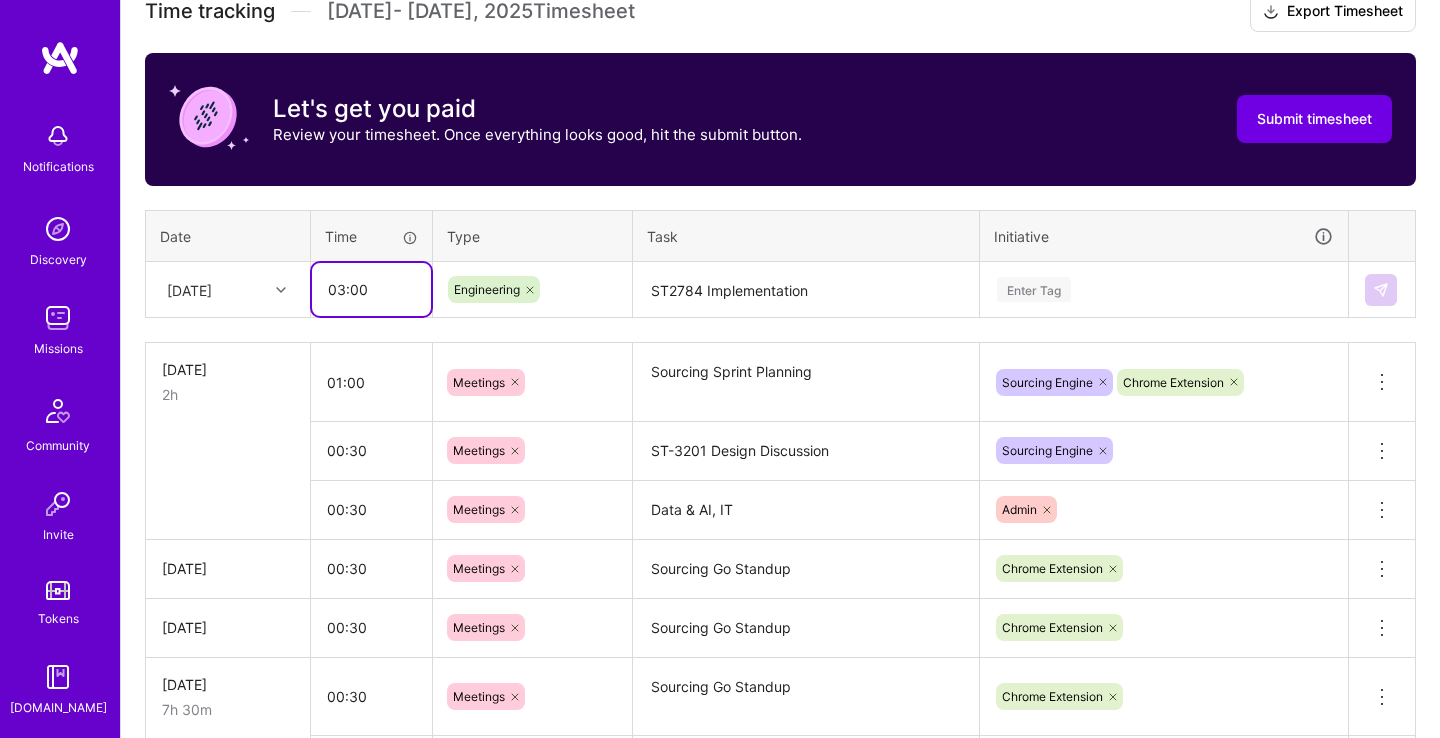 click on "03:00" at bounding box center (371, 289) 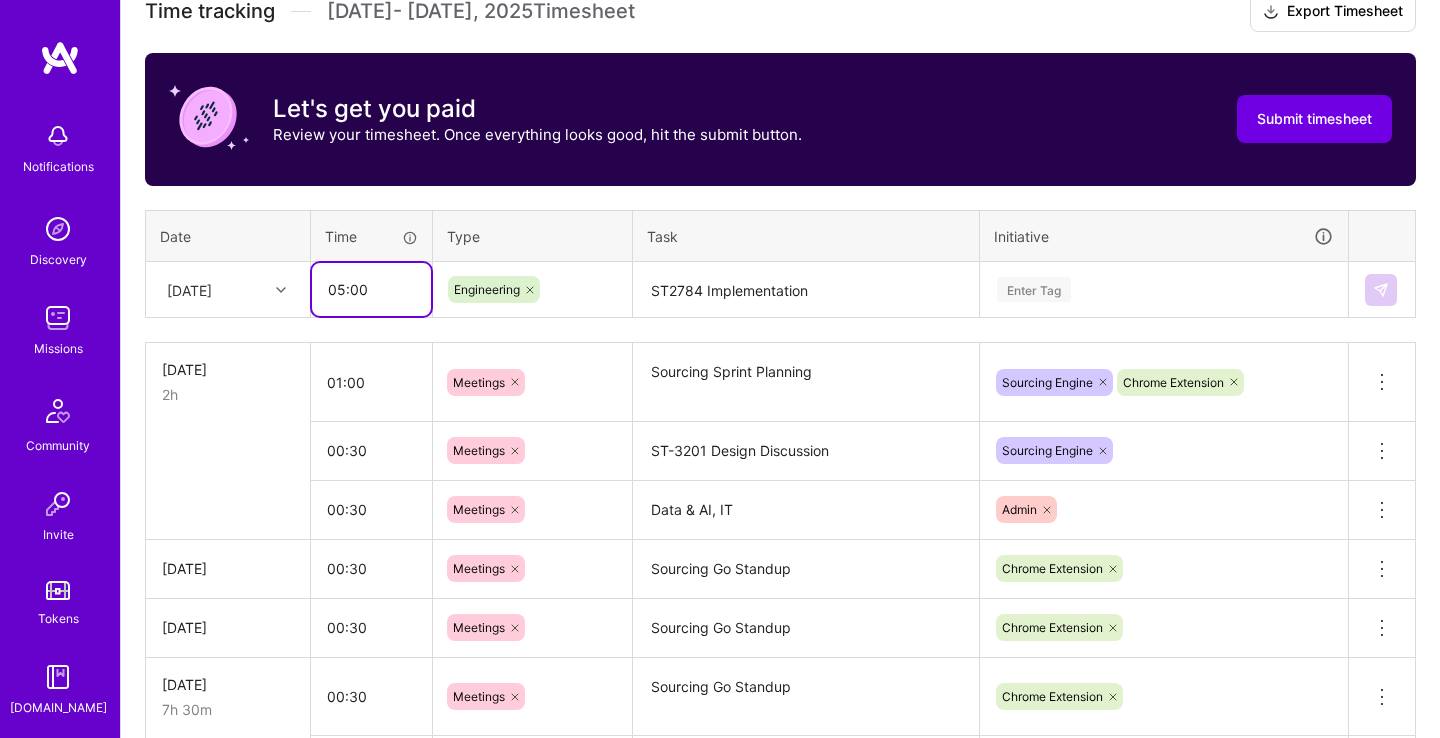type on "05:00" 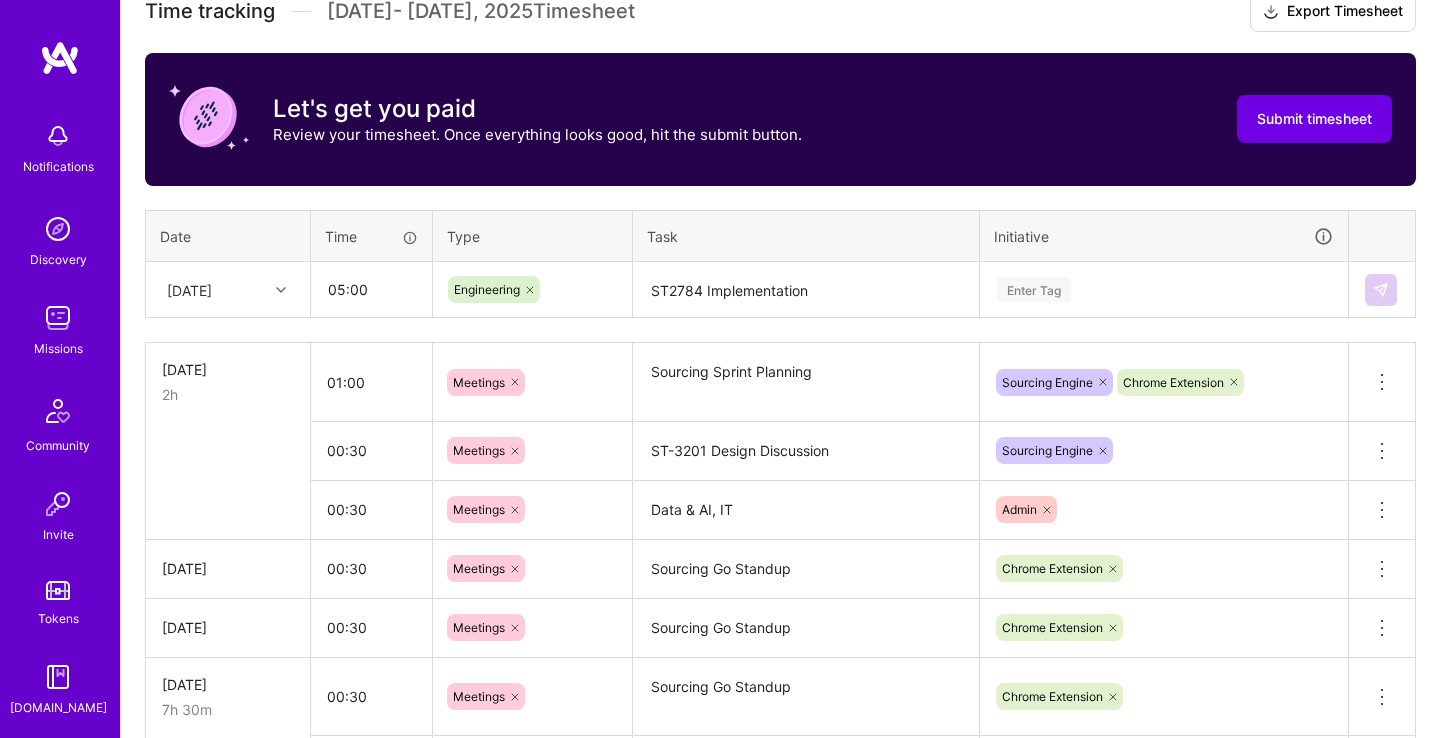 click on "Enter Tag" at bounding box center (1164, 289) 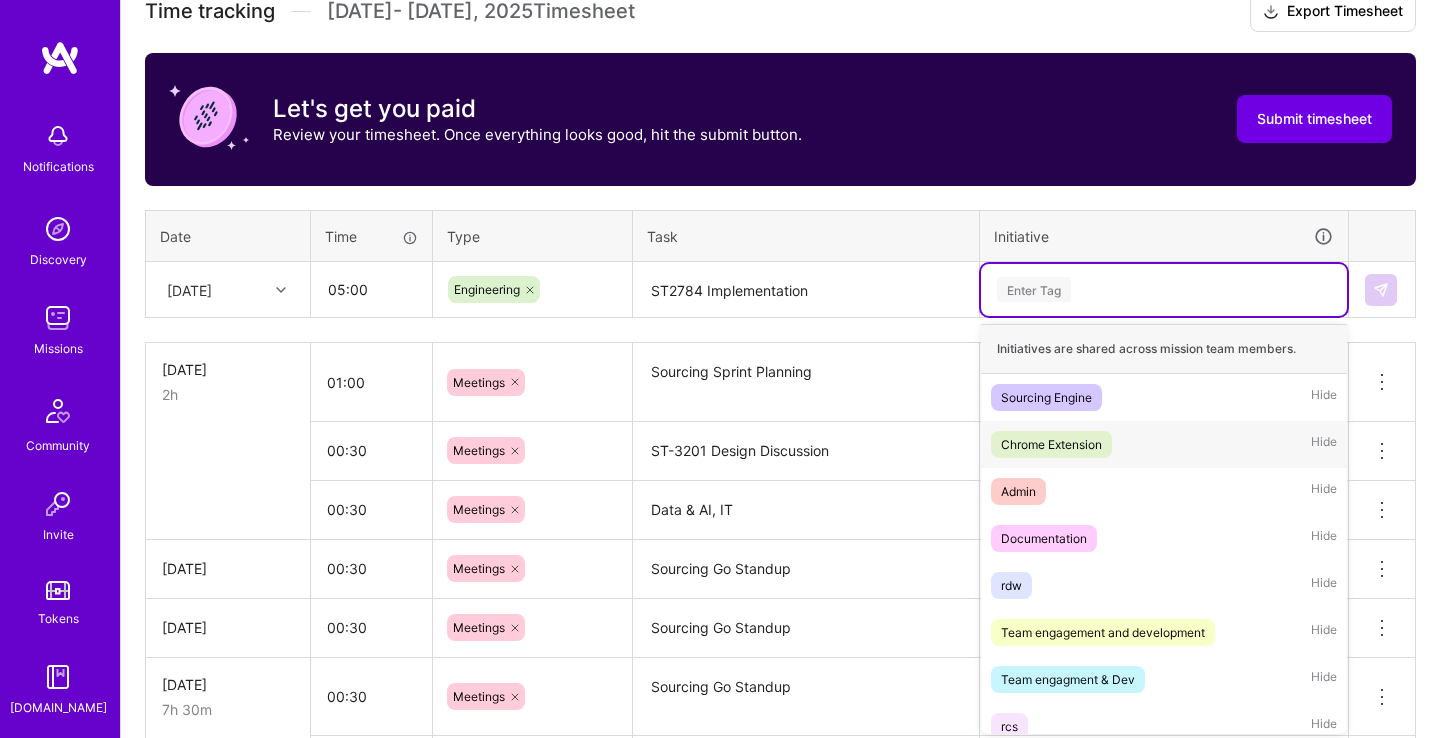click on "Chrome Extension Hide" at bounding box center [1164, 444] 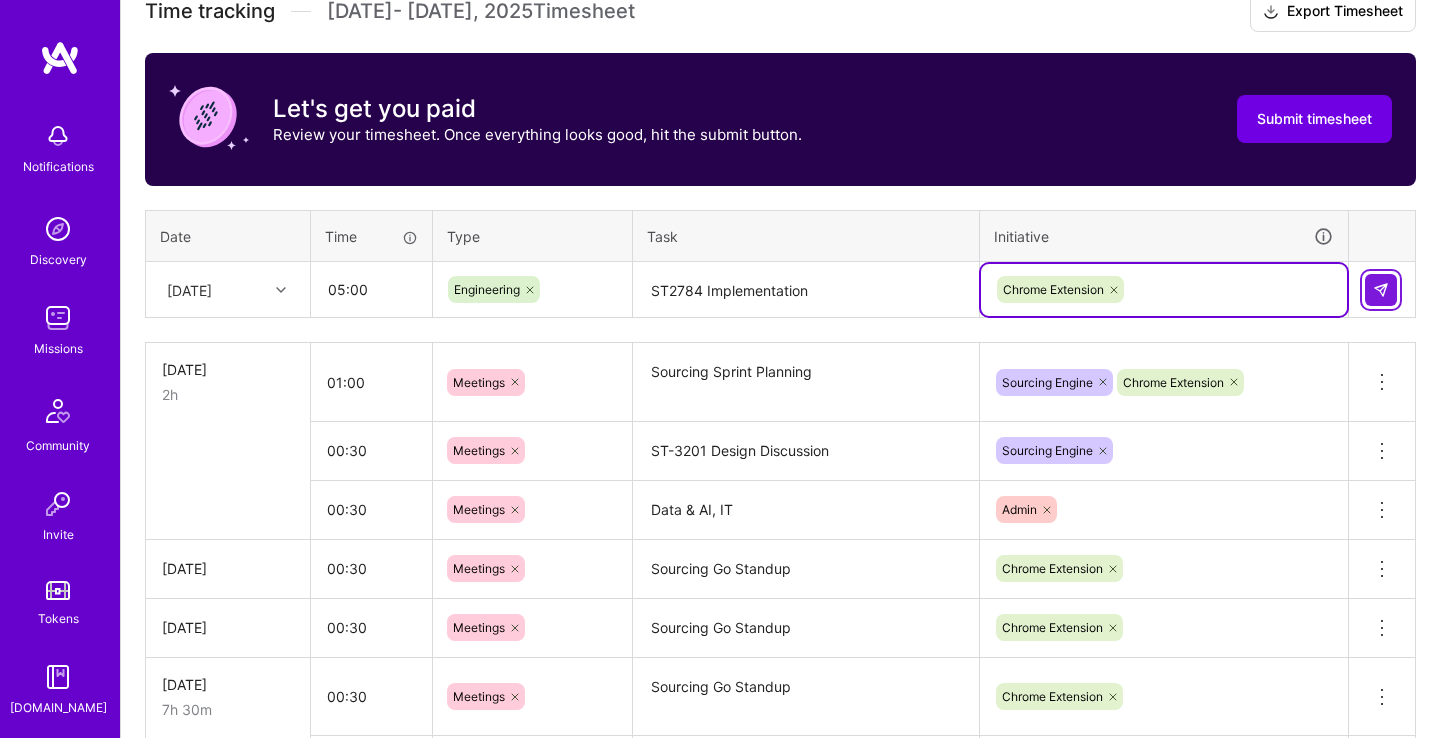 click at bounding box center [1381, 290] 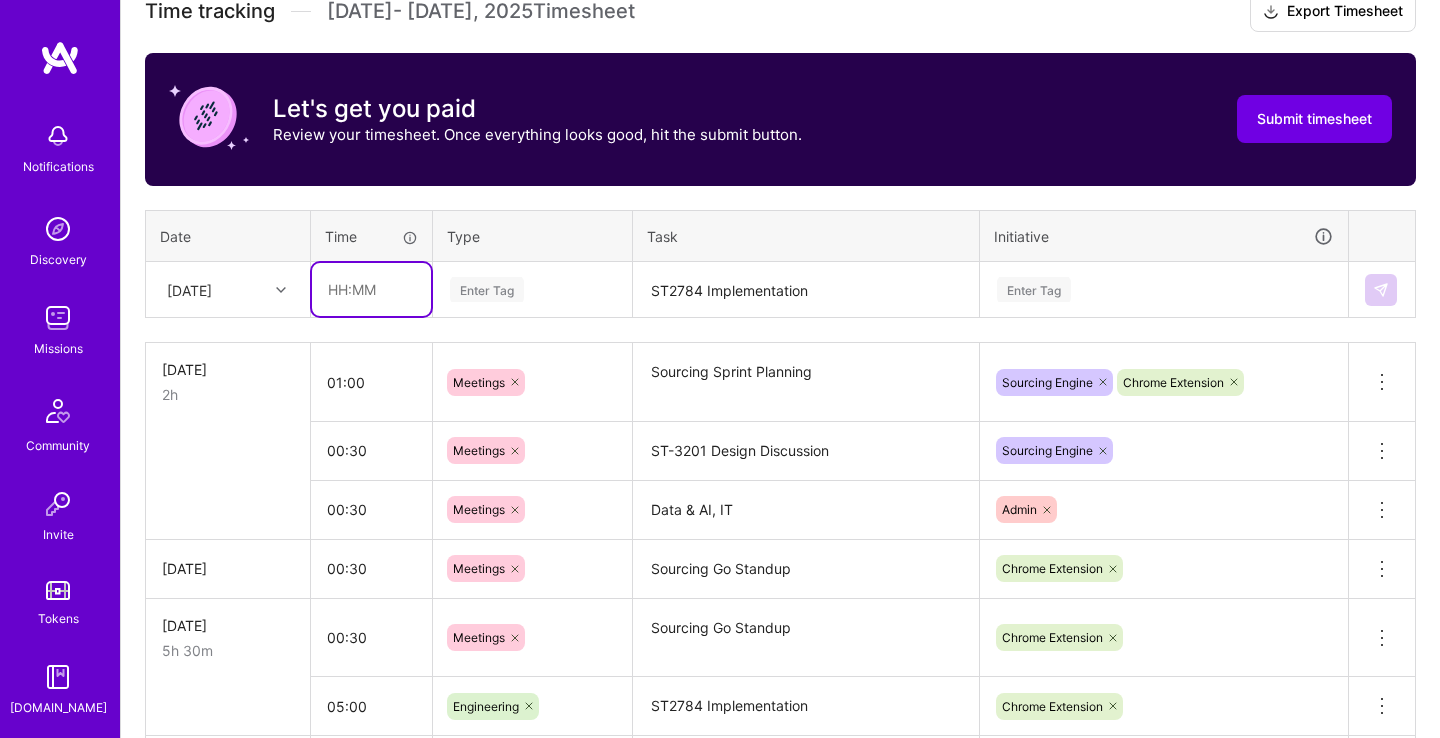 click at bounding box center [371, 289] 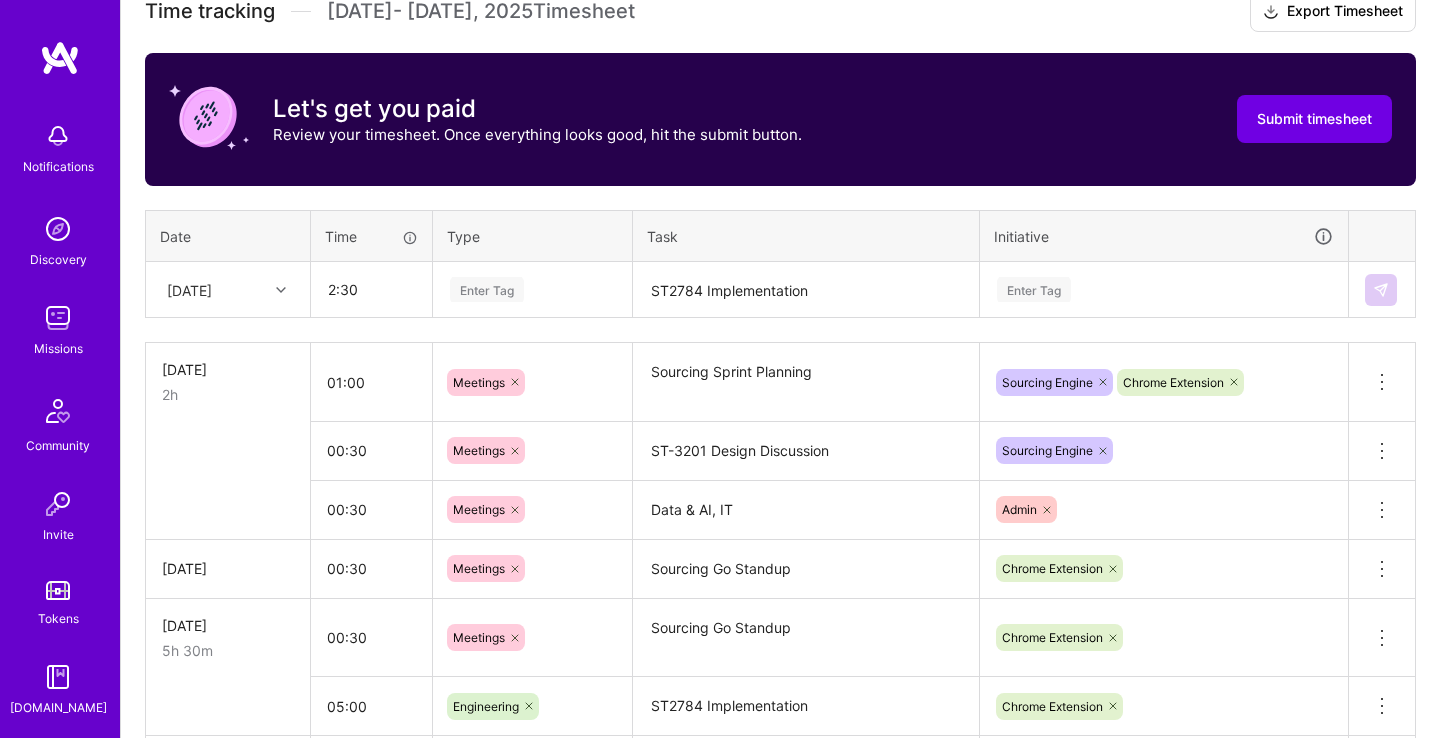 type on "02:30" 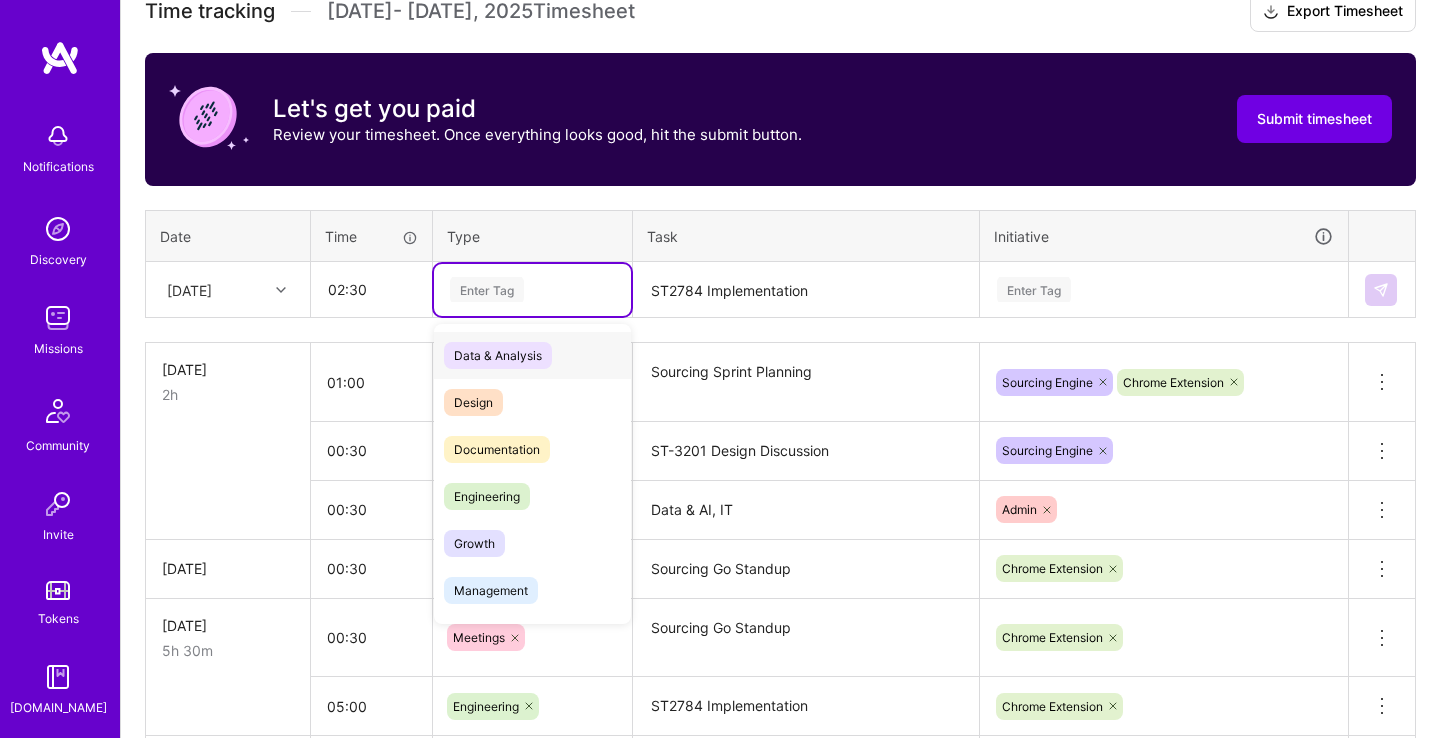 click on "Enter Tag" at bounding box center (532, 290) 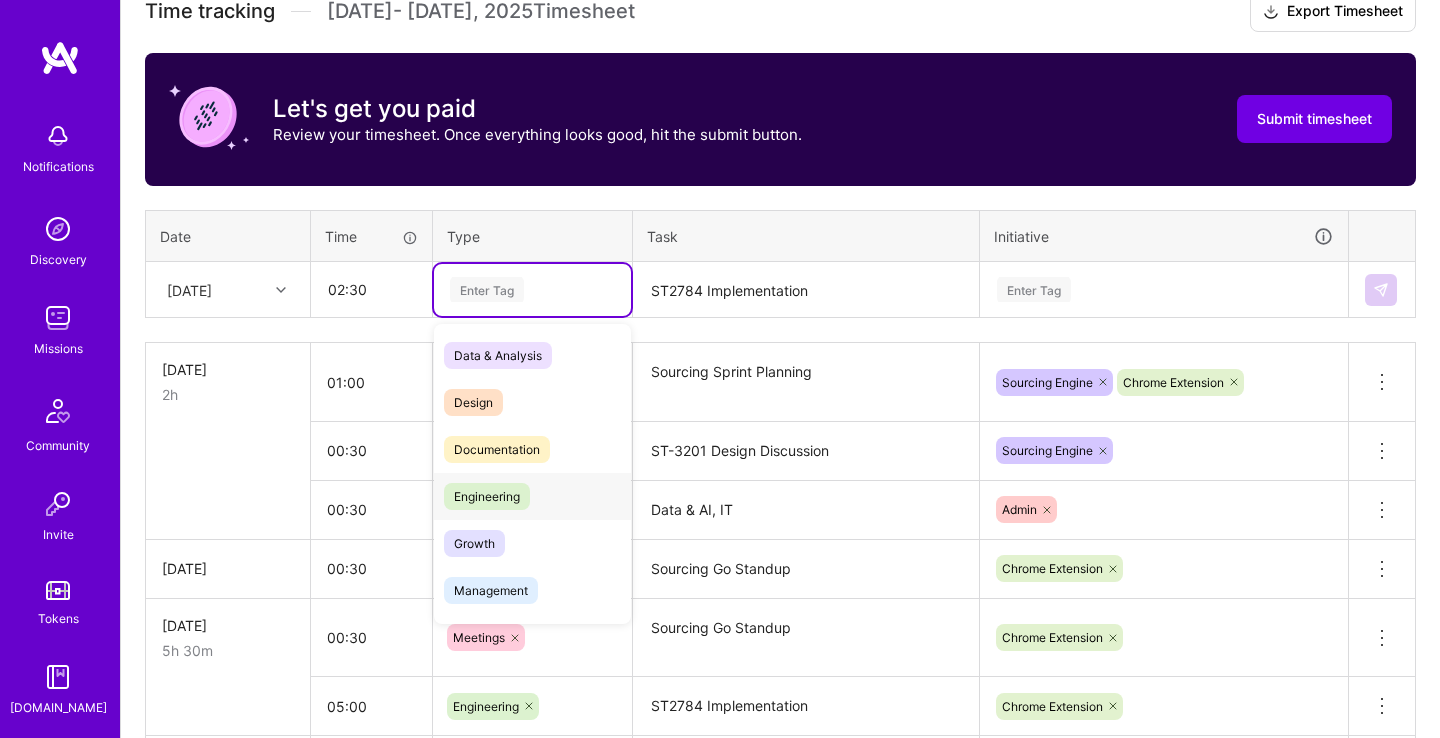 click on "Engineering" at bounding box center (532, 496) 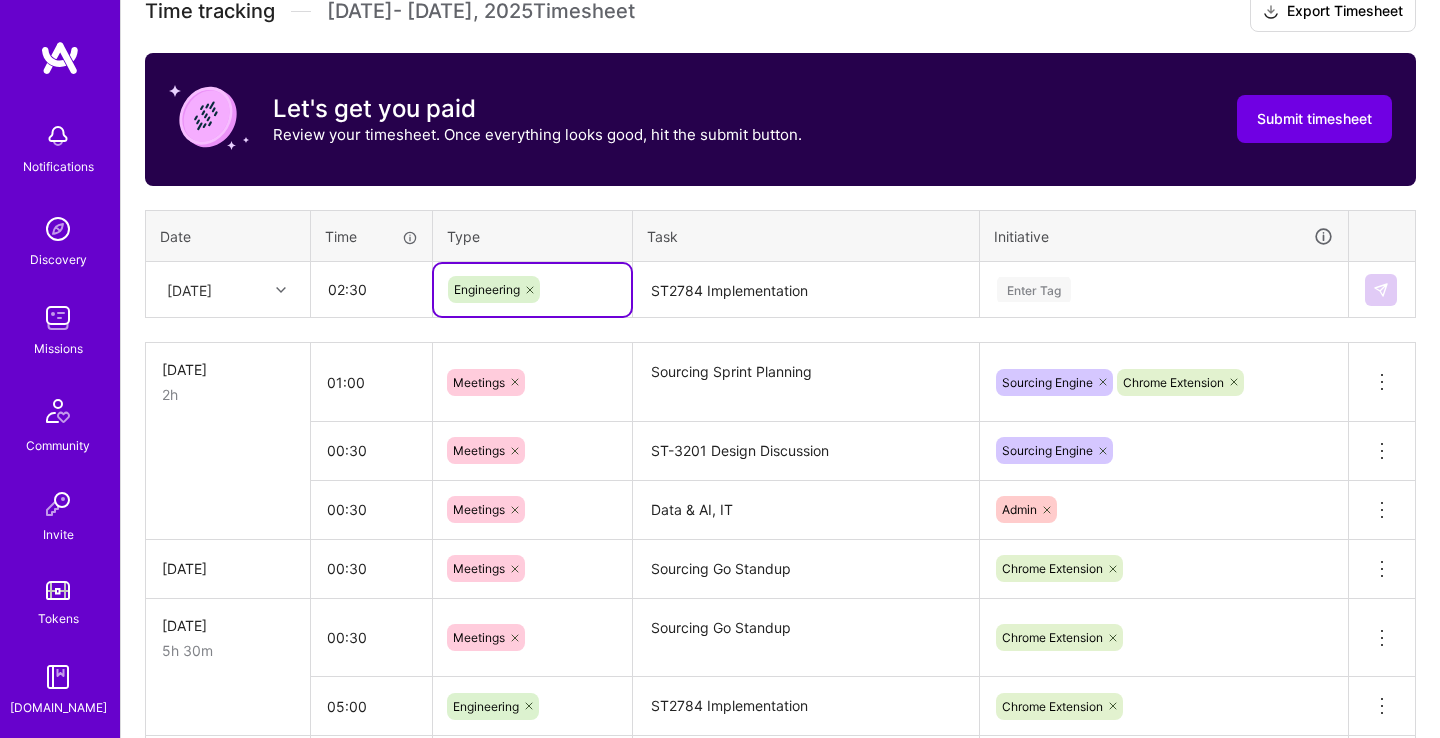 click on "ST2784 Implementation" at bounding box center [806, 290] 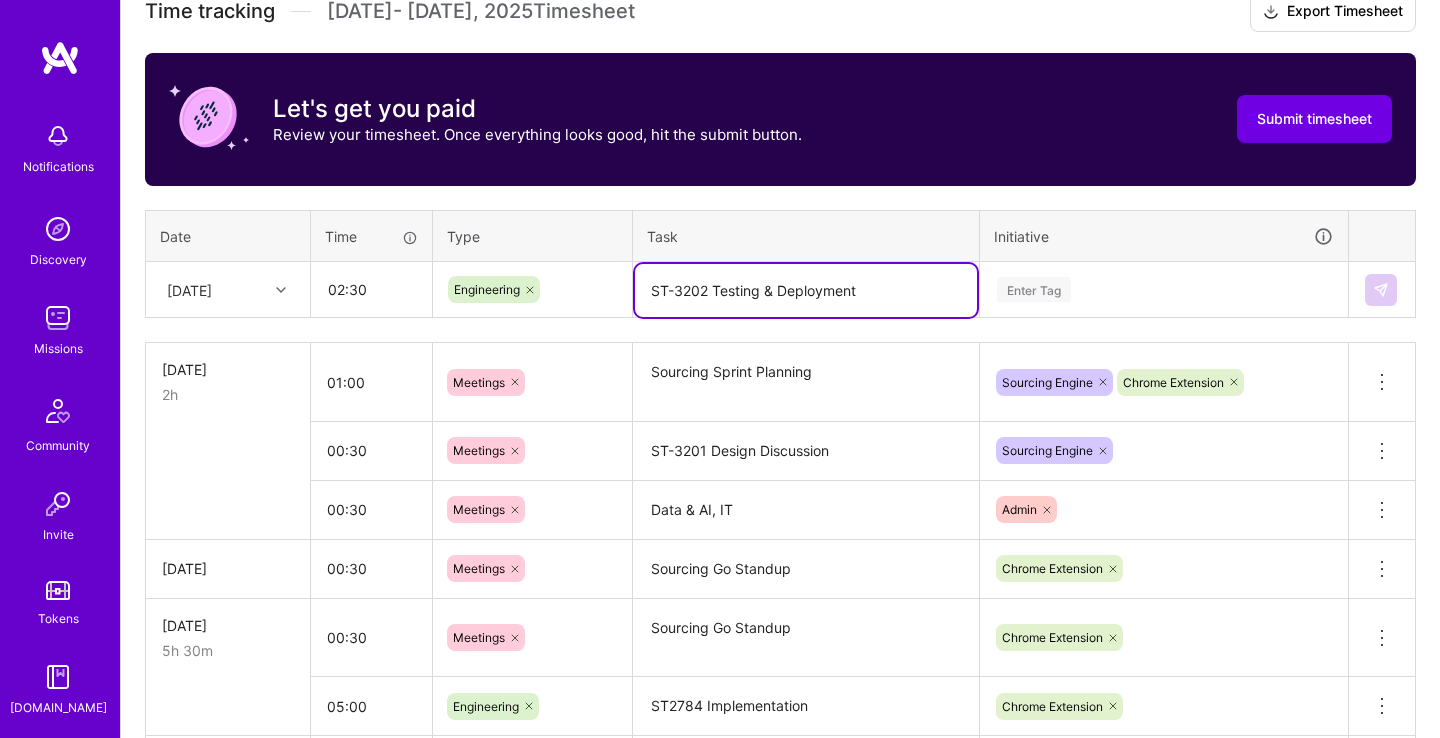 type on "ST-3202 Testing & Deployment" 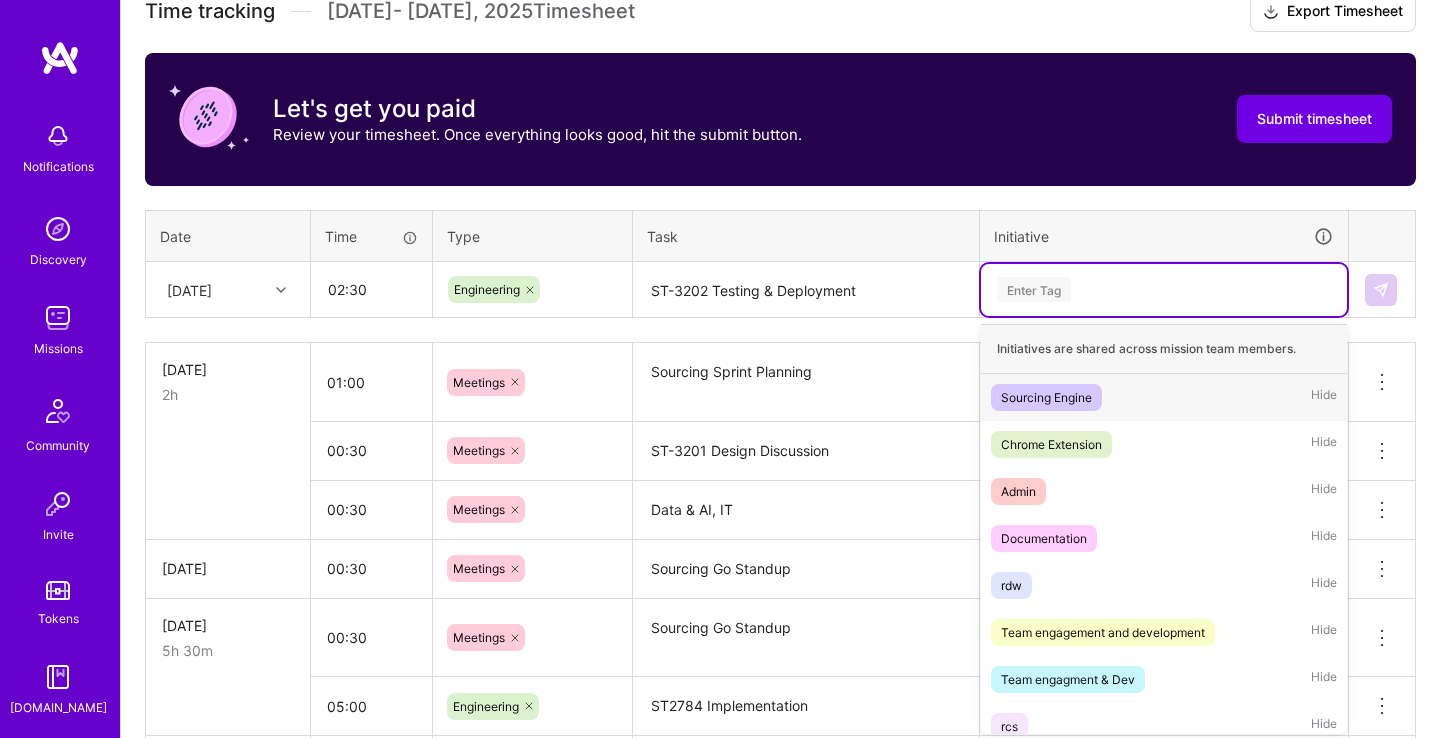 click on "Chrome Extension" at bounding box center (1051, 444) 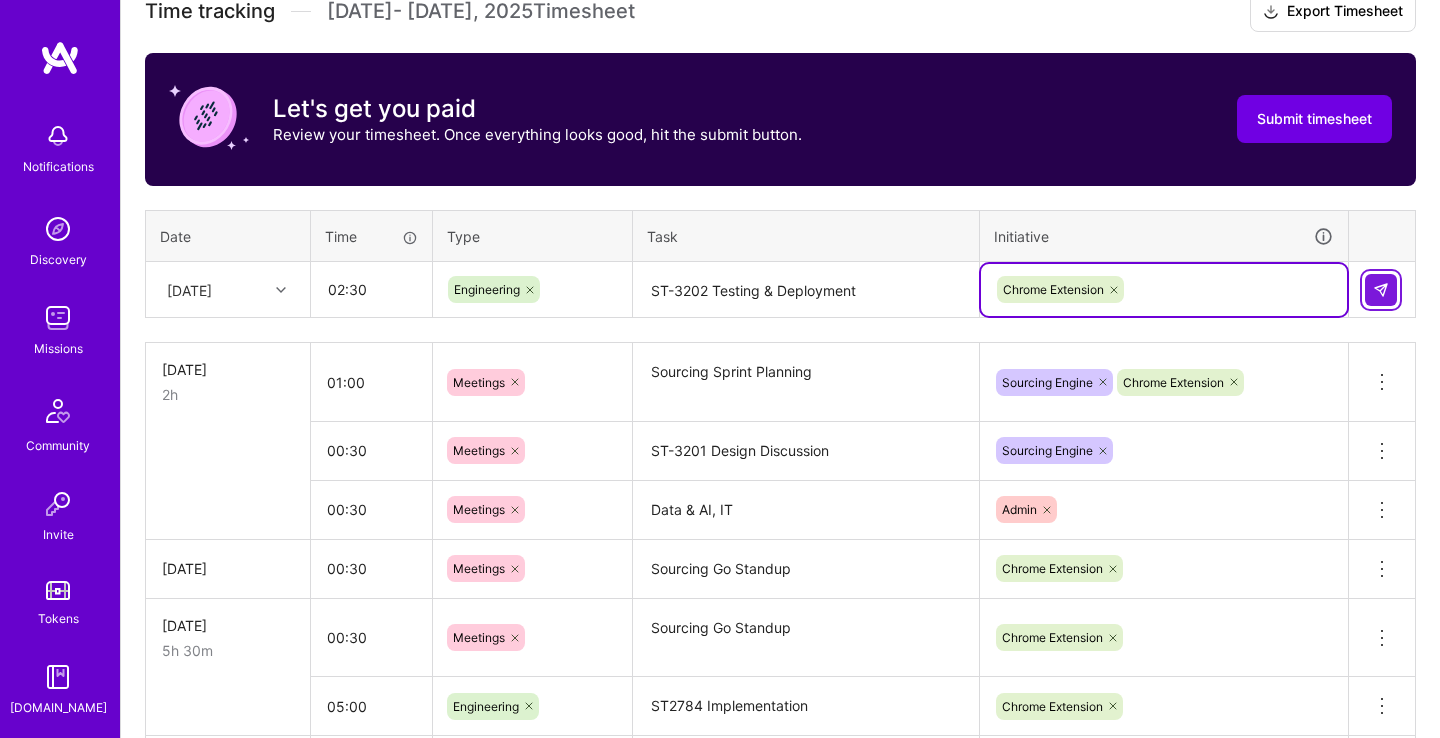 click at bounding box center [1381, 290] 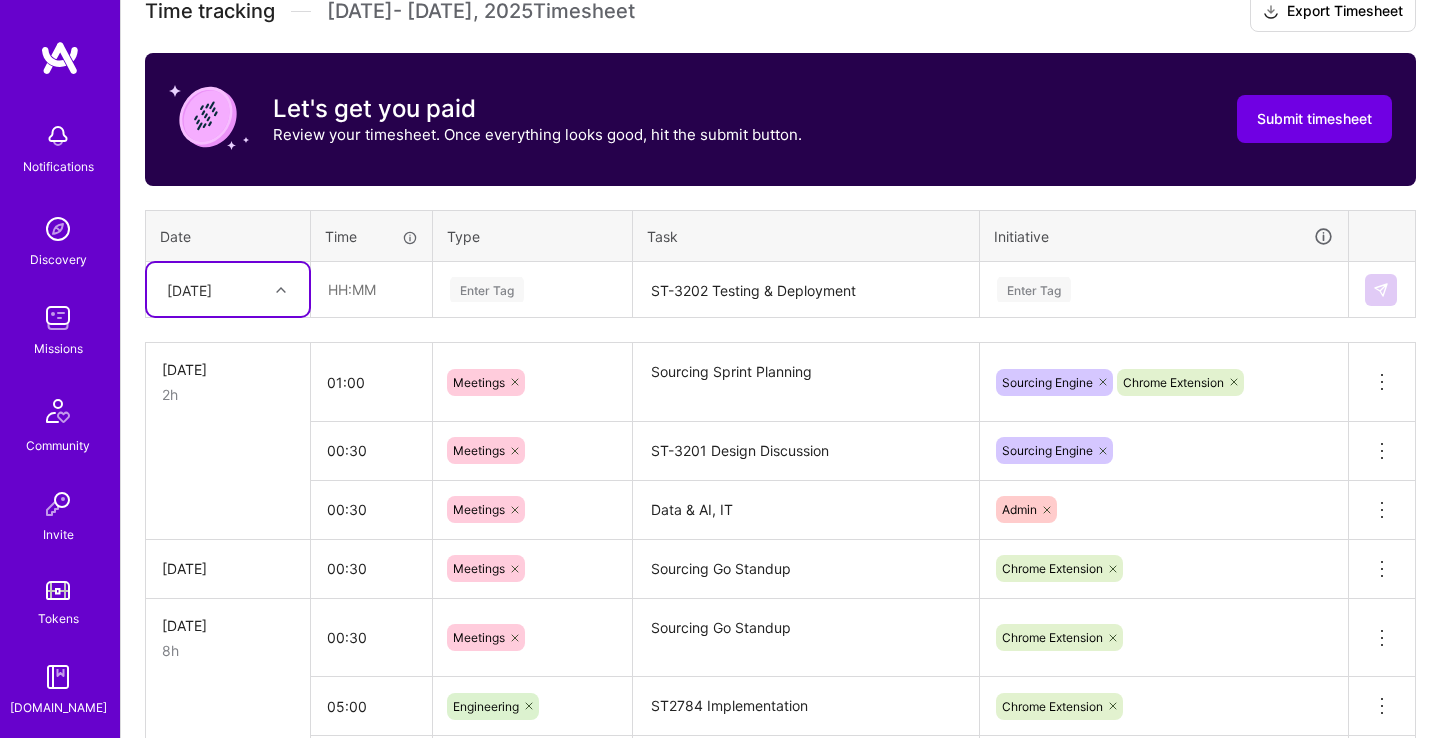 click at bounding box center (283, 289) 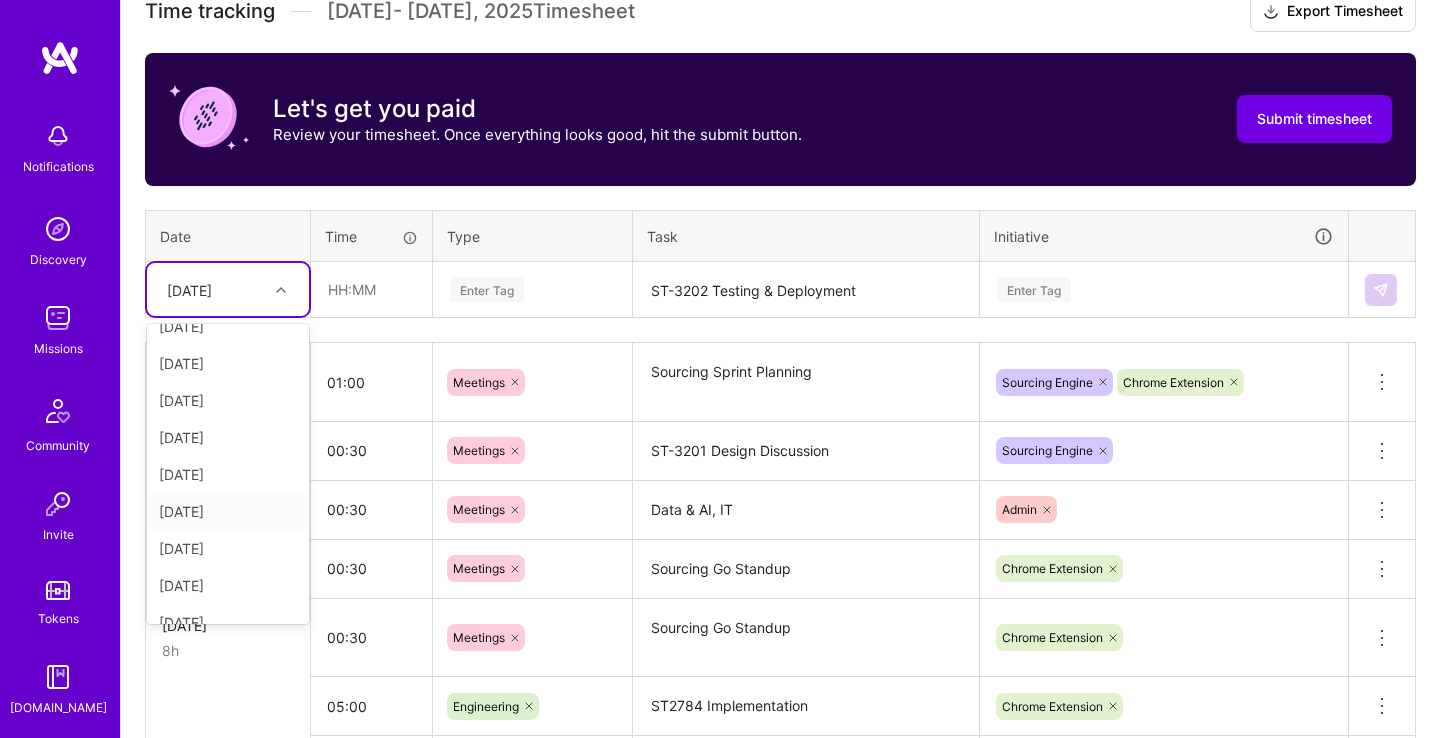 scroll, scrollTop: 226, scrollLeft: 0, axis: vertical 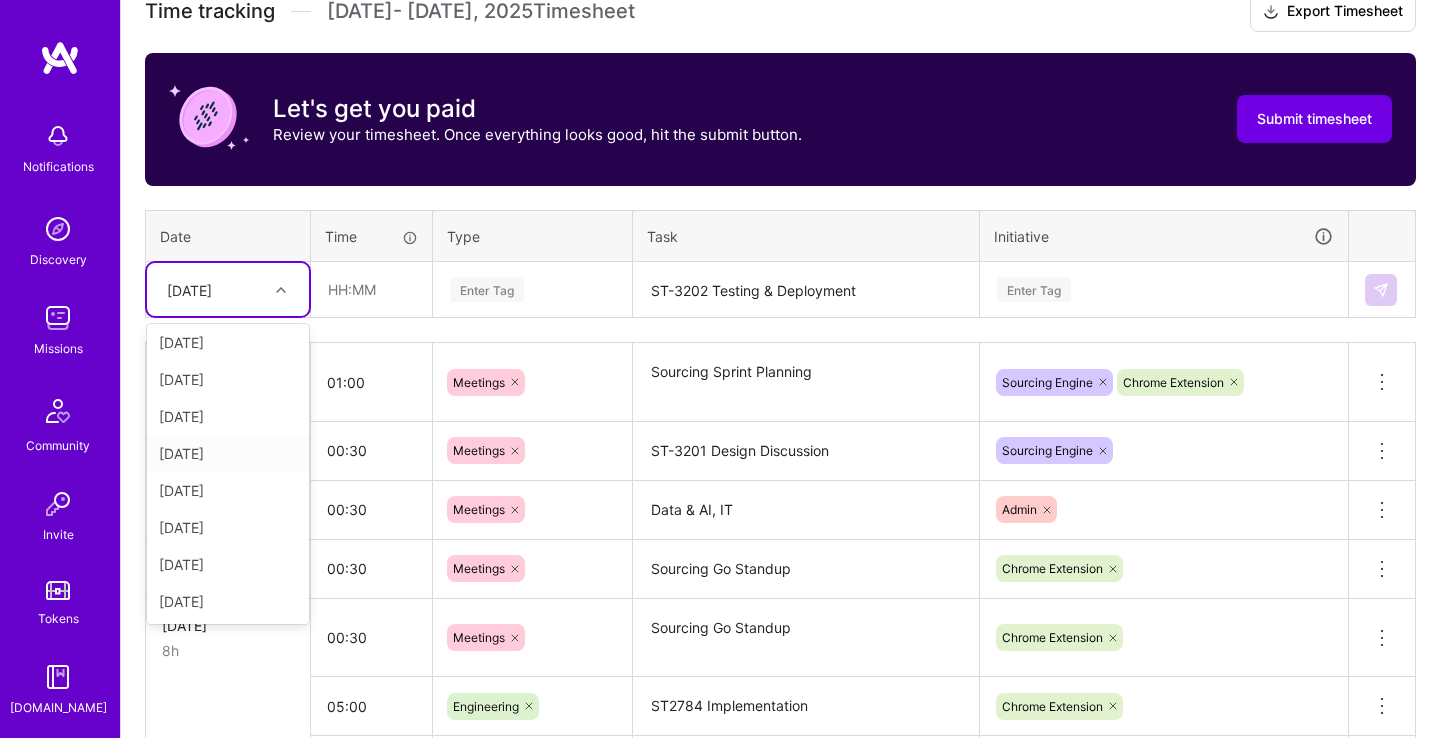 click on "[DATE]" at bounding box center [228, 453] 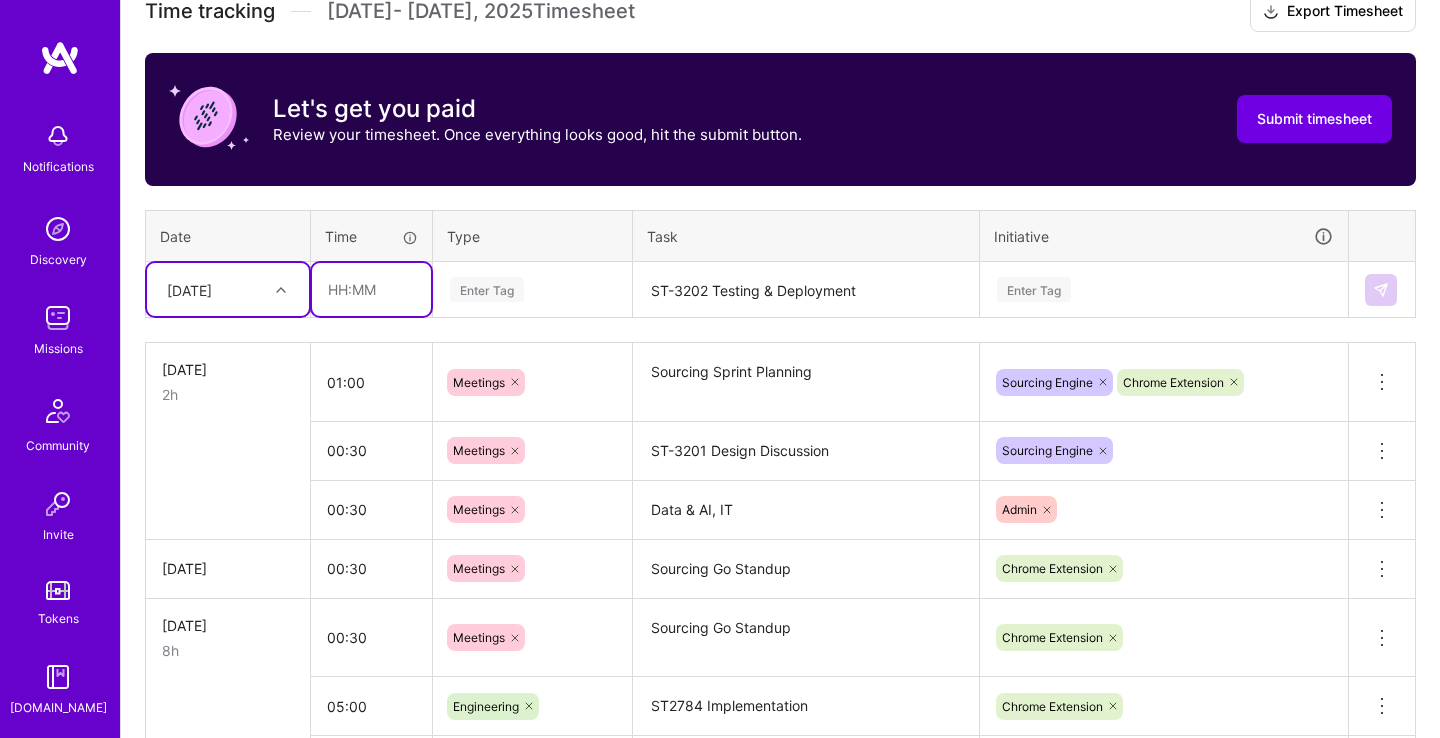 click at bounding box center (371, 289) 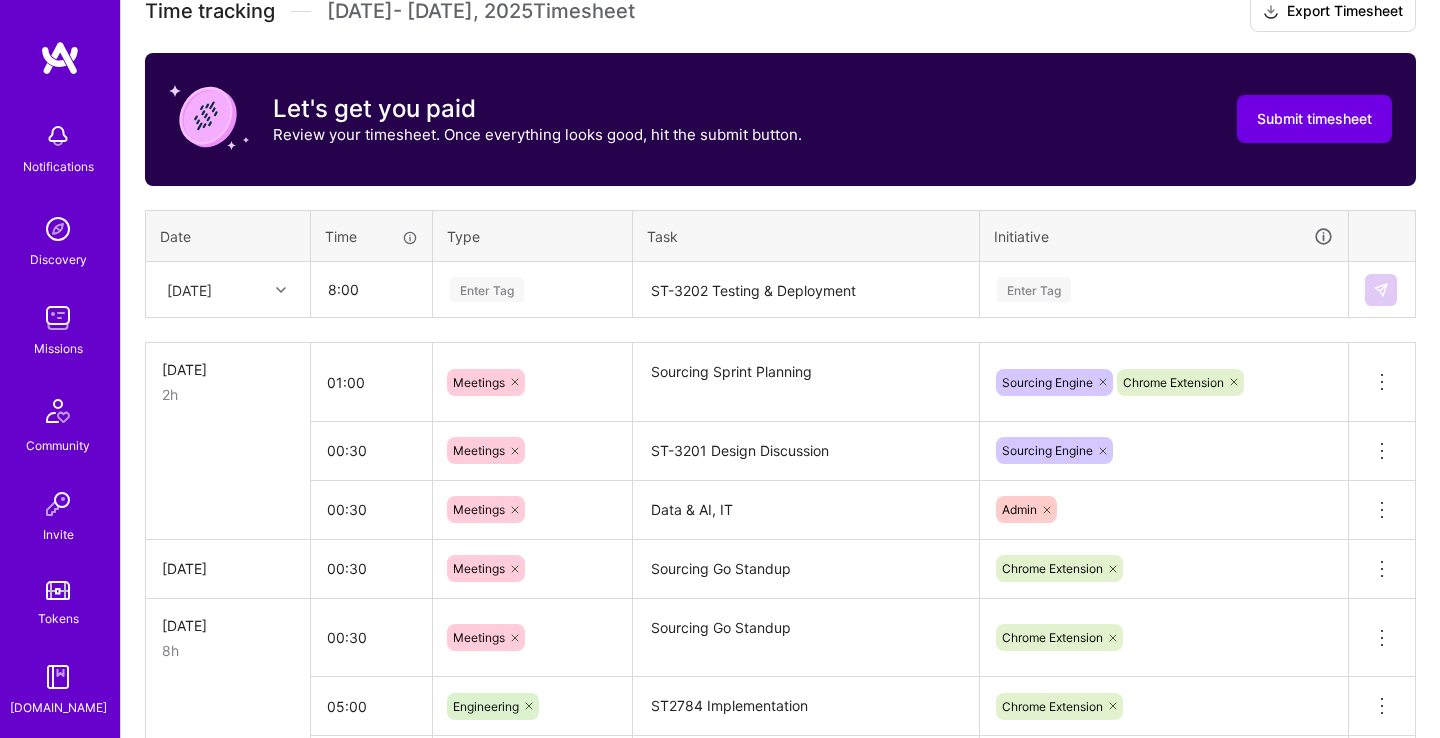 type on "08:00" 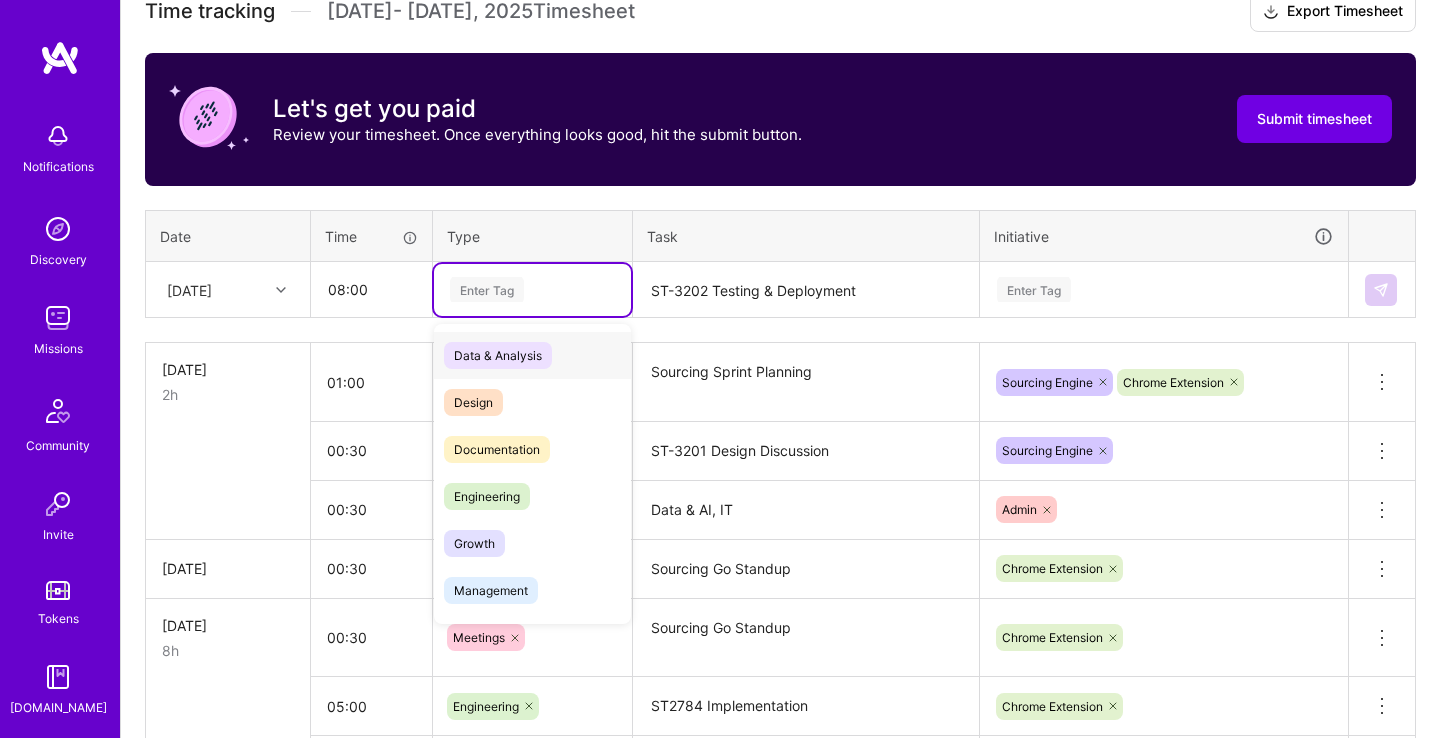 click on "Enter Tag" at bounding box center (532, 289) 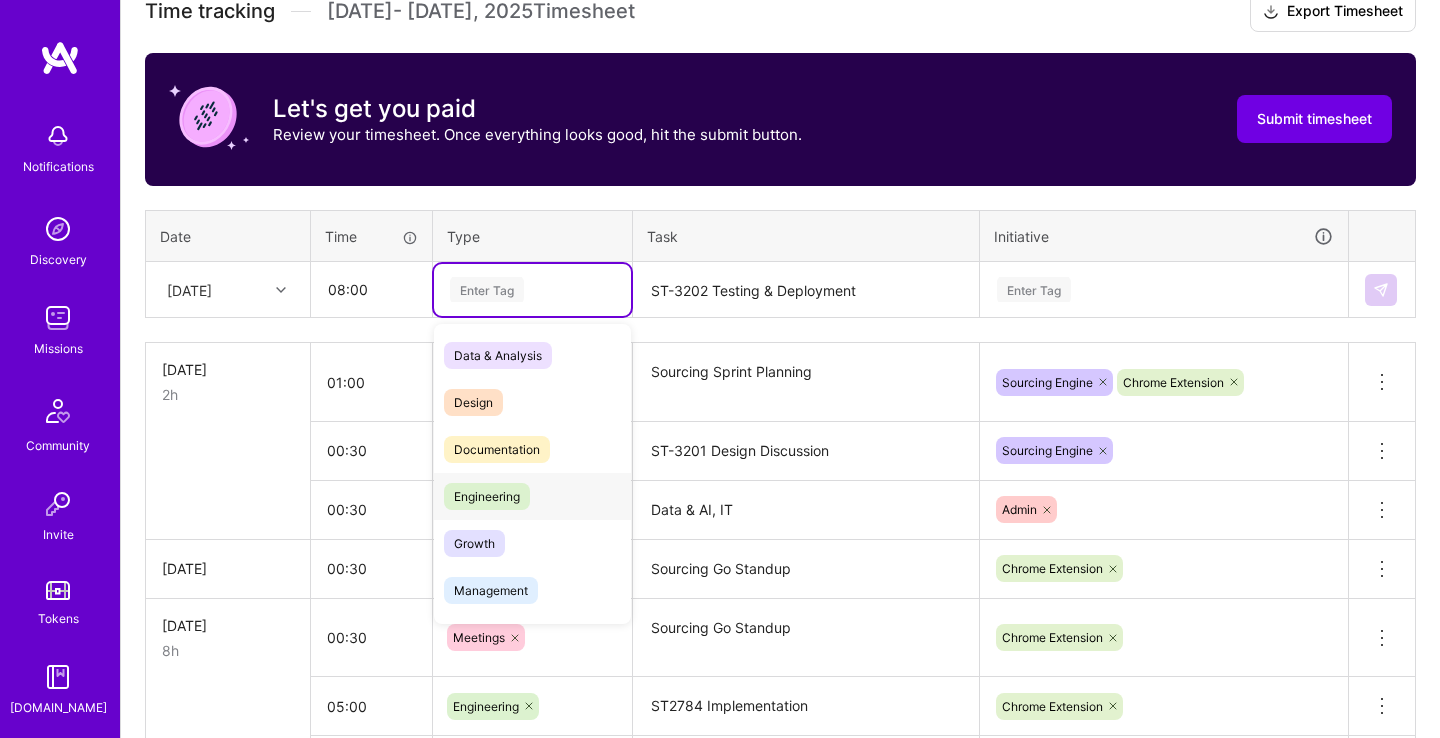 click on "Engineering" at bounding box center [532, 496] 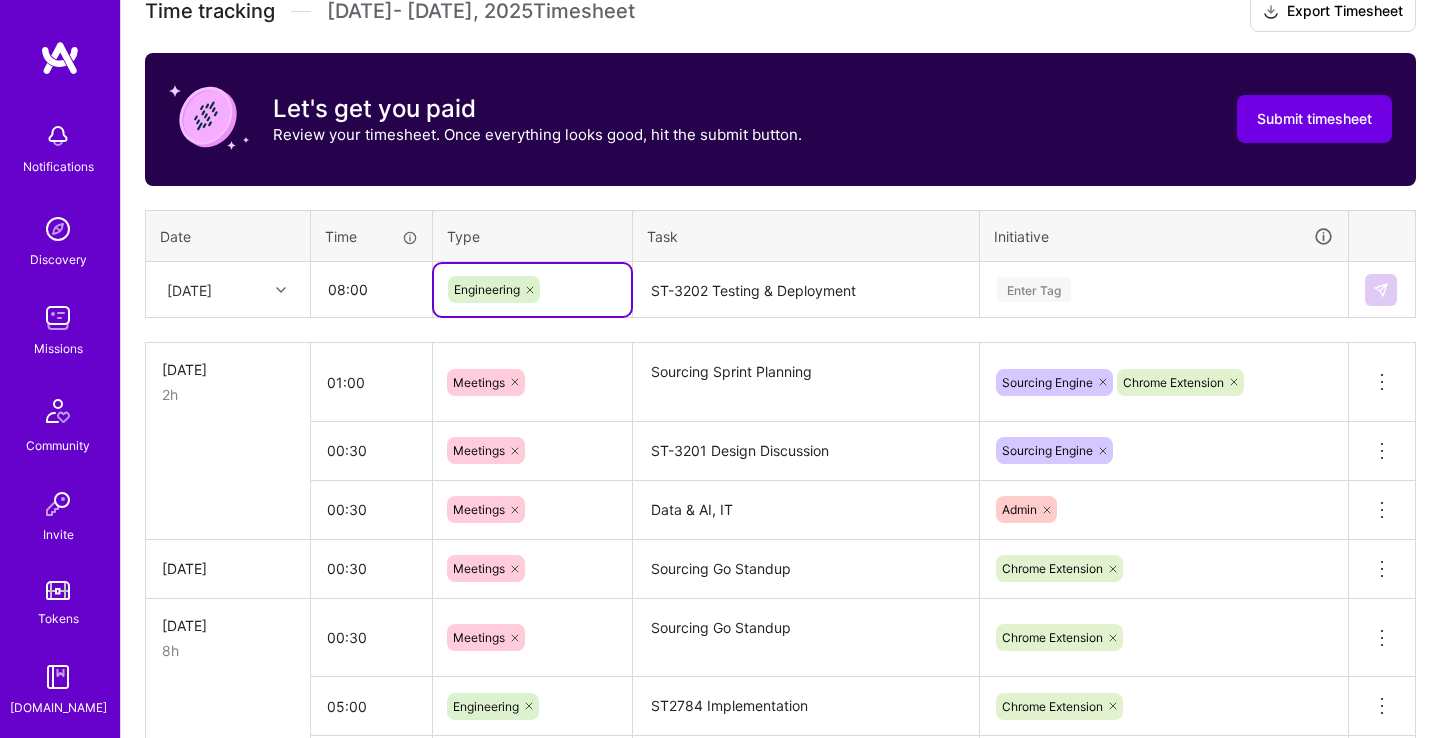 click on "ST-3202 Testing & Deployment" at bounding box center [806, 290] 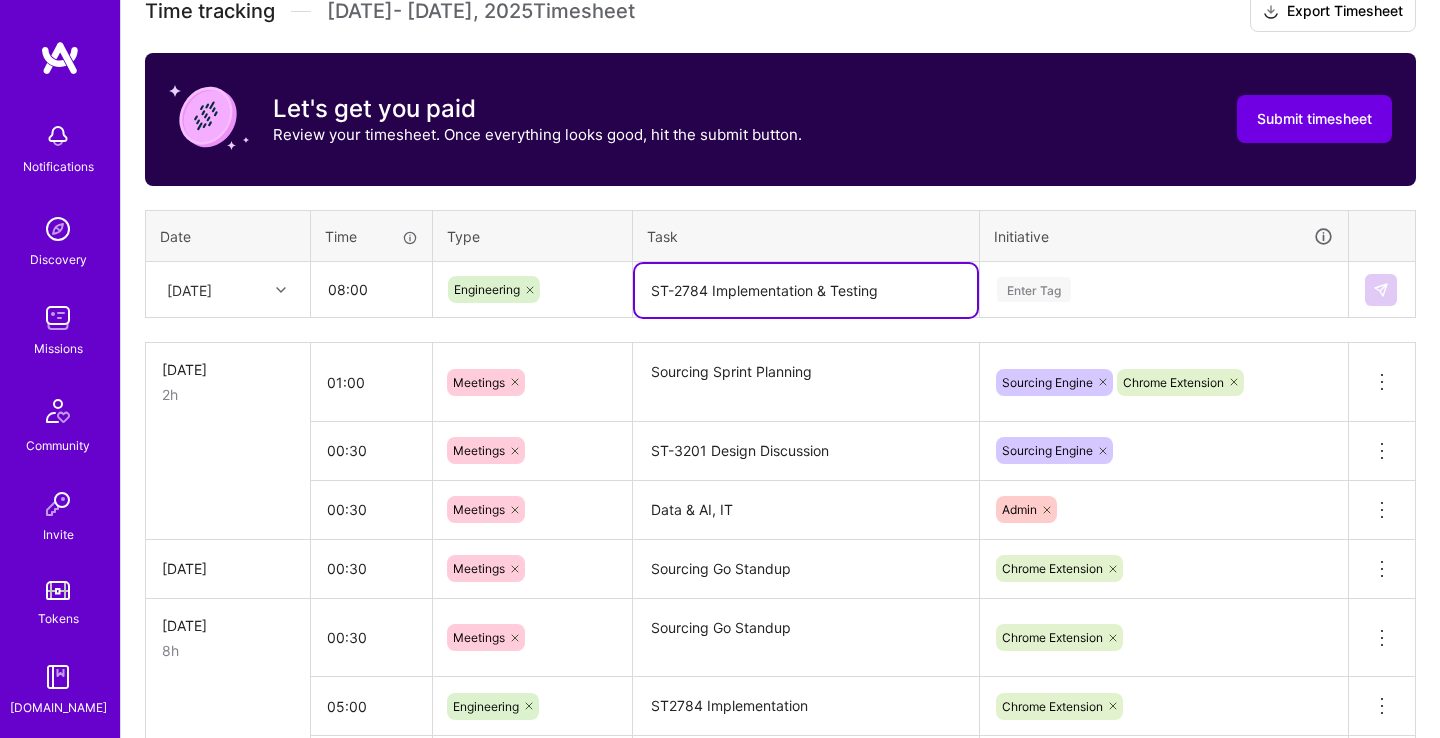 type on "ST-2784 Implementation & Testing" 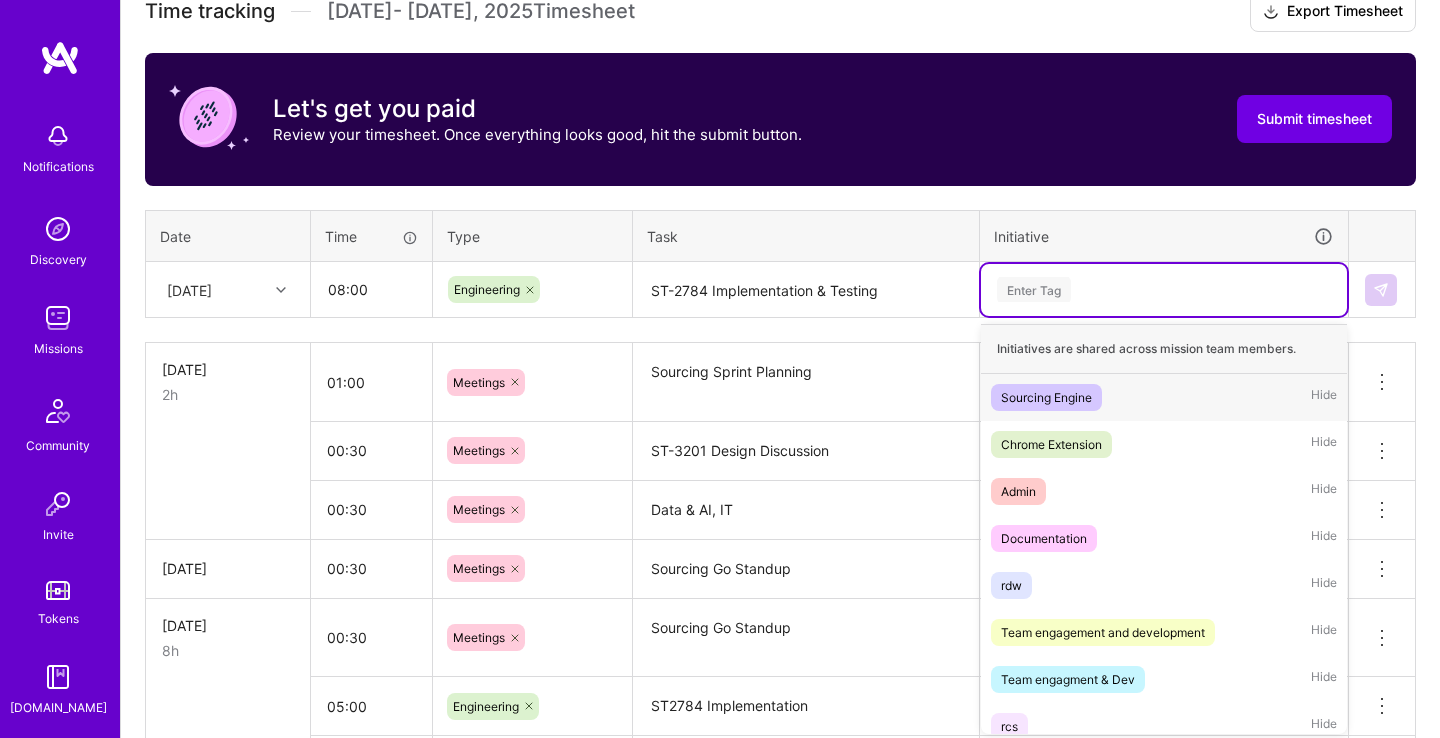 click on "Enter Tag" at bounding box center (1164, 289) 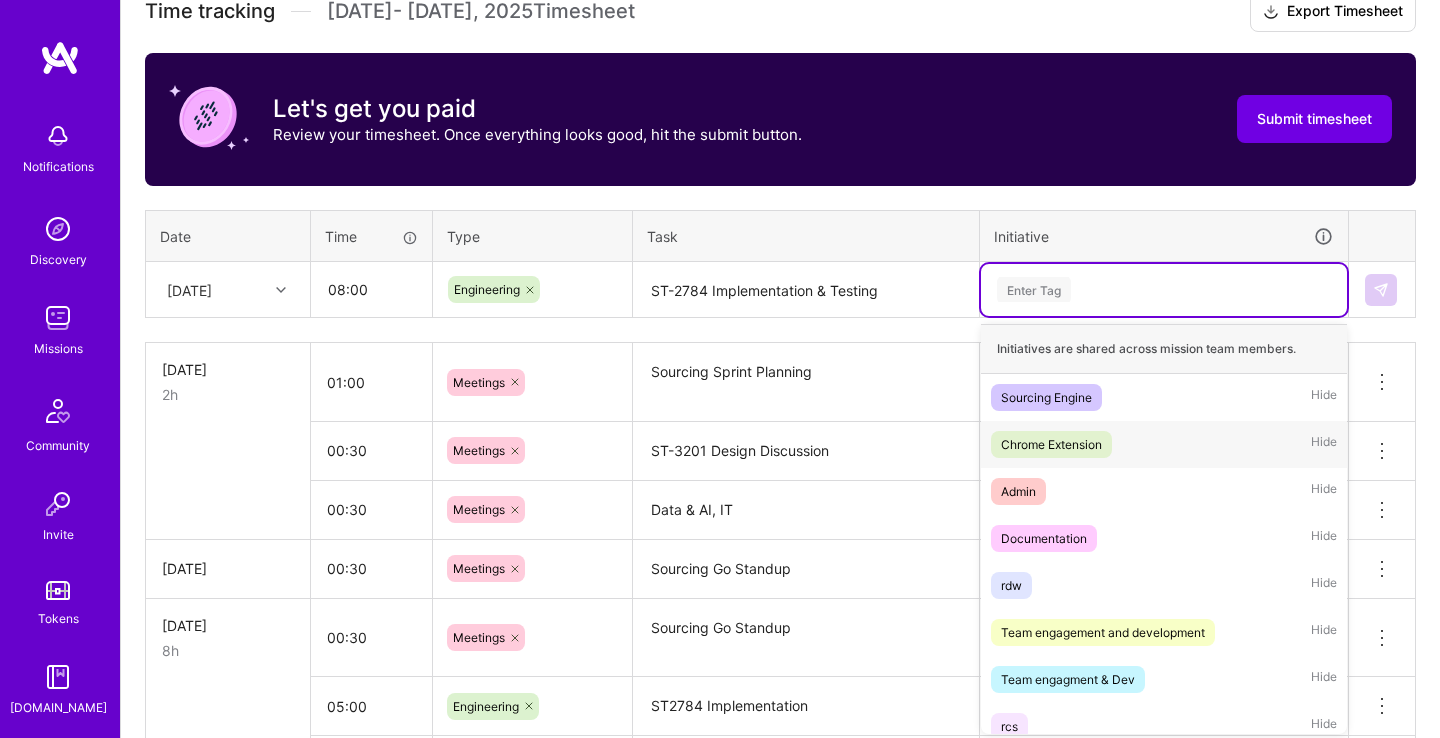 drag, startPoint x: 1089, startPoint y: 433, endPoint x: 1223, endPoint y: 359, distance: 153.07515 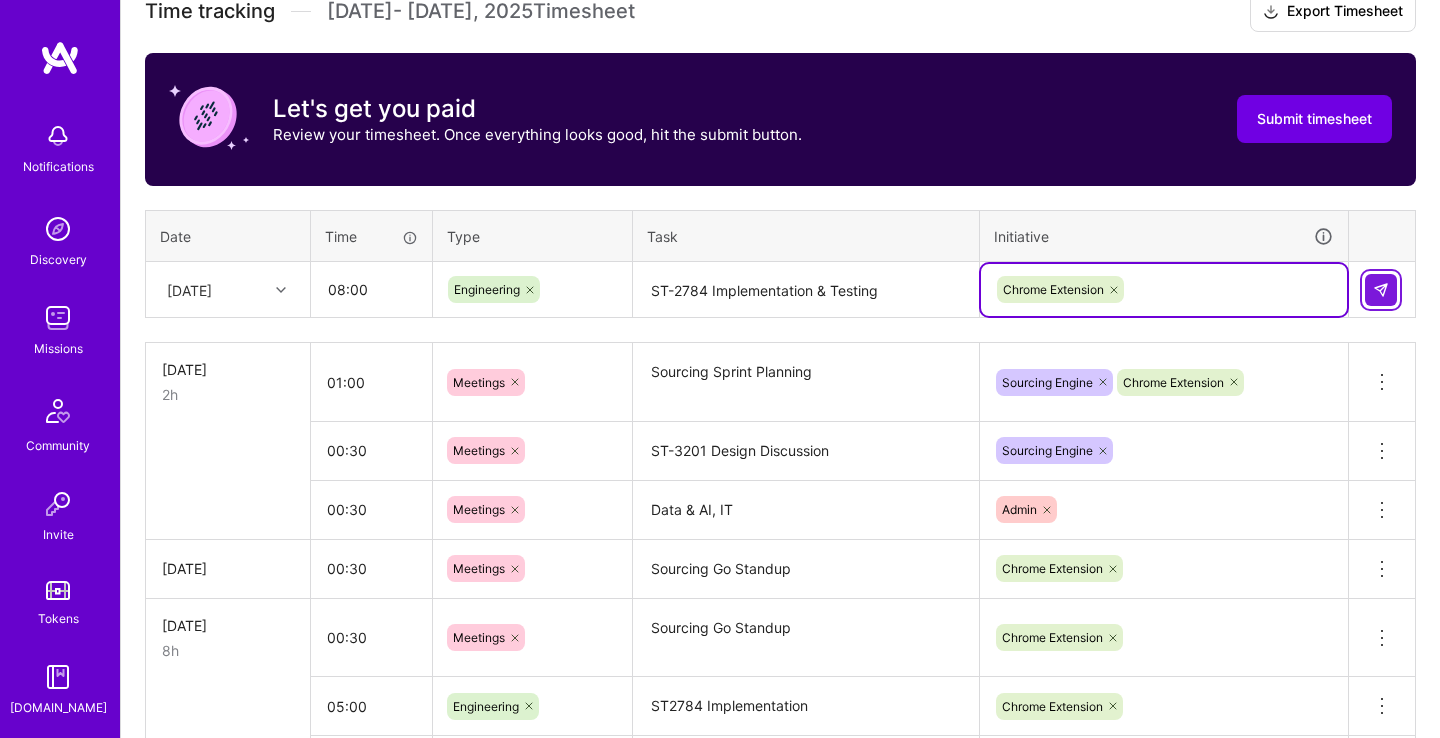 click at bounding box center [1381, 290] 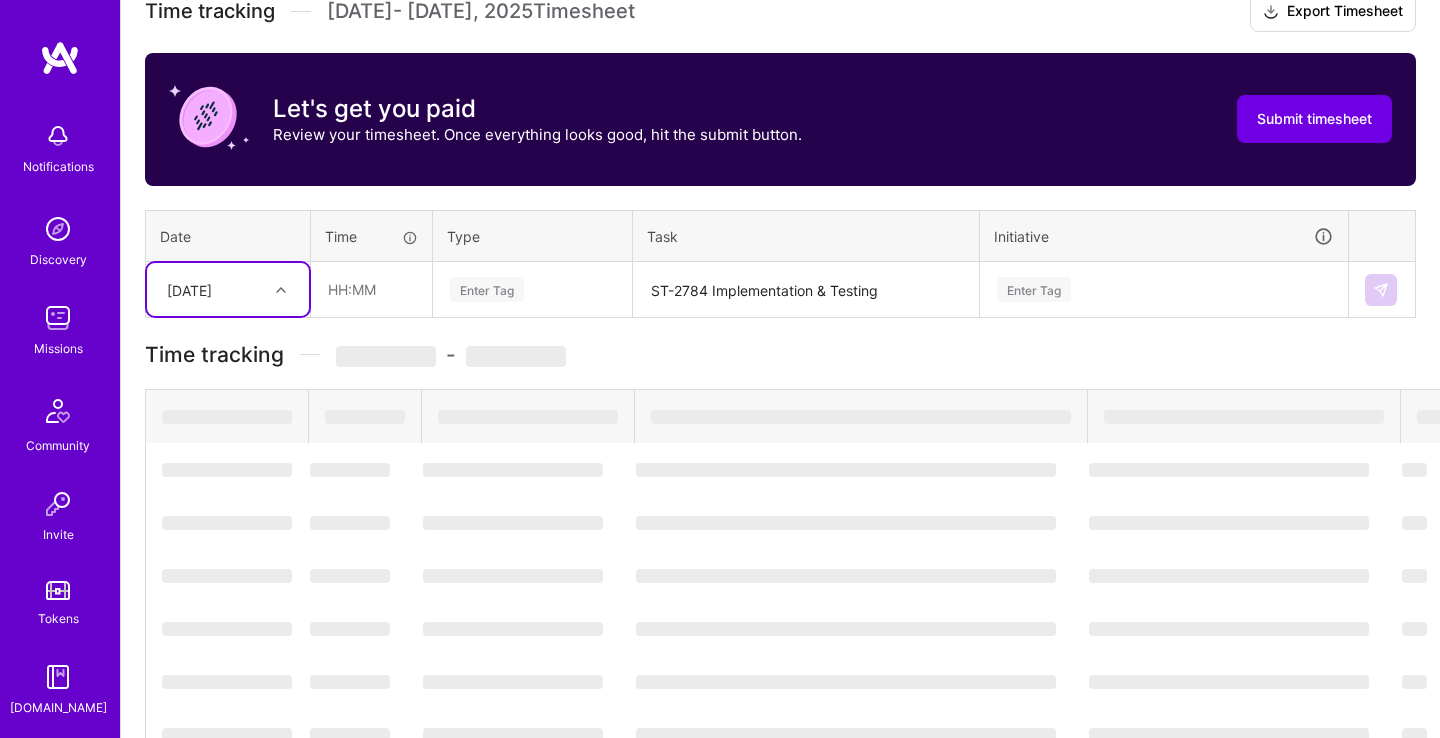 click on "[DATE]" at bounding box center [212, 289] 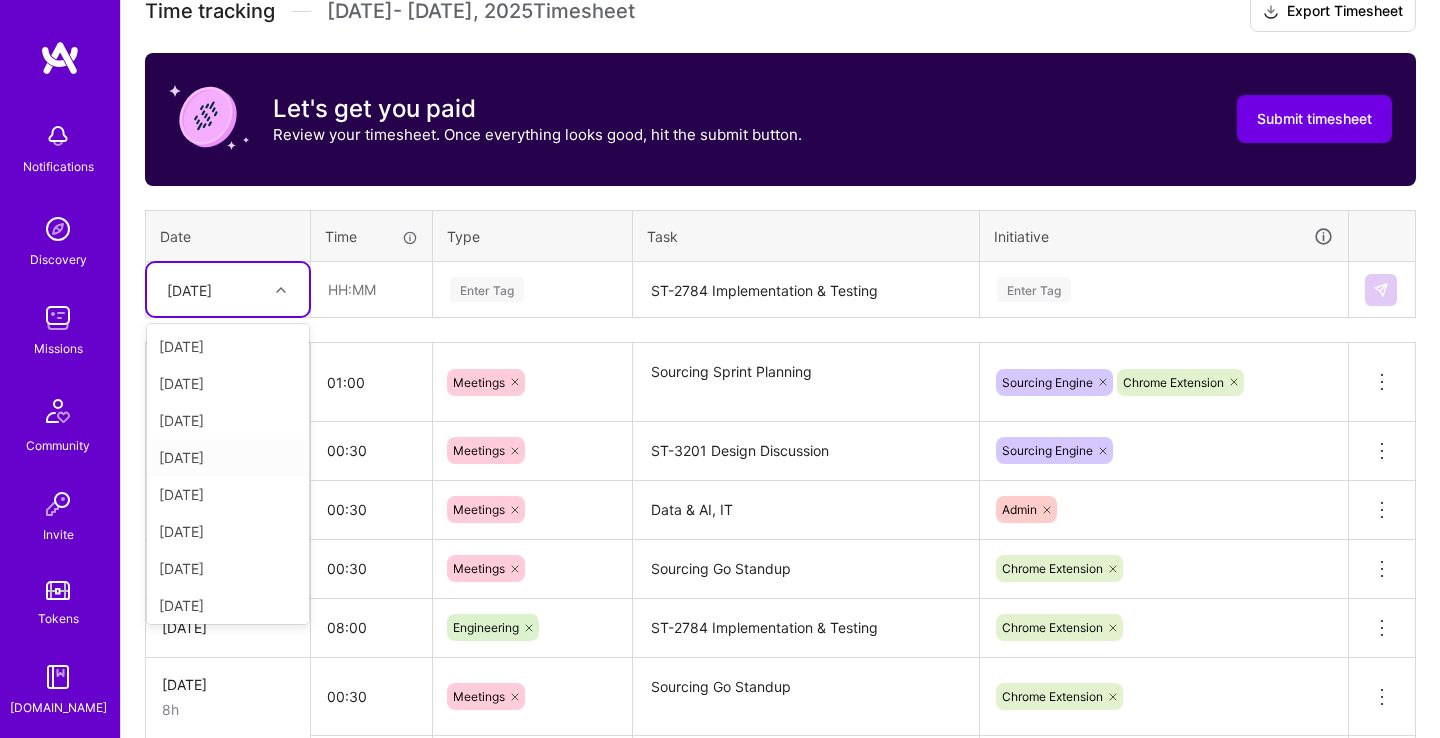 scroll, scrollTop: 226, scrollLeft: 0, axis: vertical 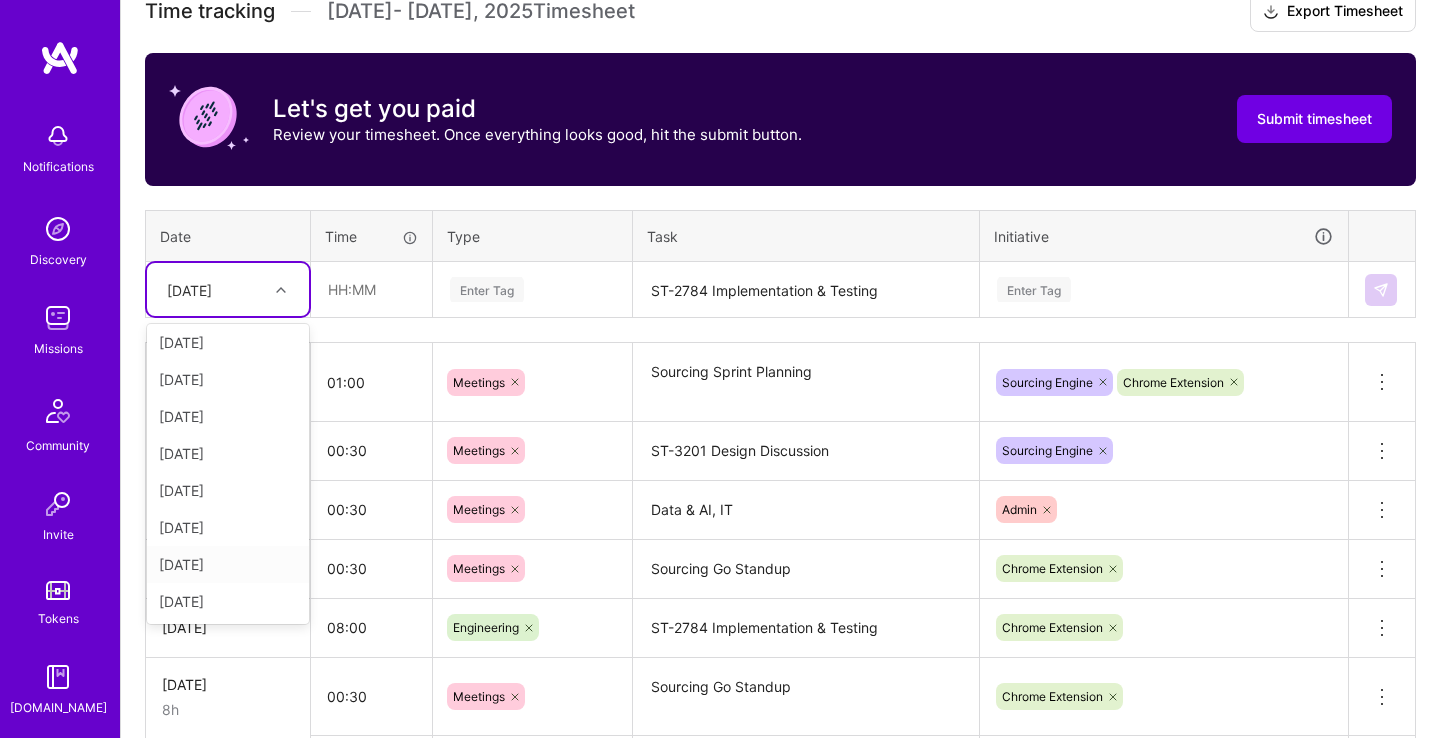 click on "[DATE]" at bounding box center (228, 564) 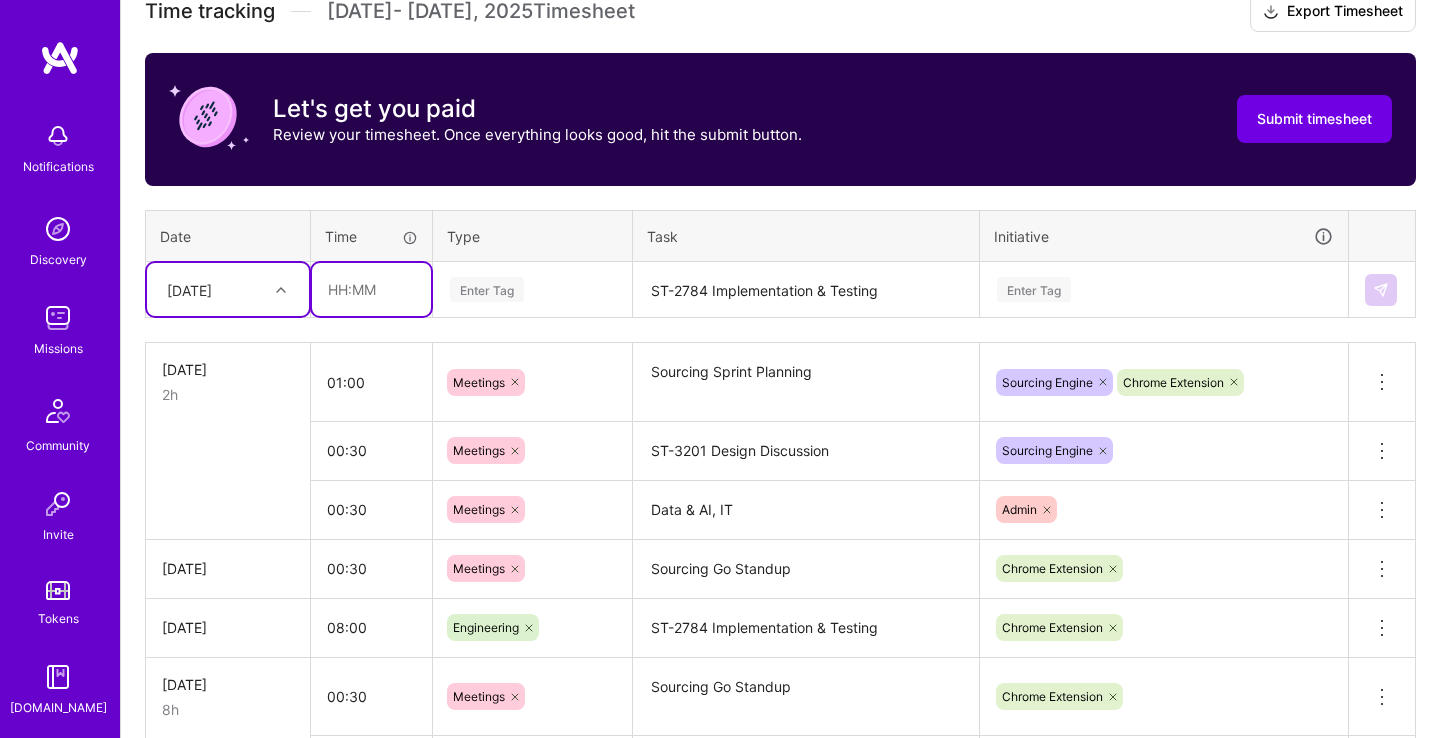 click at bounding box center (371, 289) 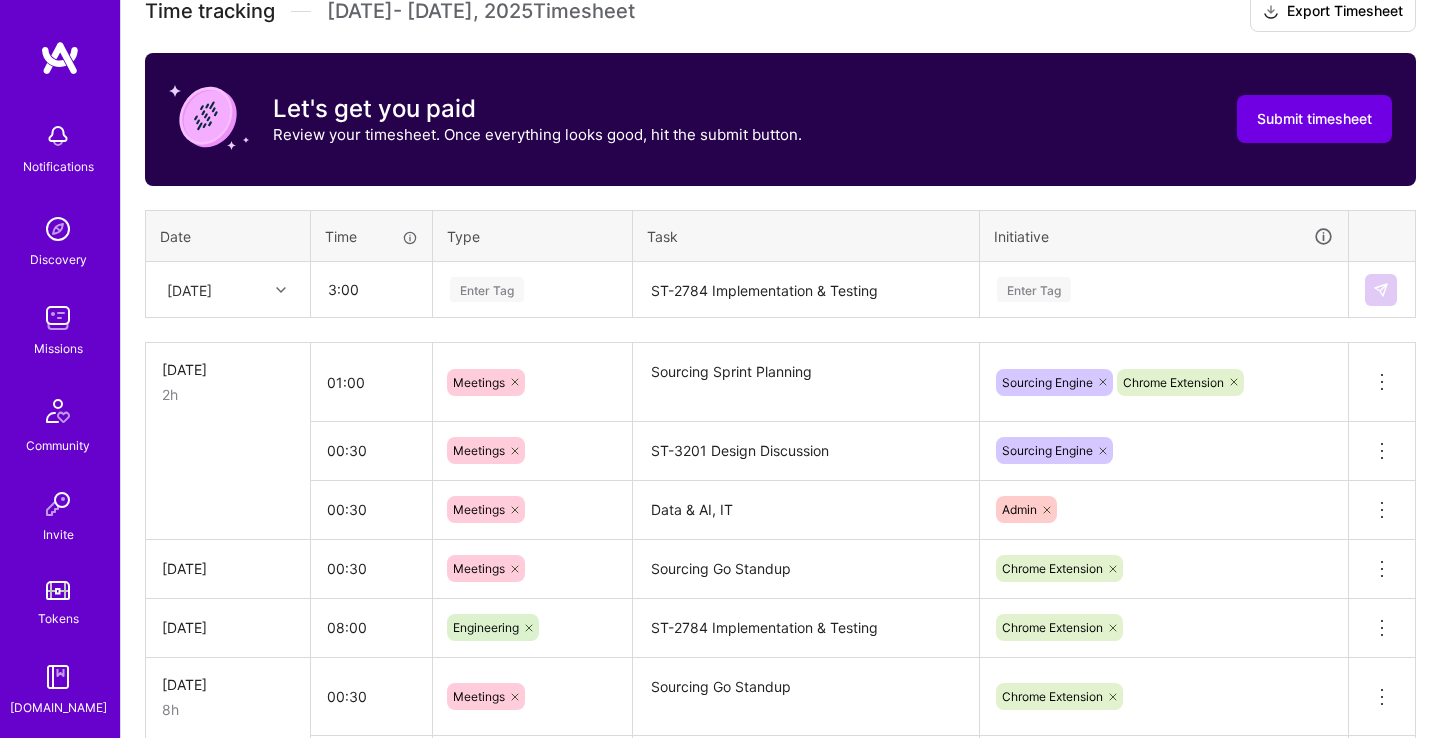 type on "03:00" 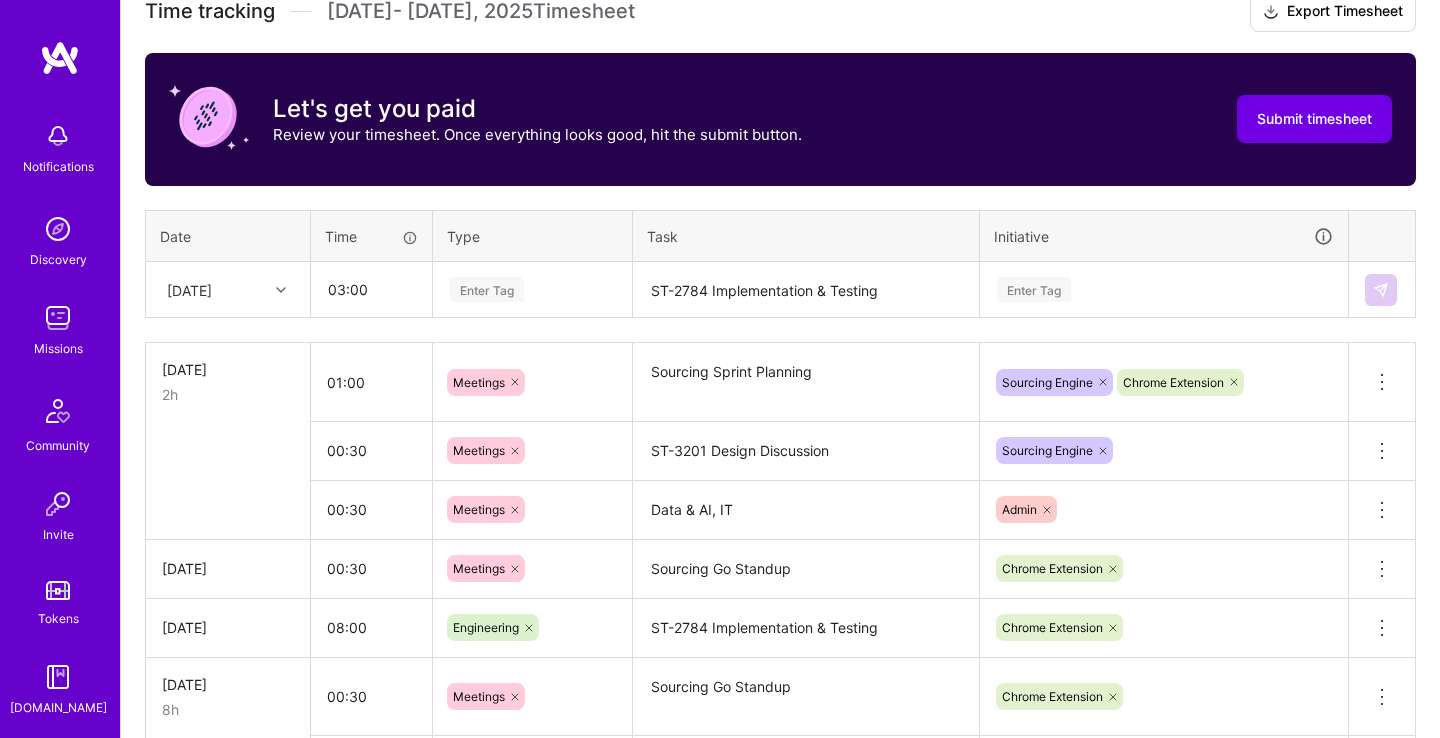 click on "Enter Tag" at bounding box center [487, 289] 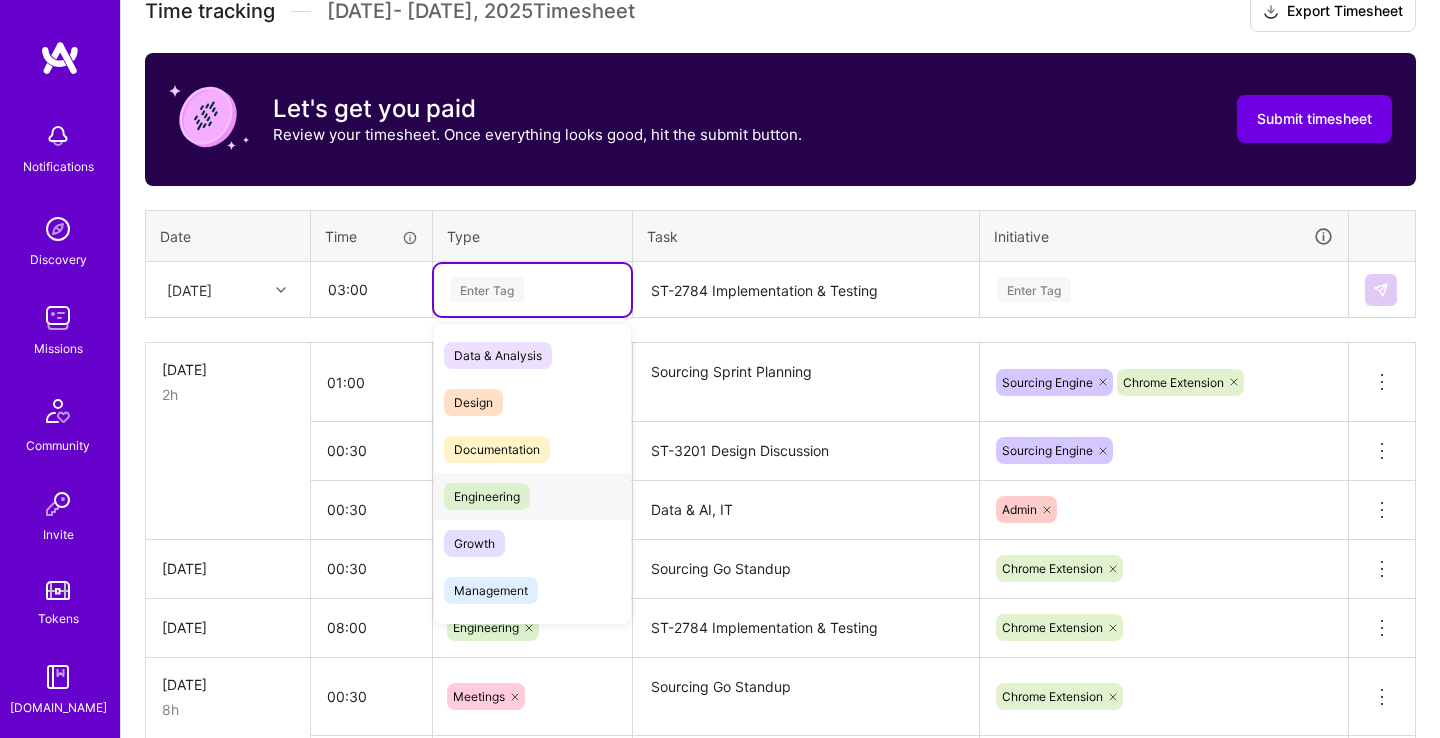click on "Engineering" at bounding box center (532, 496) 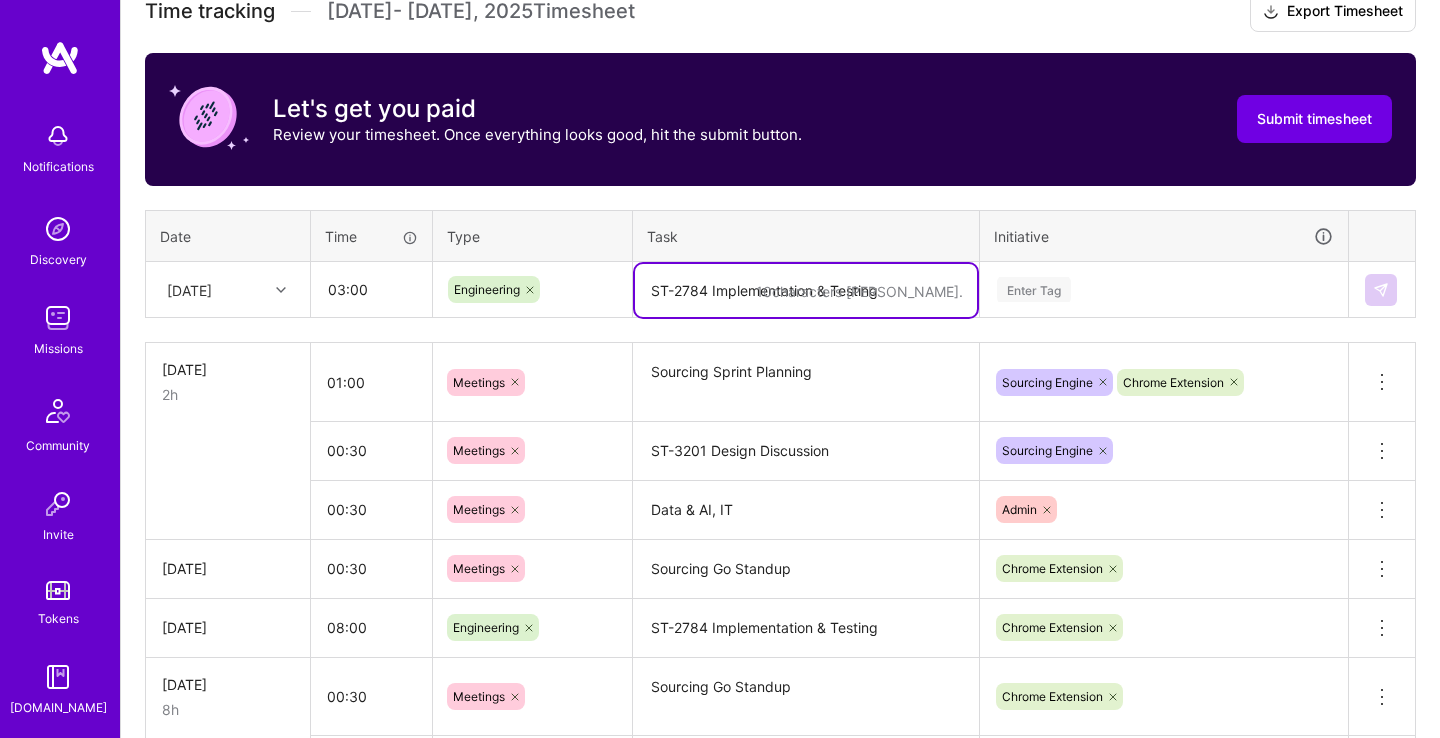 click on "ST-2784 Implementation & Testing" at bounding box center (806, 290) 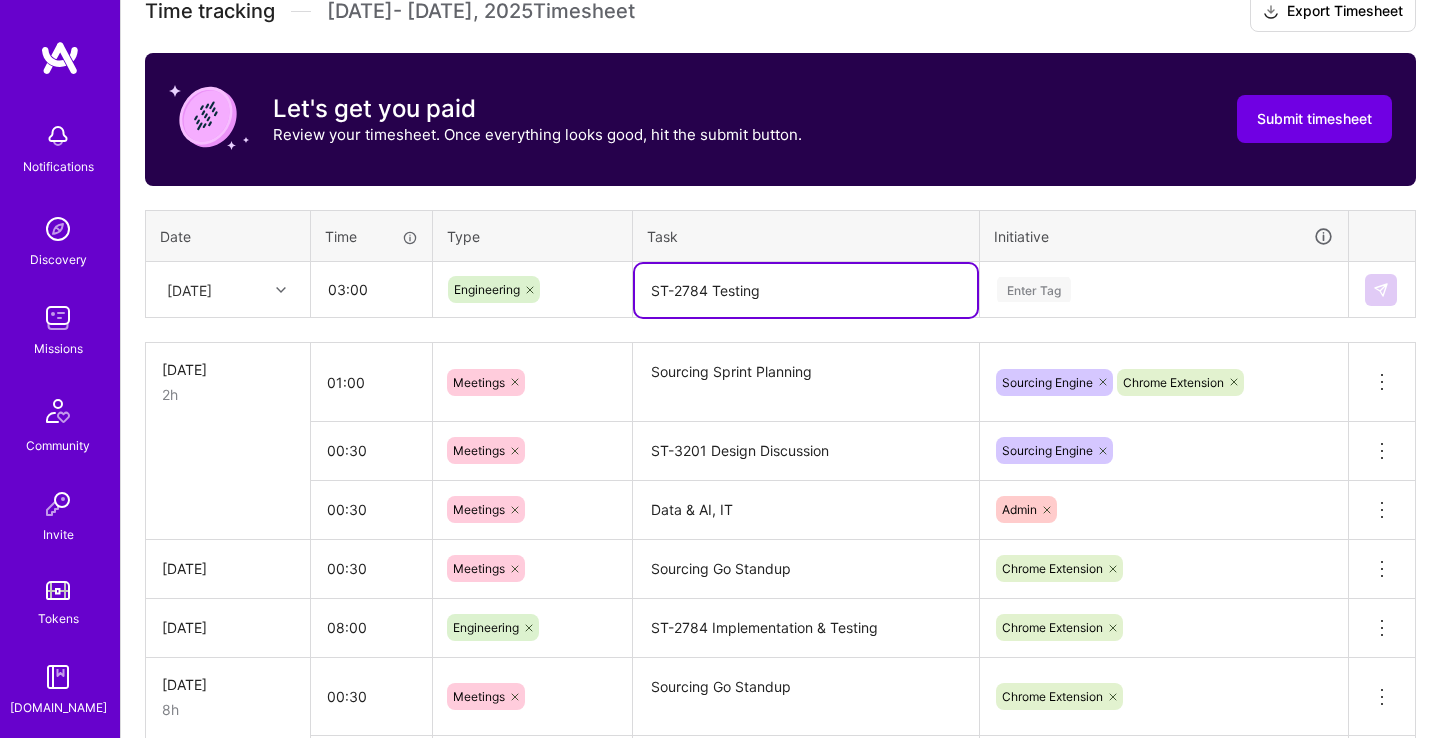 type on "ST-2784 Testing" 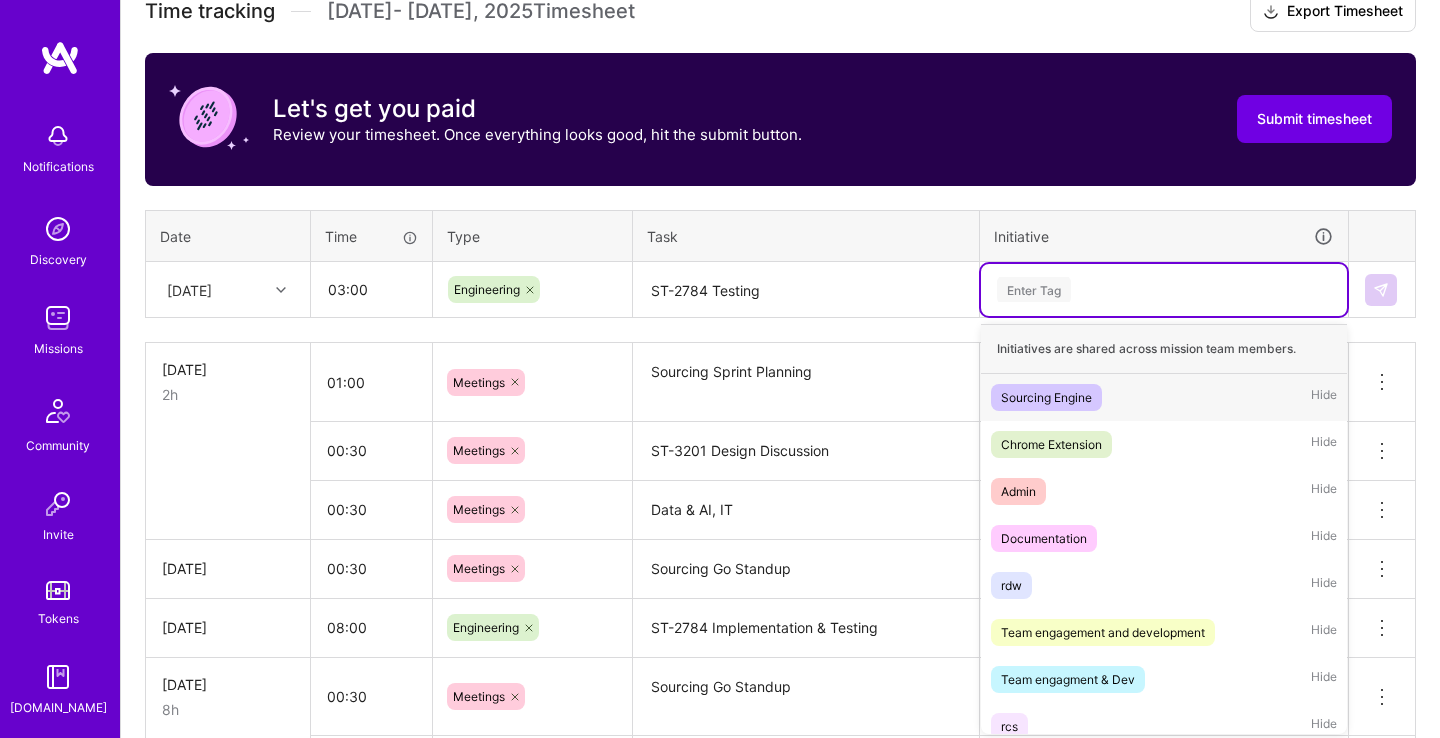 click on "Sourcing Engine" at bounding box center [1046, 397] 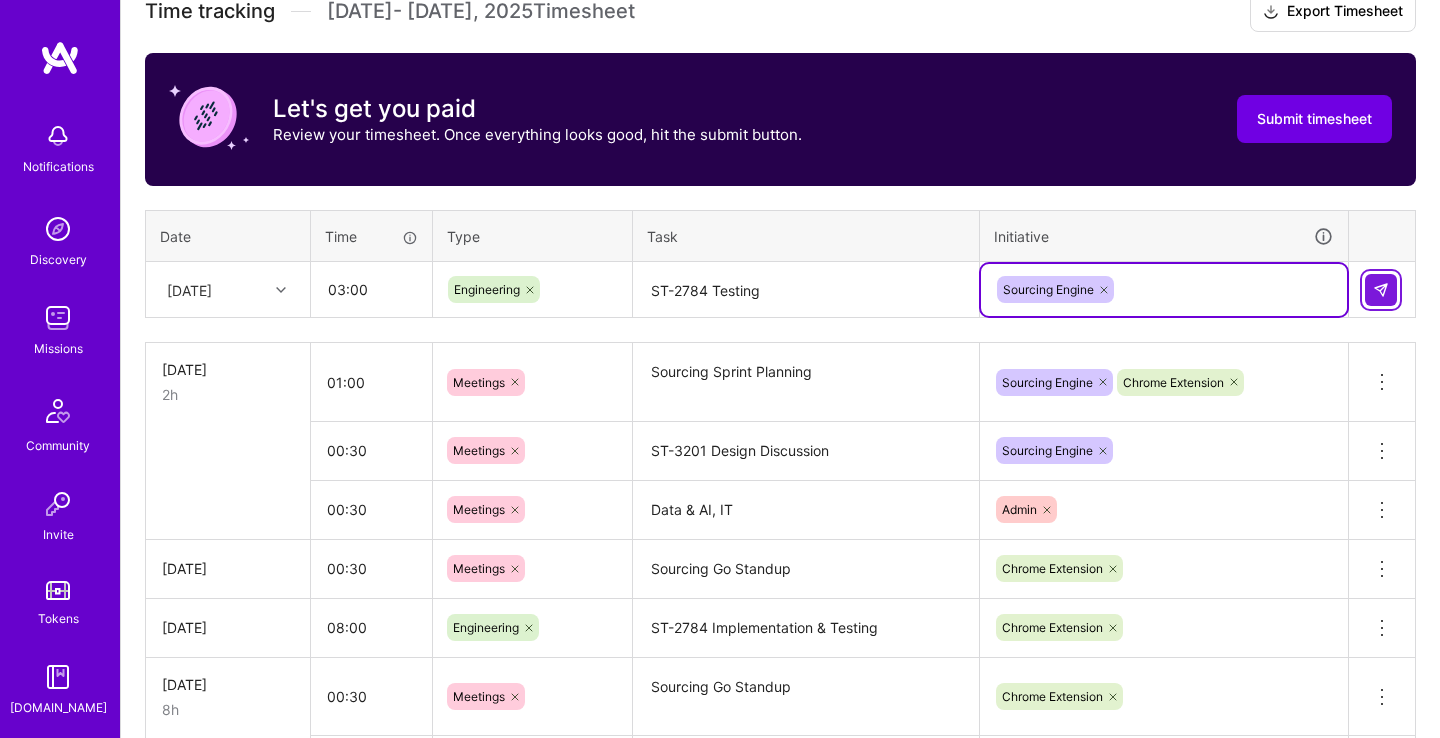 click at bounding box center (1381, 290) 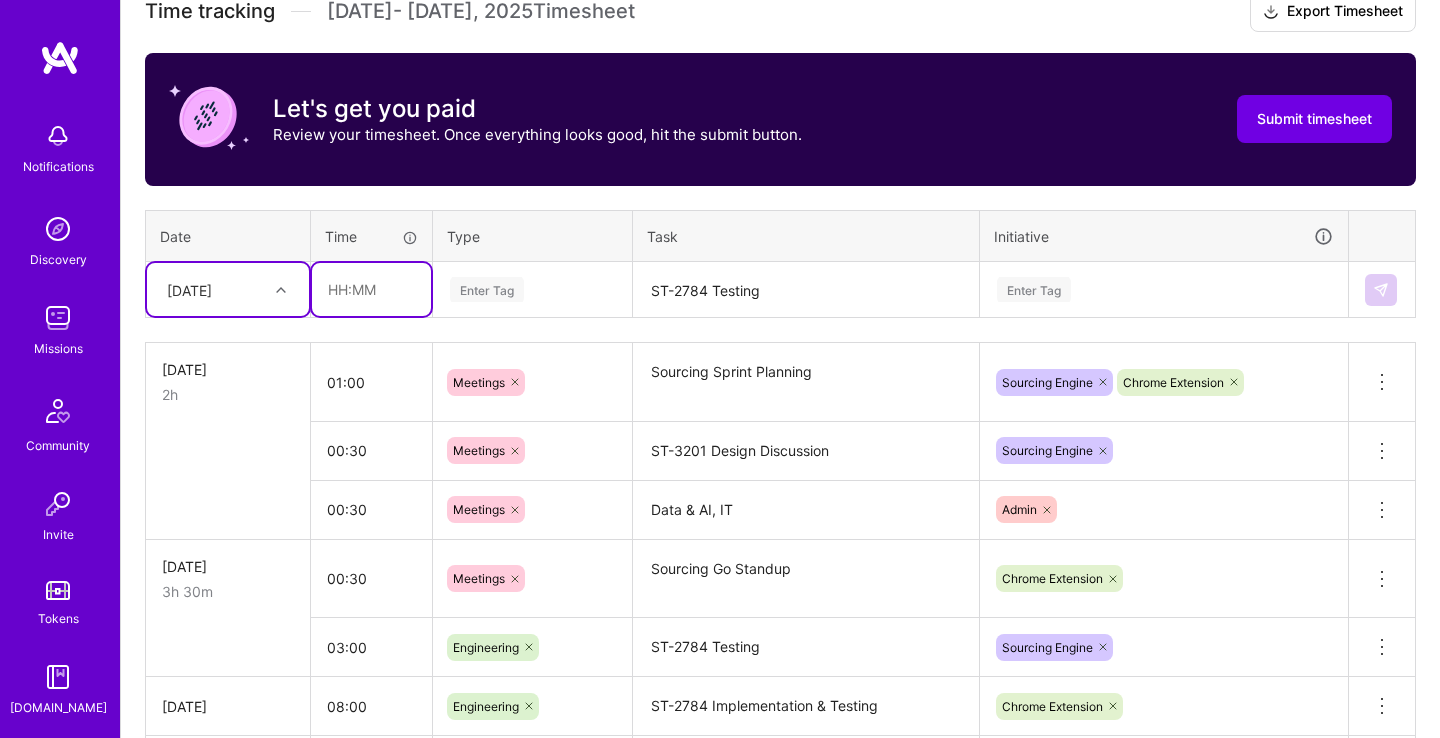 click at bounding box center [371, 289] 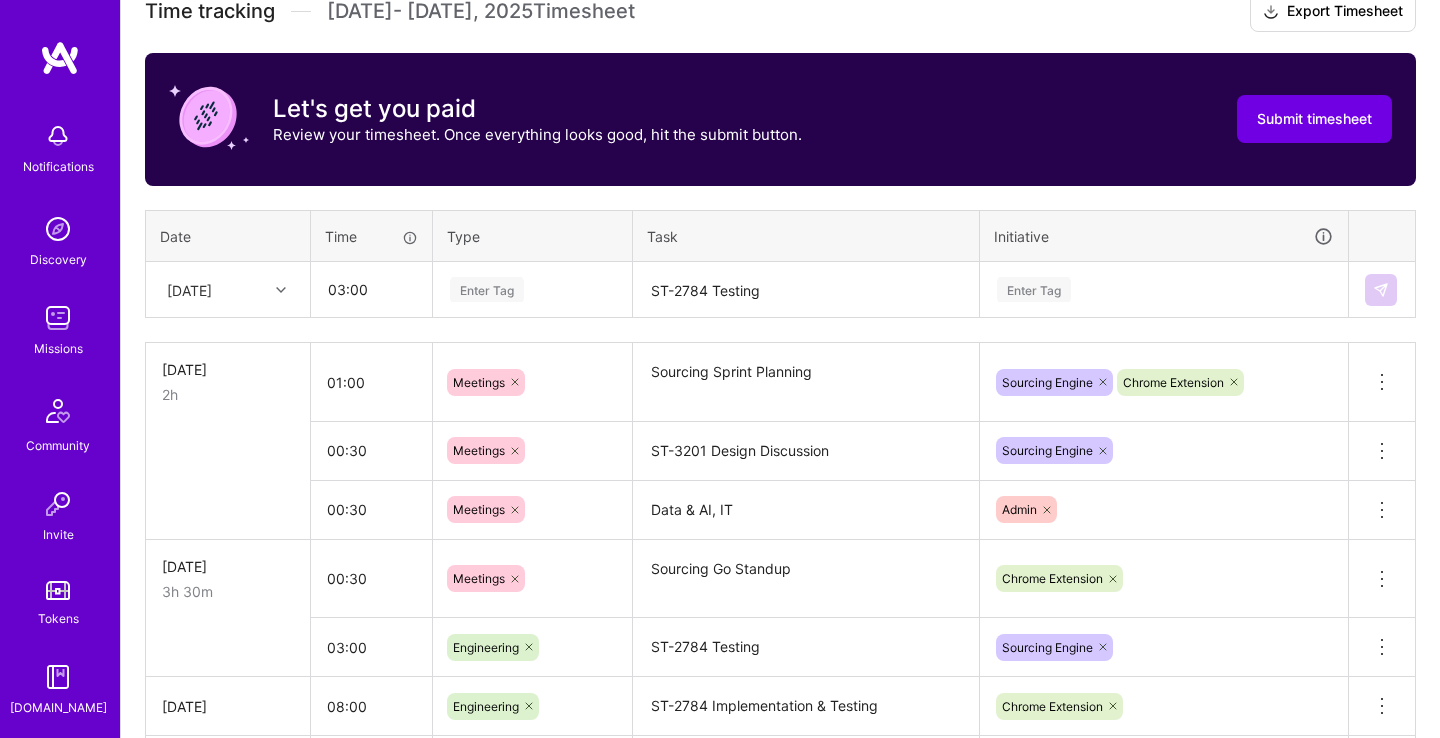 click on "Enter Tag" at bounding box center [532, 289] 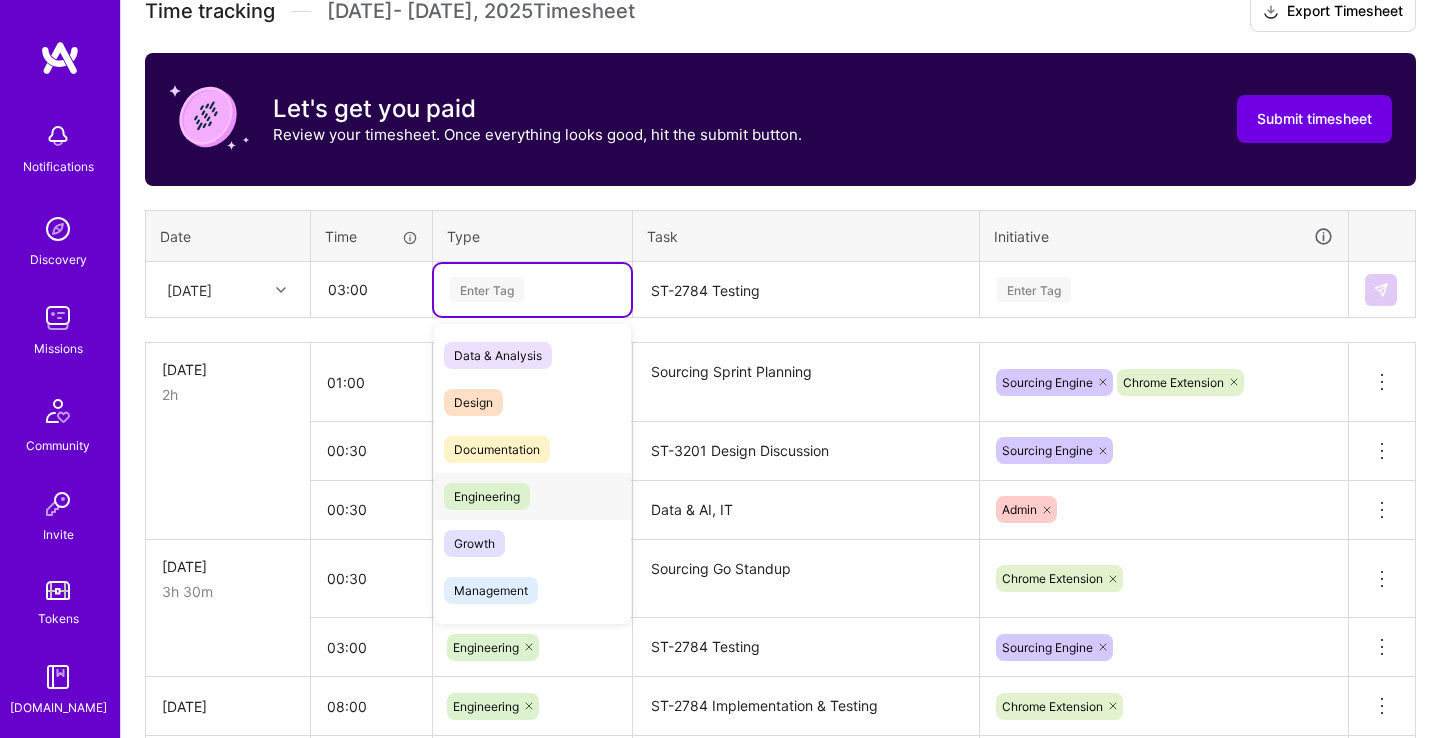 click on "Engineering" at bounding box center [532, 496] 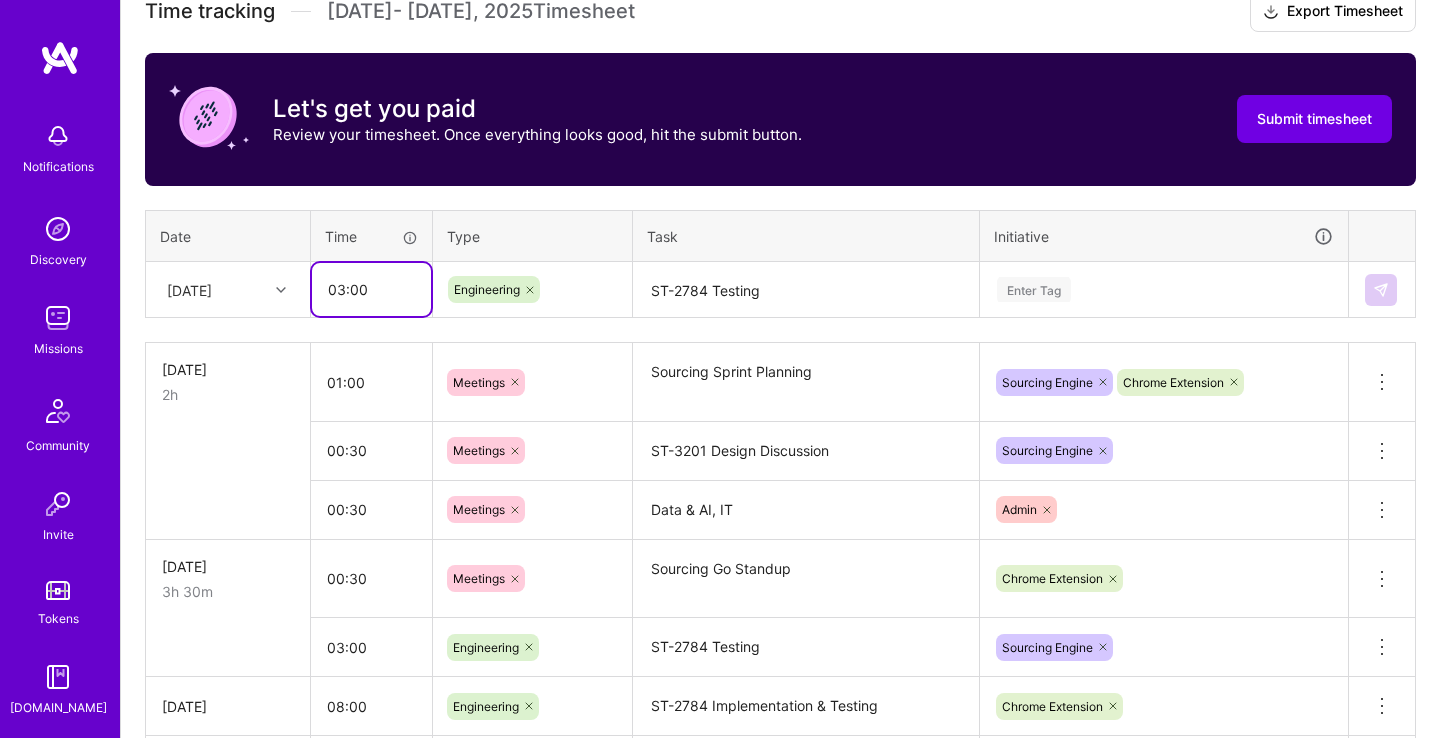 click on "03:00" at bounding box center [371, 289] 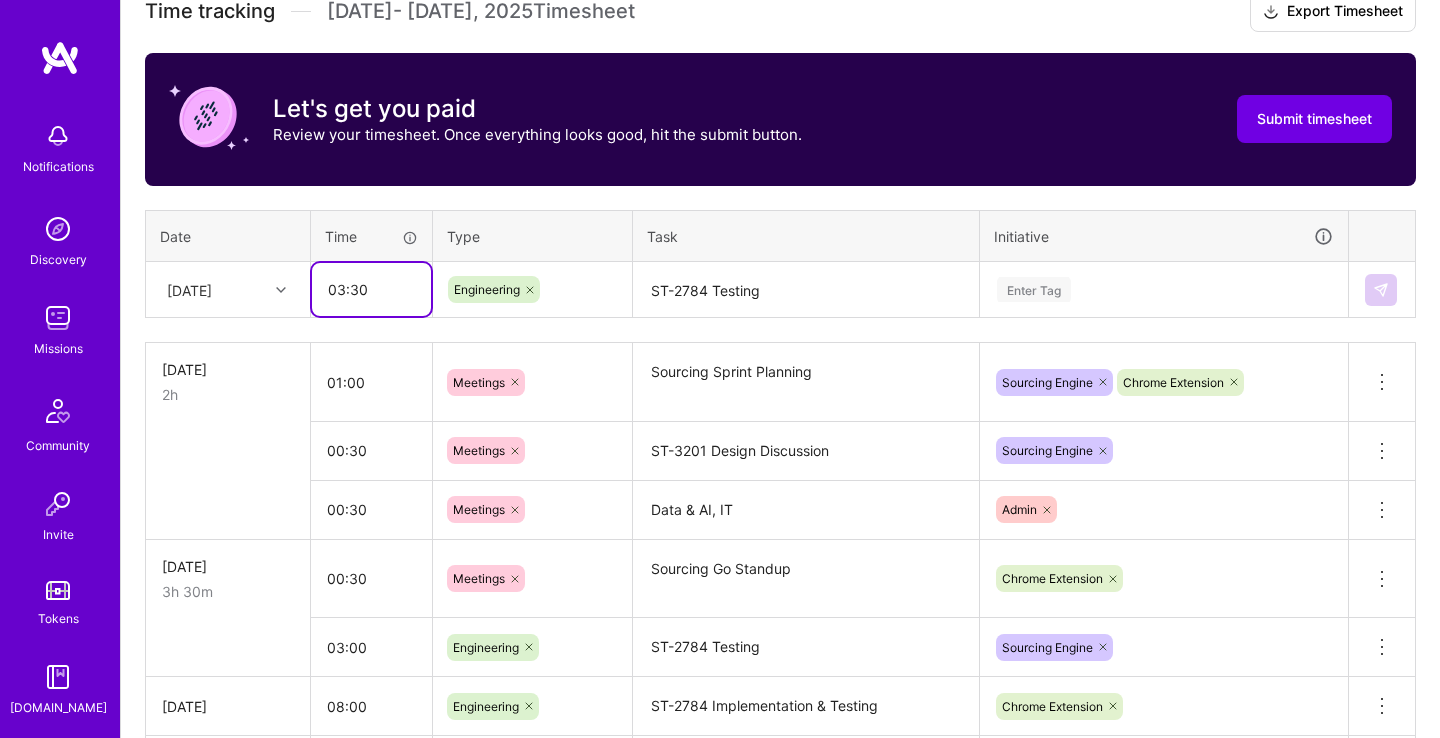 type on "03:30" 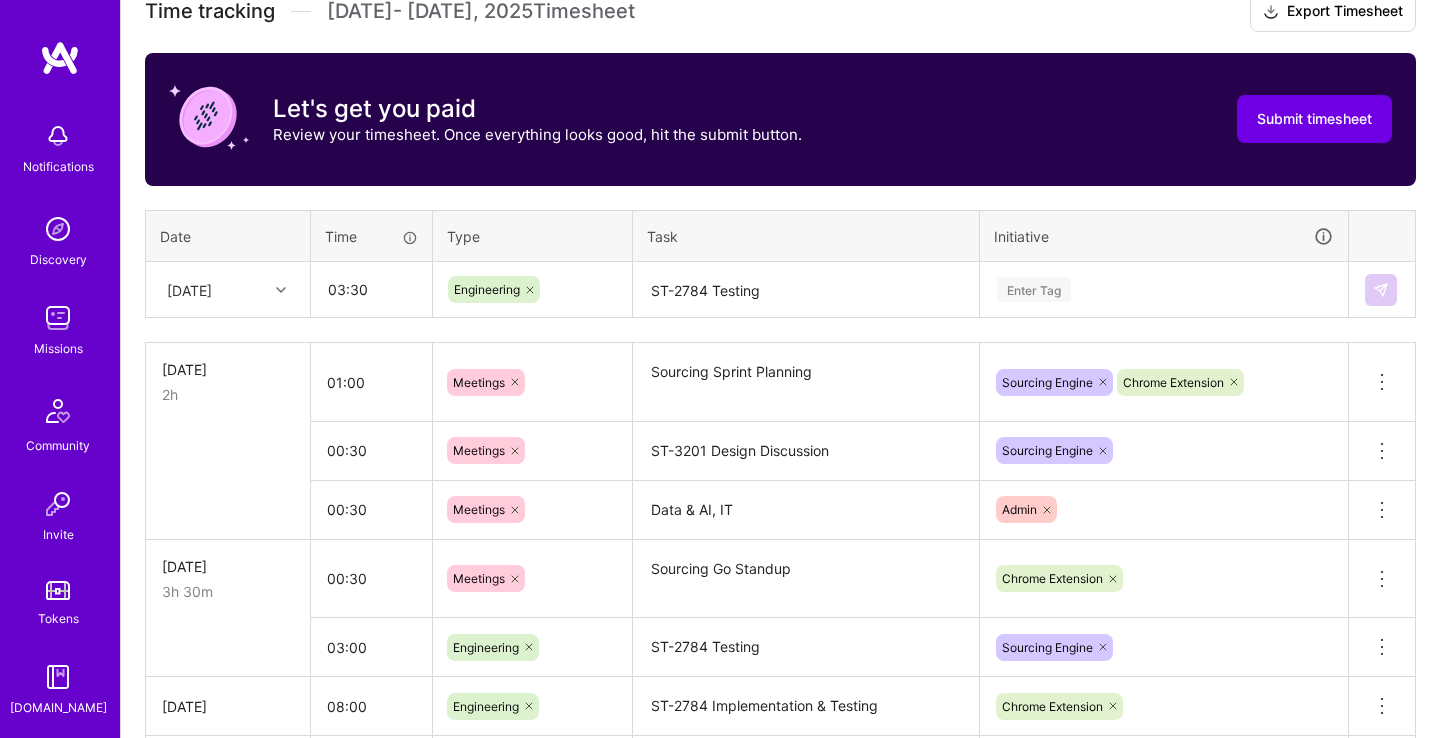 click on "ST-2784 Testing" at bounding box center [806, 290] 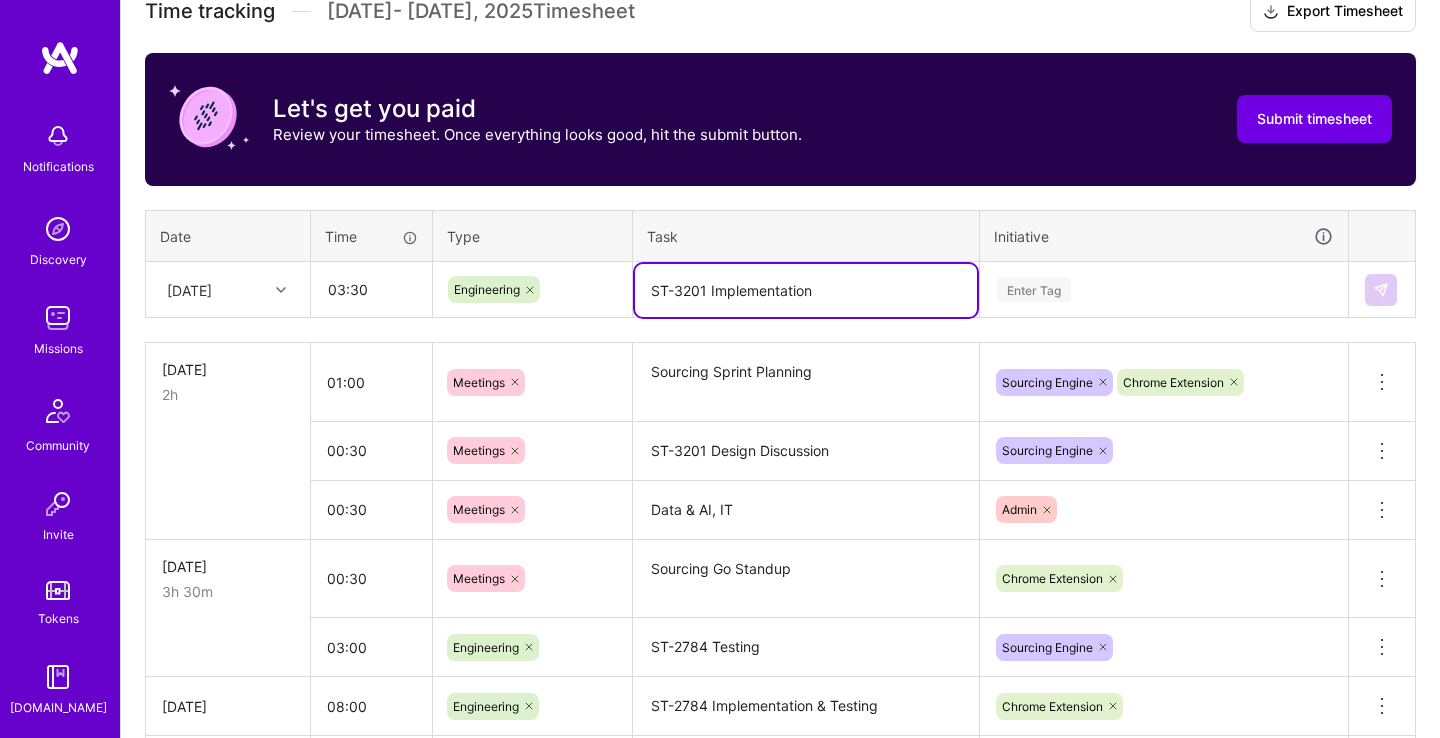 type on "ST-3201 Implementation" 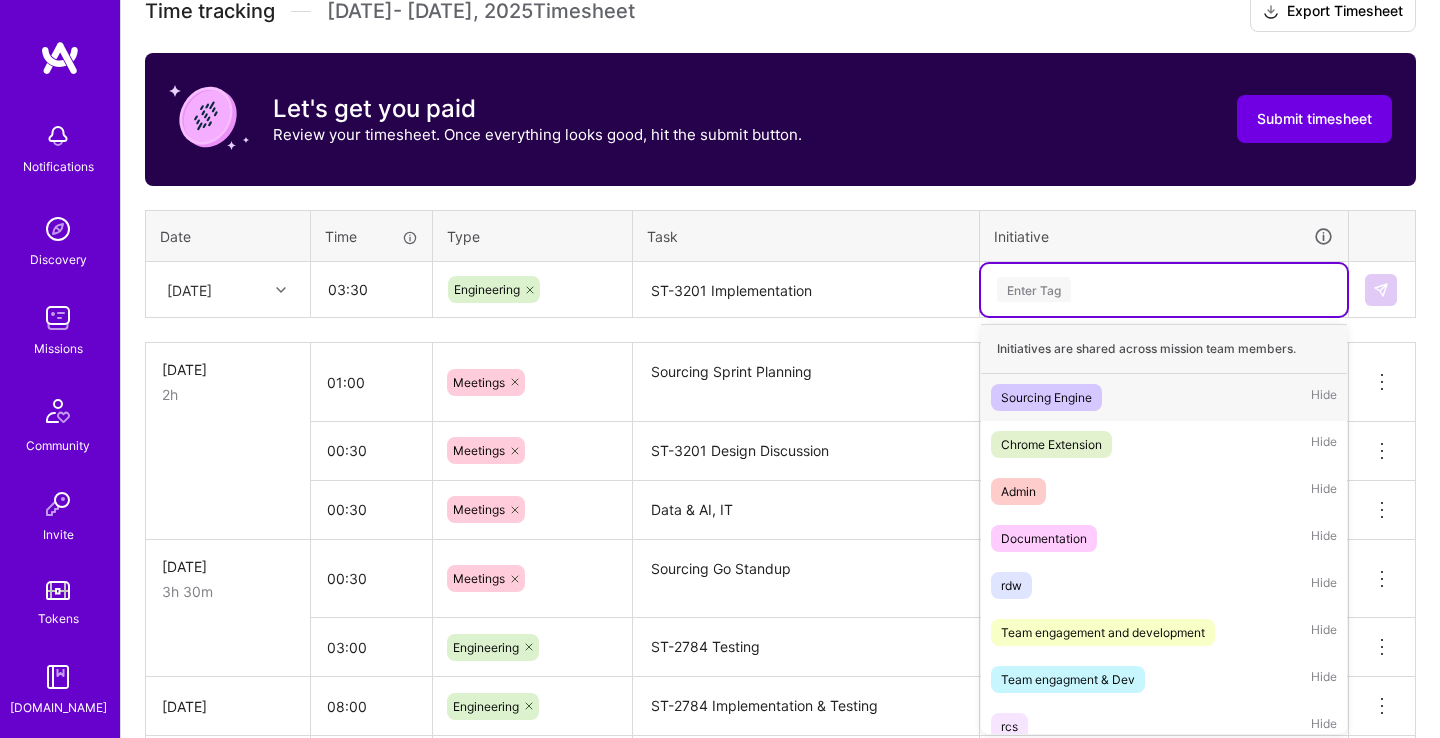 click on "Enter Tag" at bounding box center [1164, 289] 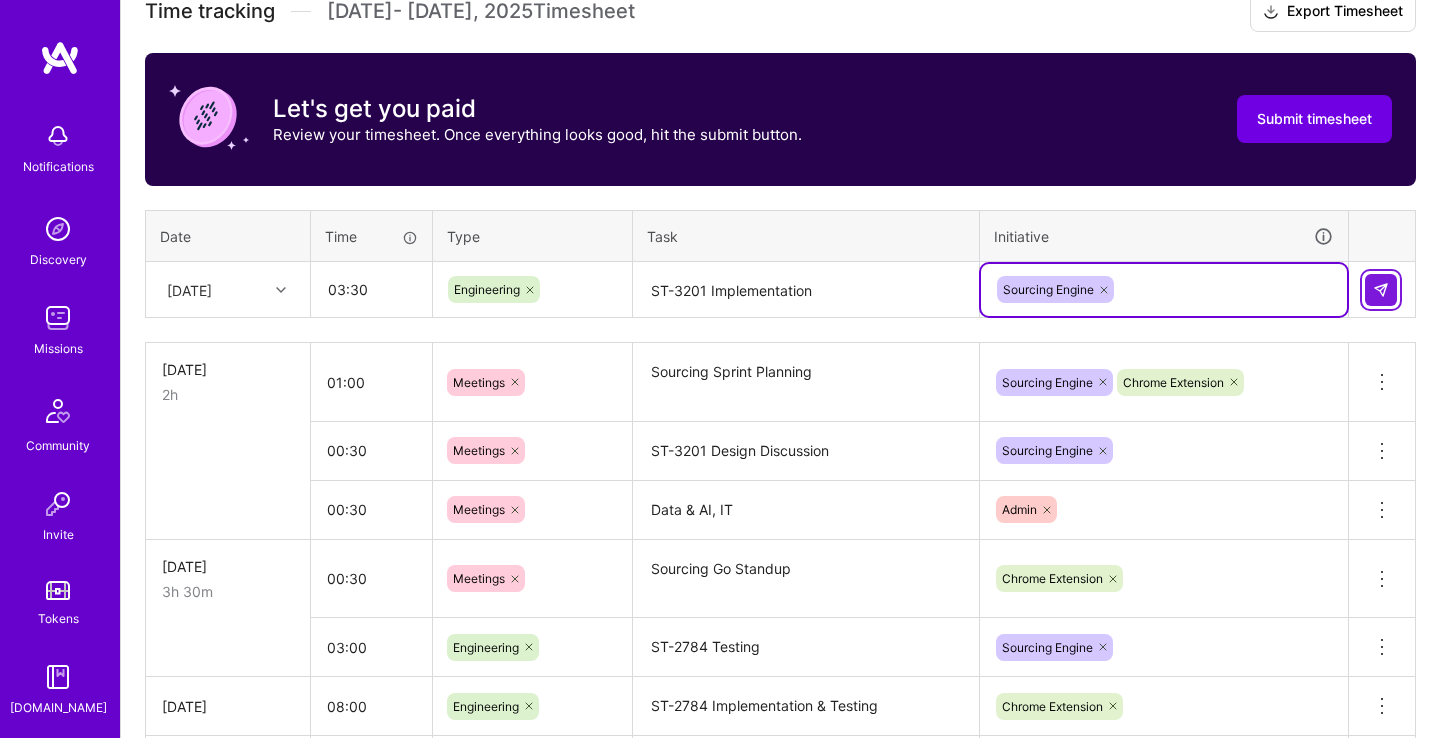 click at bounding box center [1381, 290] 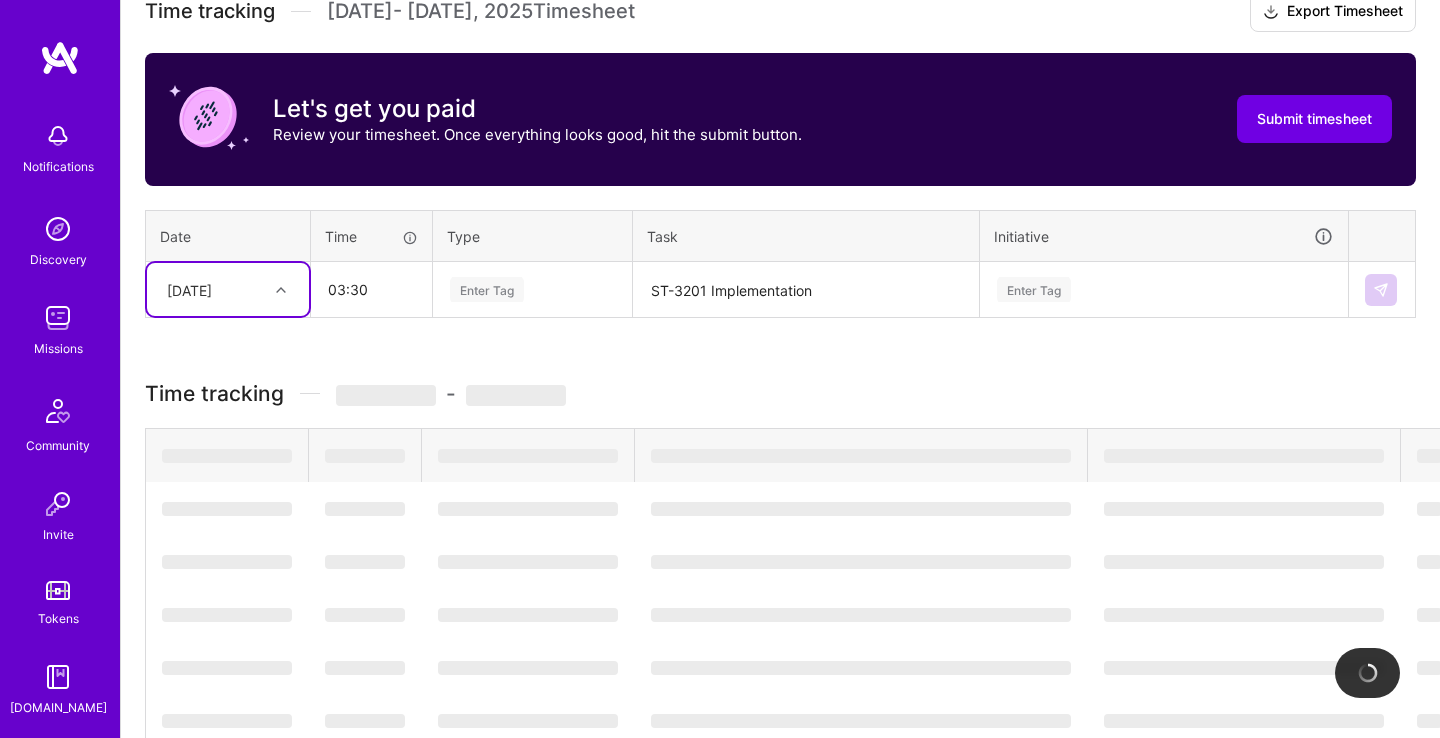 type 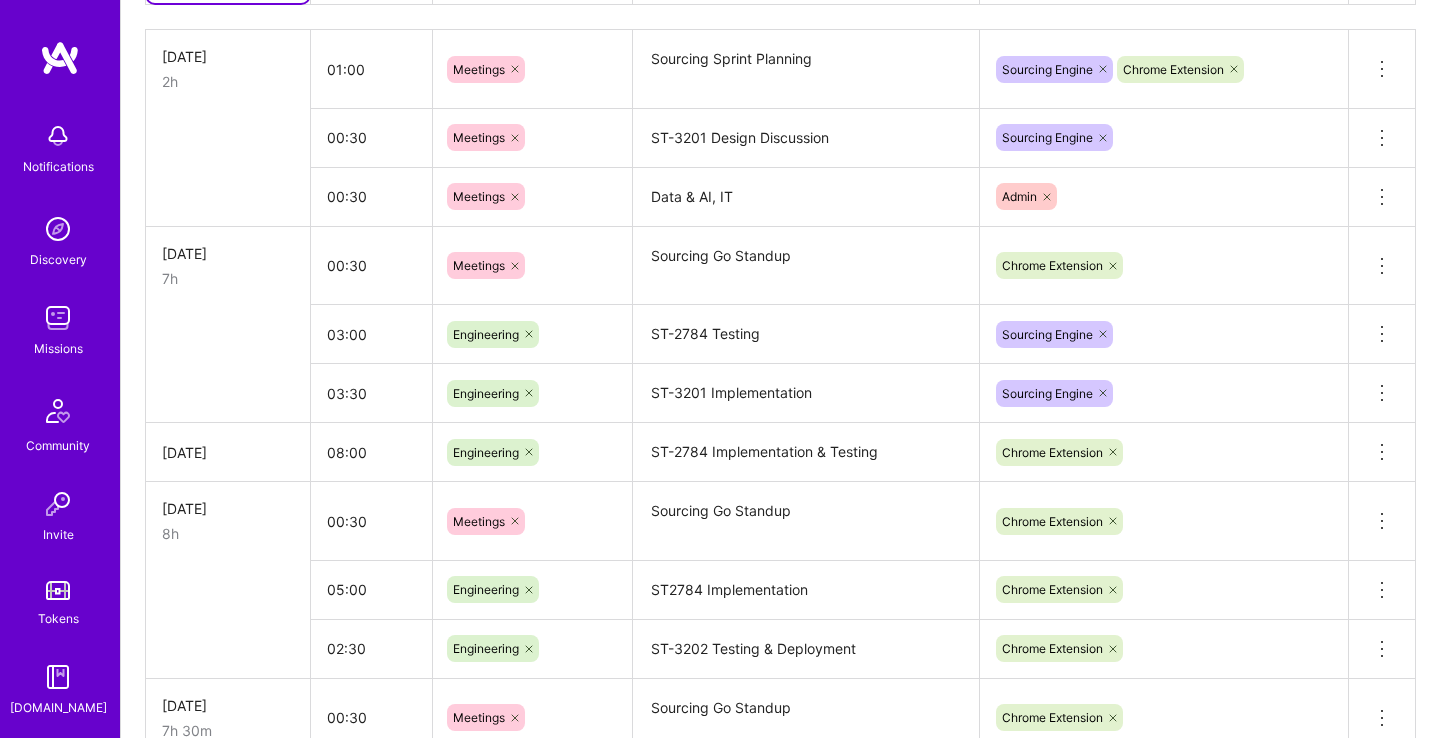 scroll, scrollTop: 692, scrollLeft: 0, axis: vertical 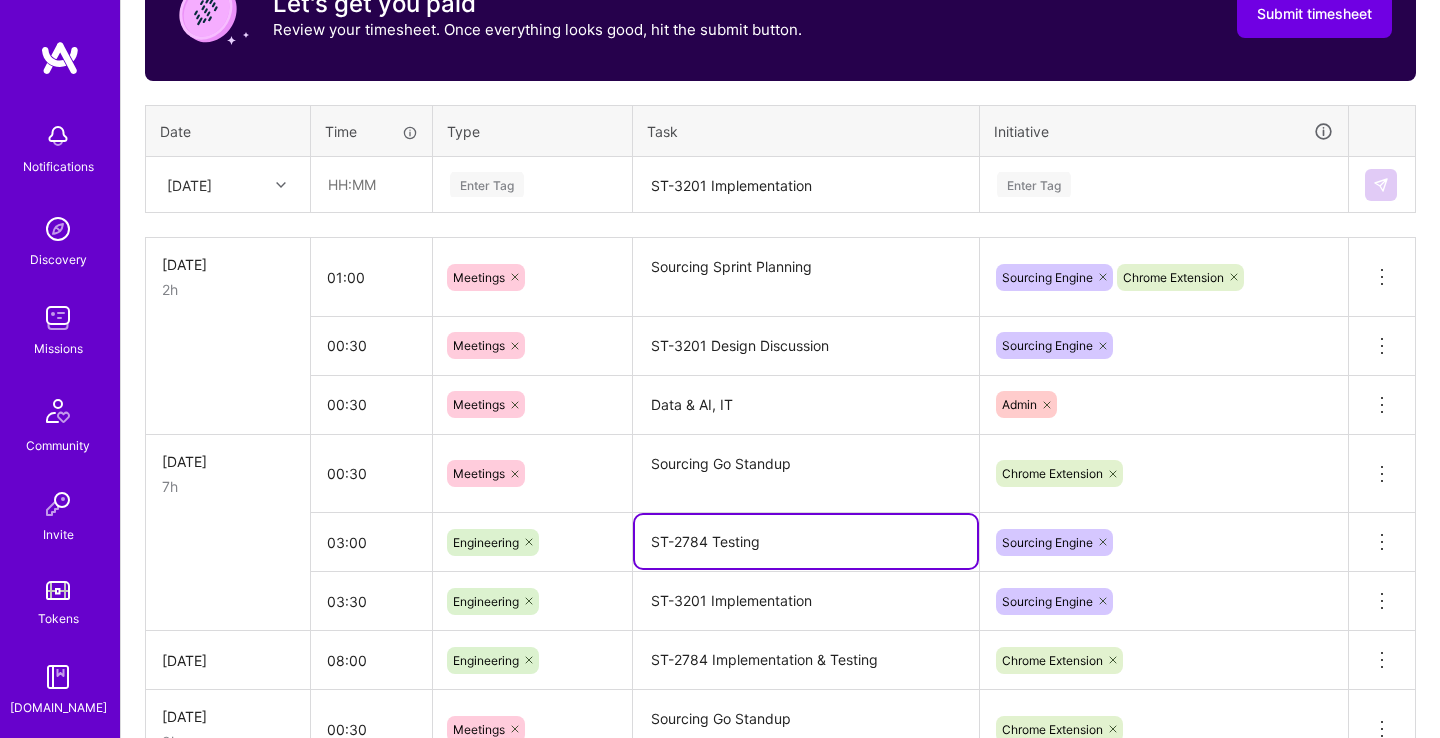 drag, startPoint x: 793, startPoint y: 540, endPoint x: 849, endPoint y: 552, distance: 57.271286 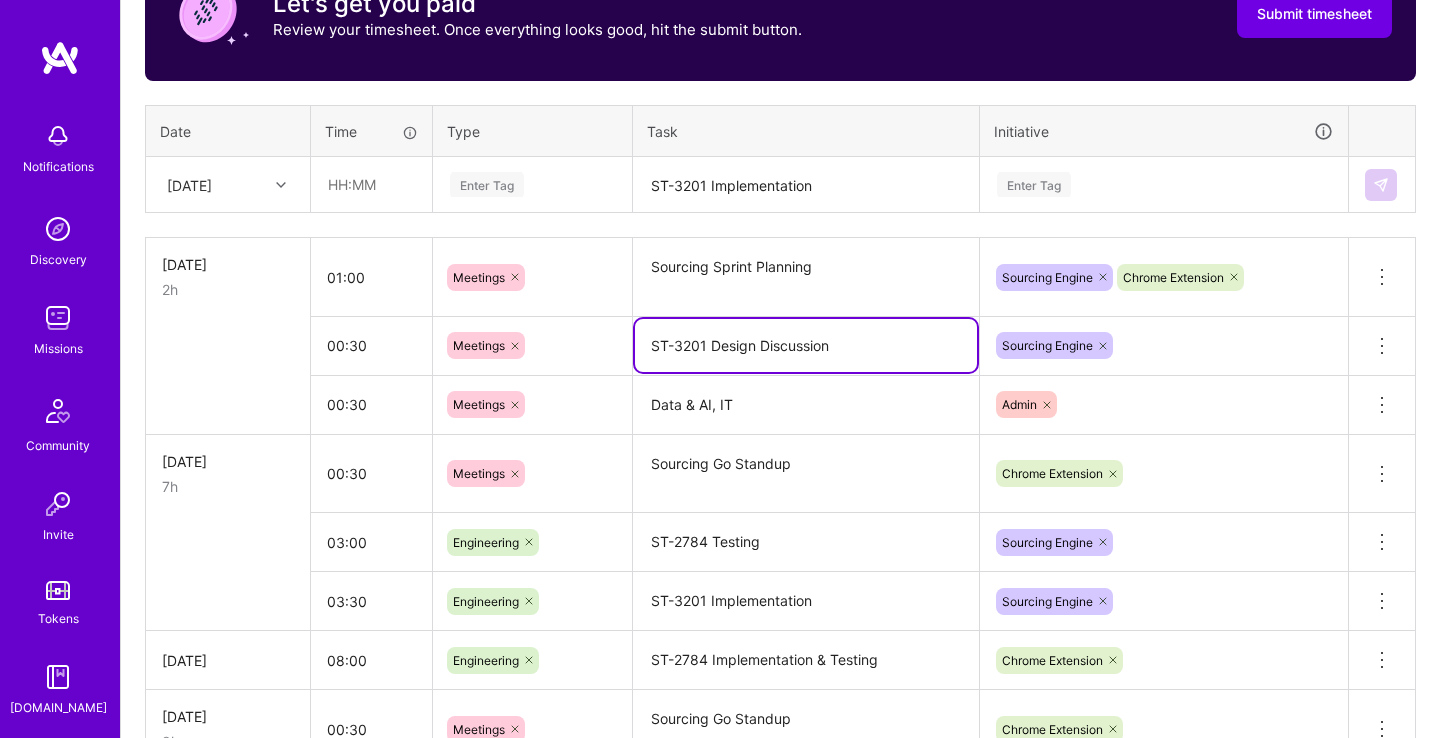 drag, startPoint x: 846, startPoint y: 348, endPoint x: 635, endPoint y: 350, distance: 211.00948 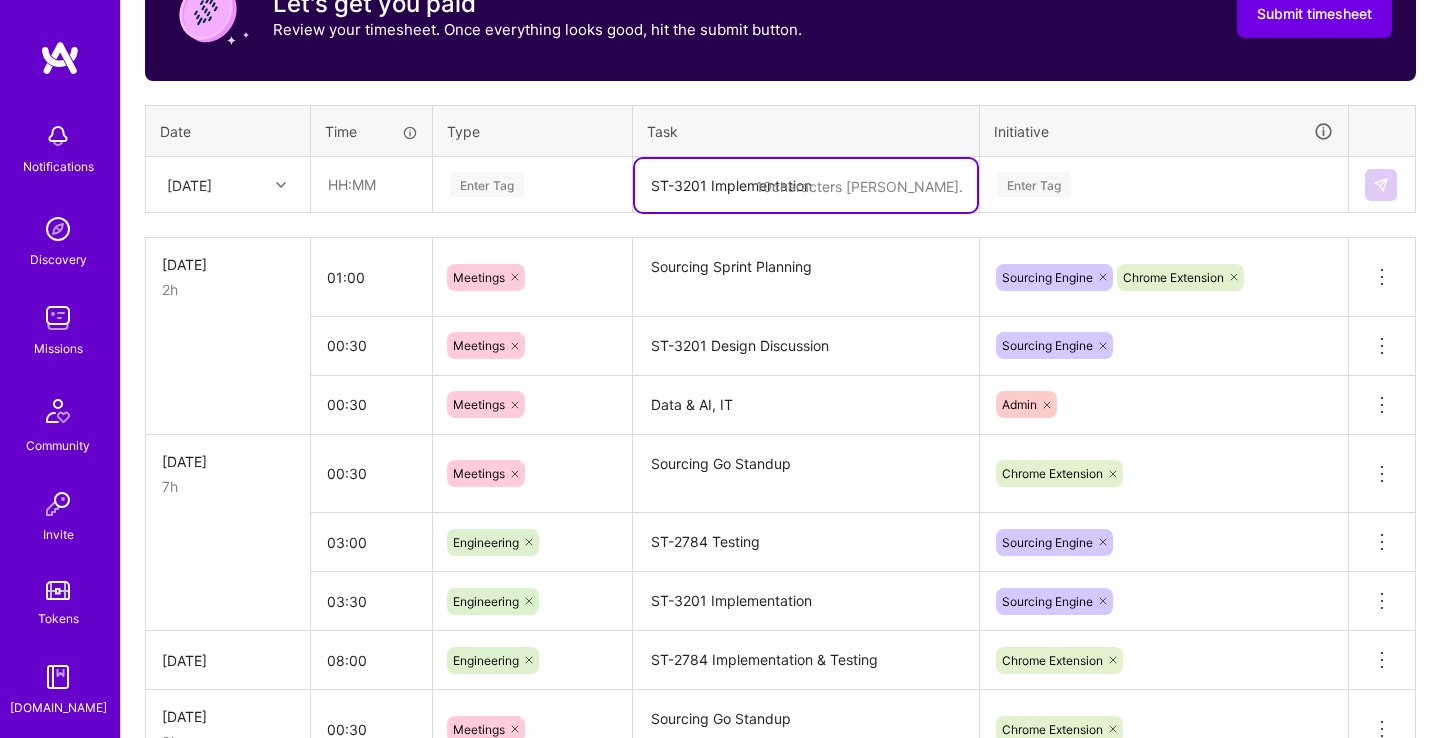 click on "ST-3201 Implementation" at bounding box center (806, 185) 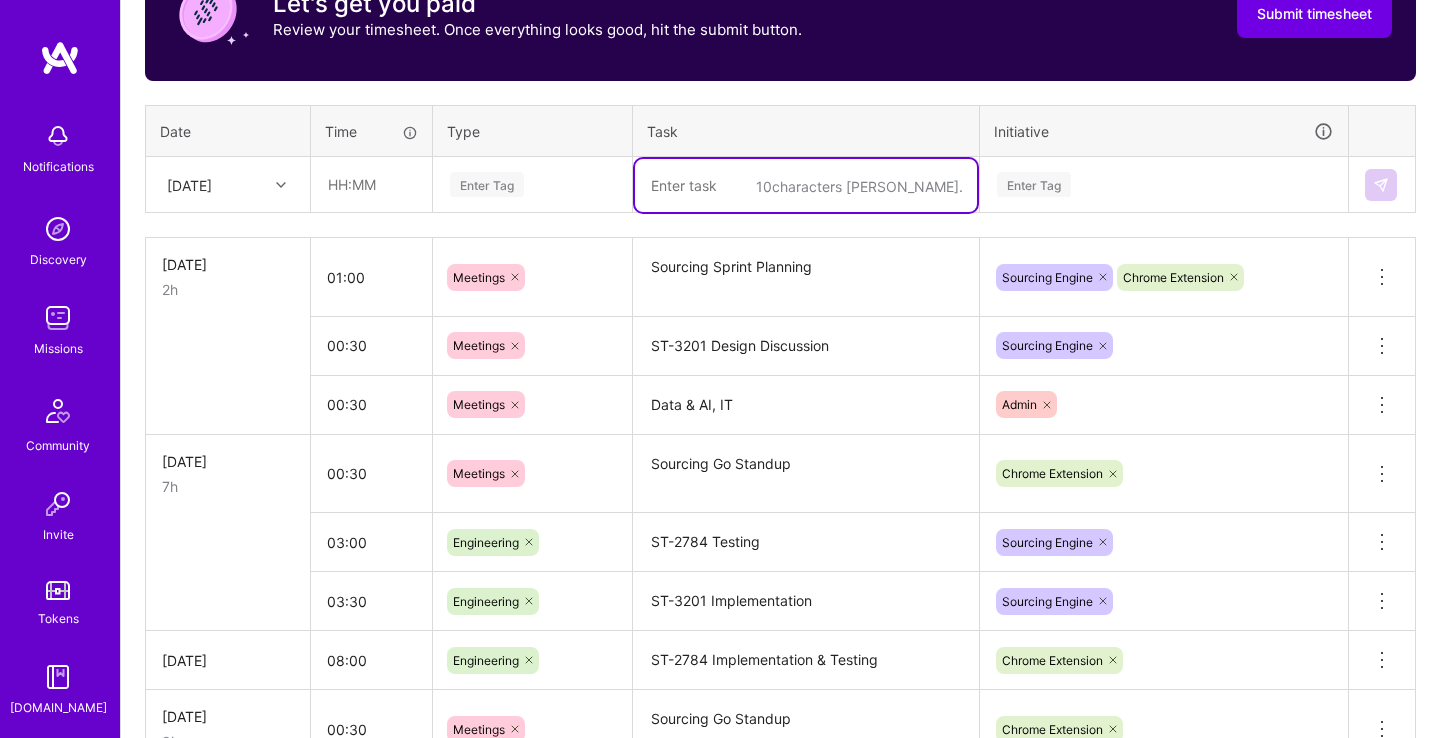 paste on "ST-3201 Design Discussion" 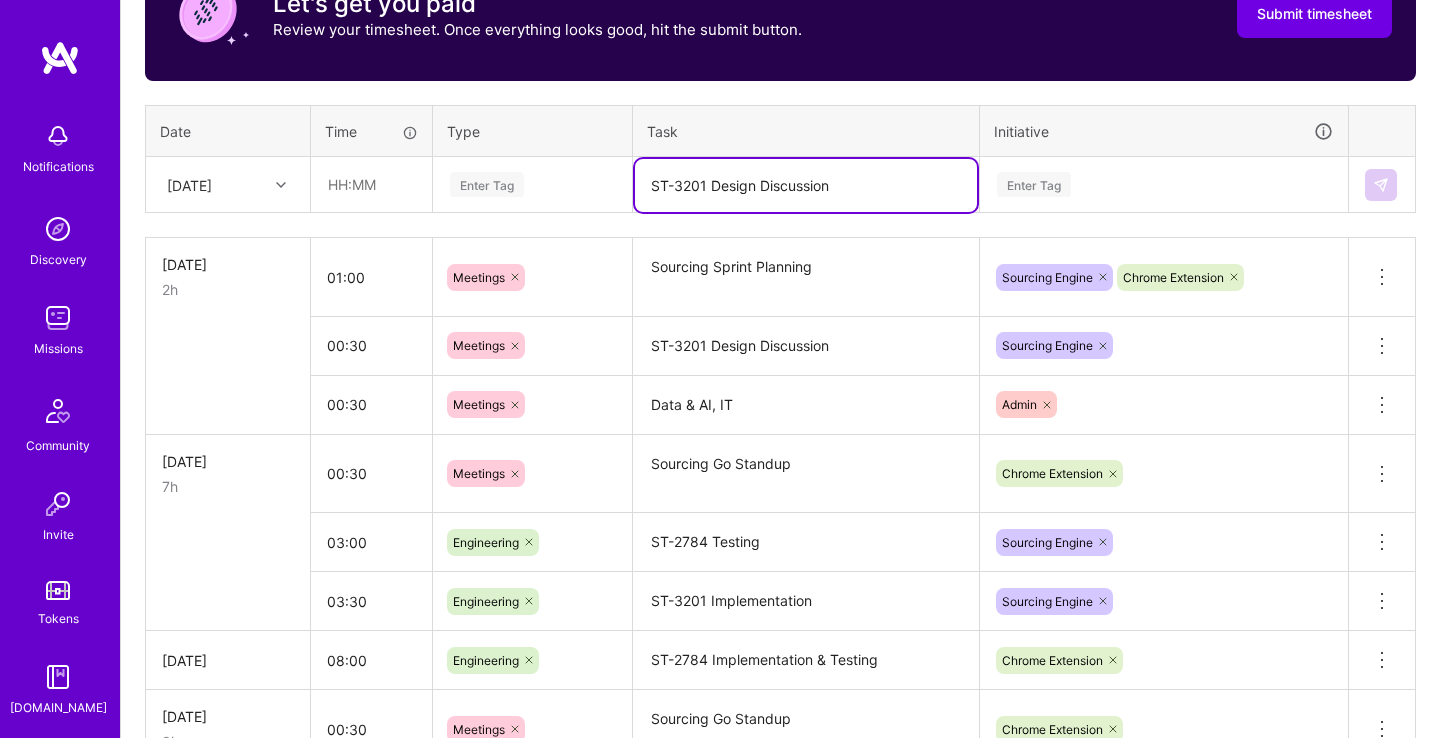 drag, startPoint x: 709, startPoint y: 186, endPoint x: 936, endPoint y: 186, distance: 227 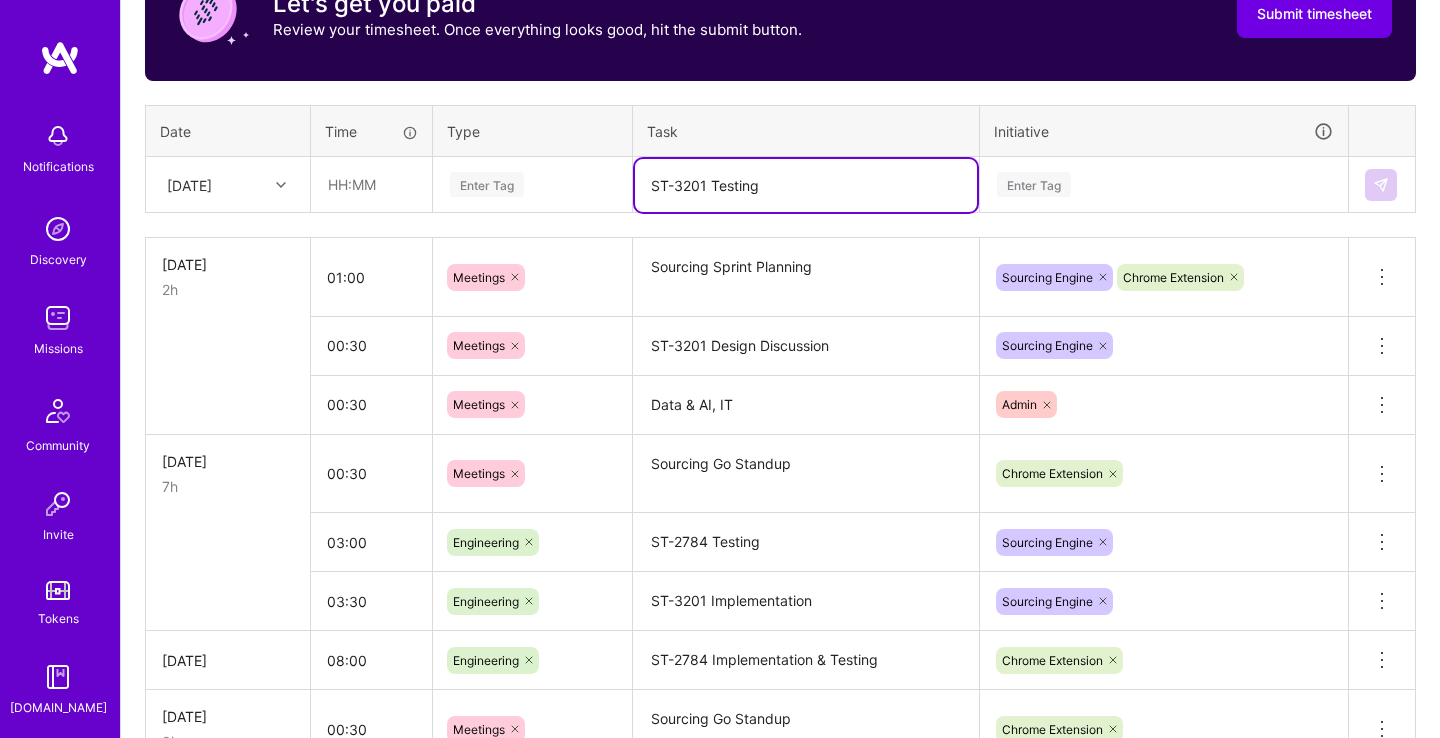 type on "ST-3201 Testing" 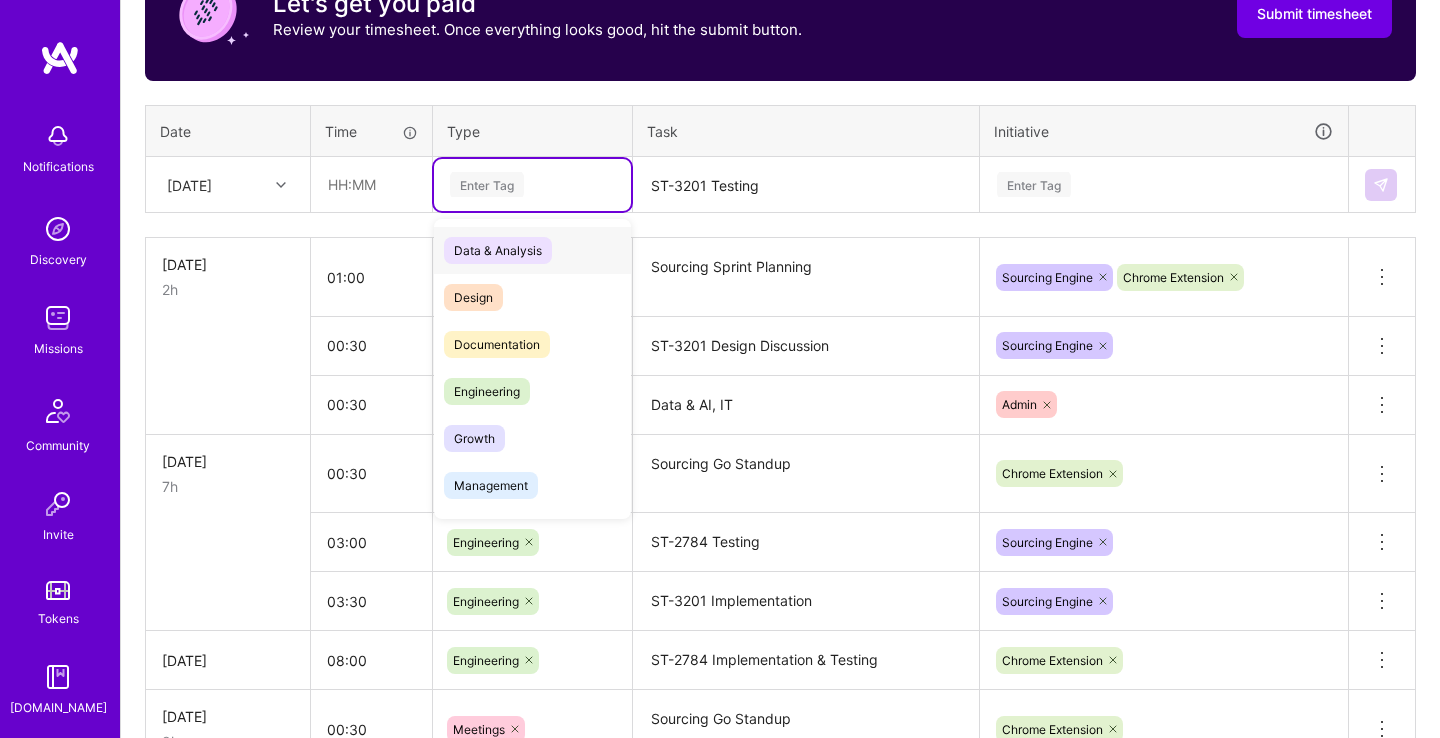 click on "Enter Tag" at bounding box center [532, 184] 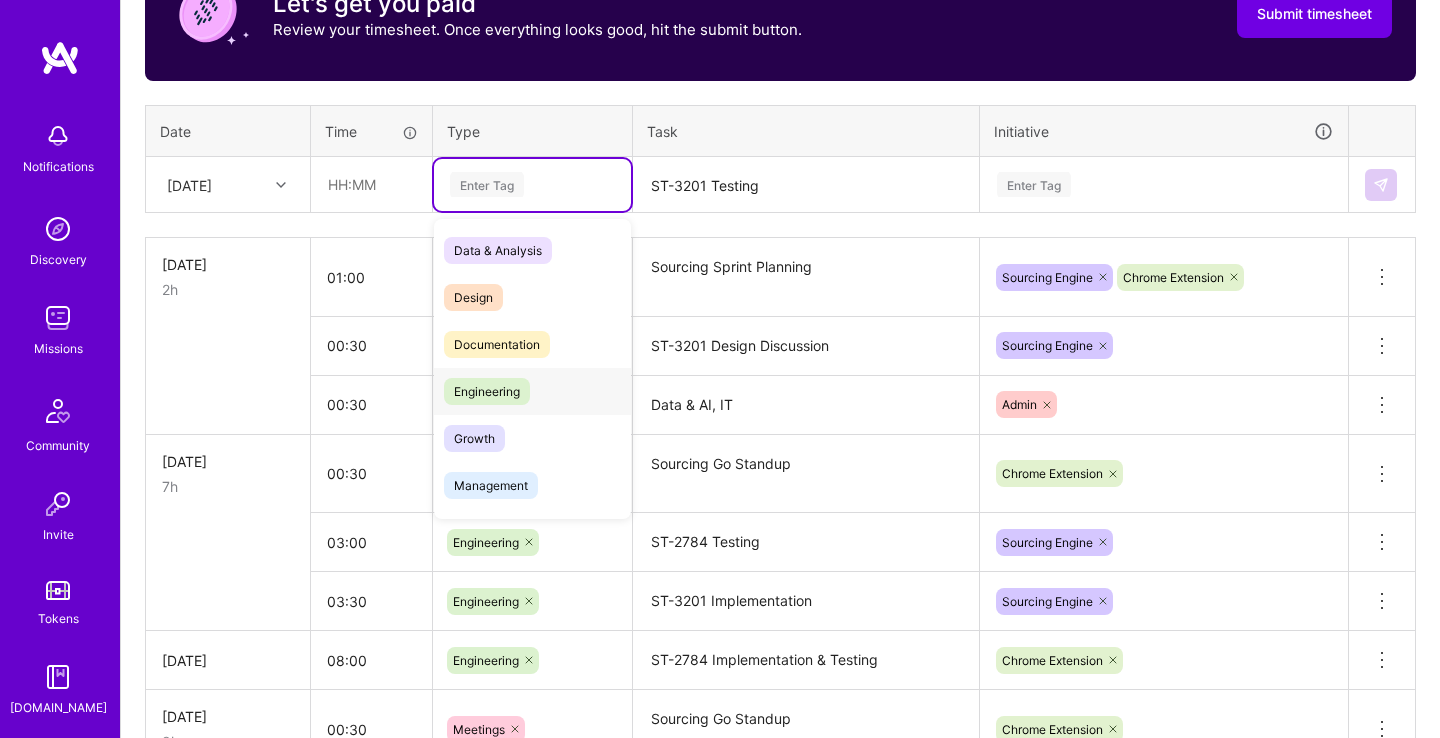 click on "Engineering" at bounding box center (487, 391) 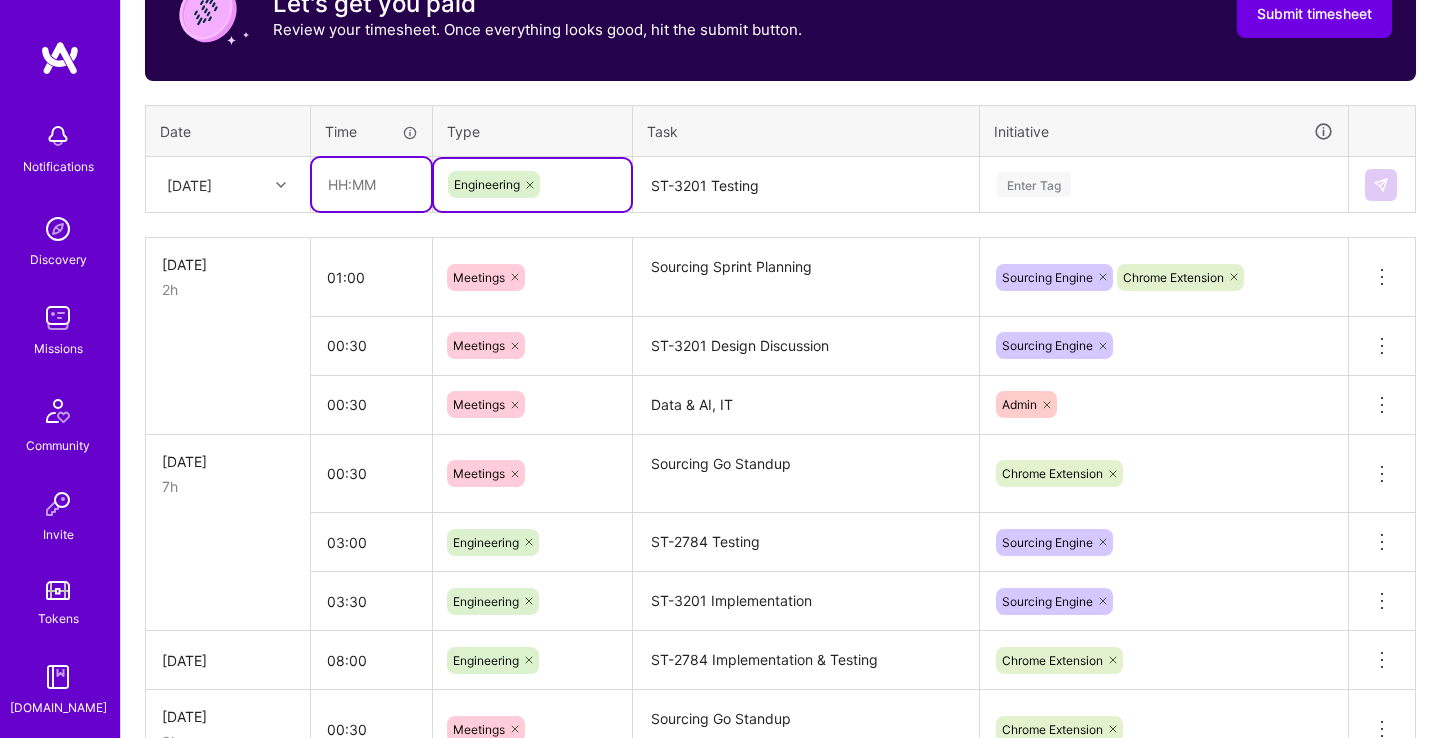 click at bounding box center (371, 184) 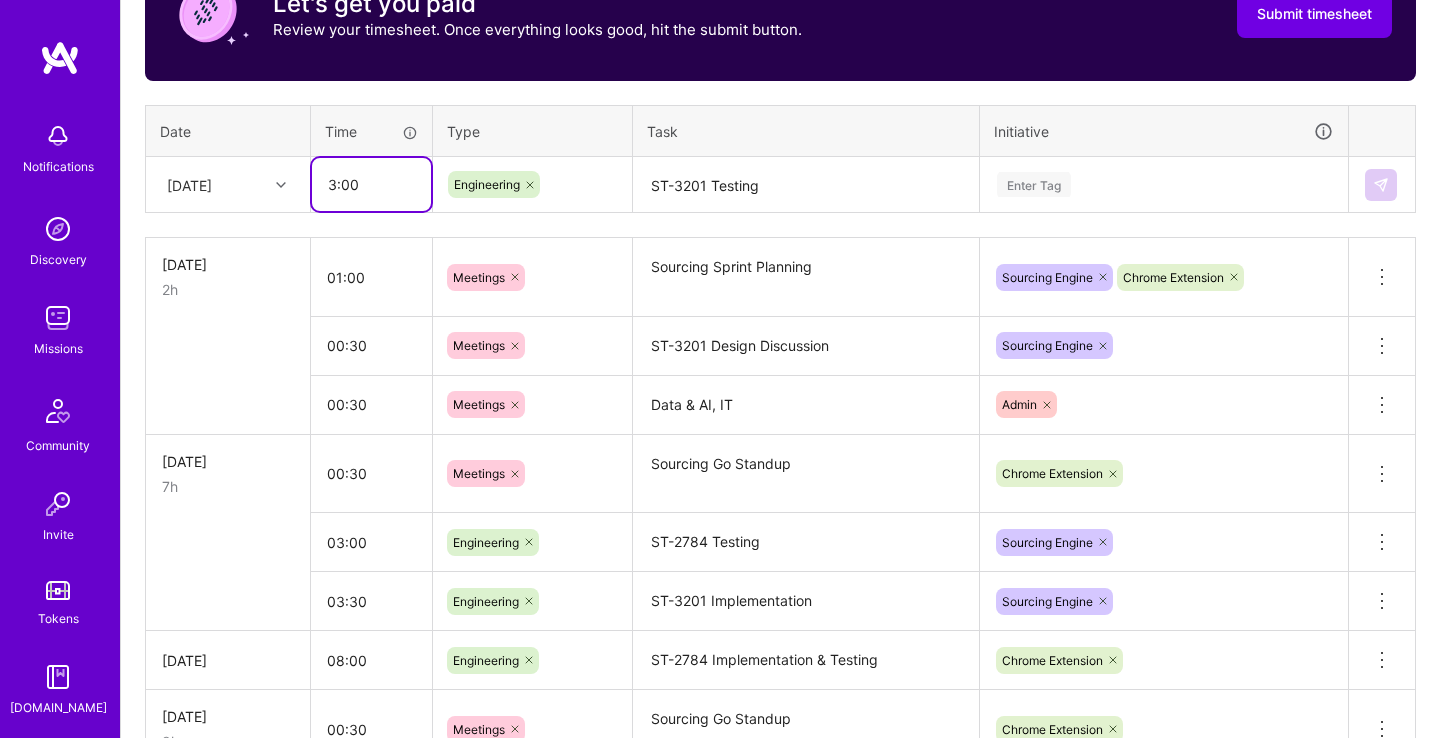 click on "3:00" at bounding box center (371, 184) 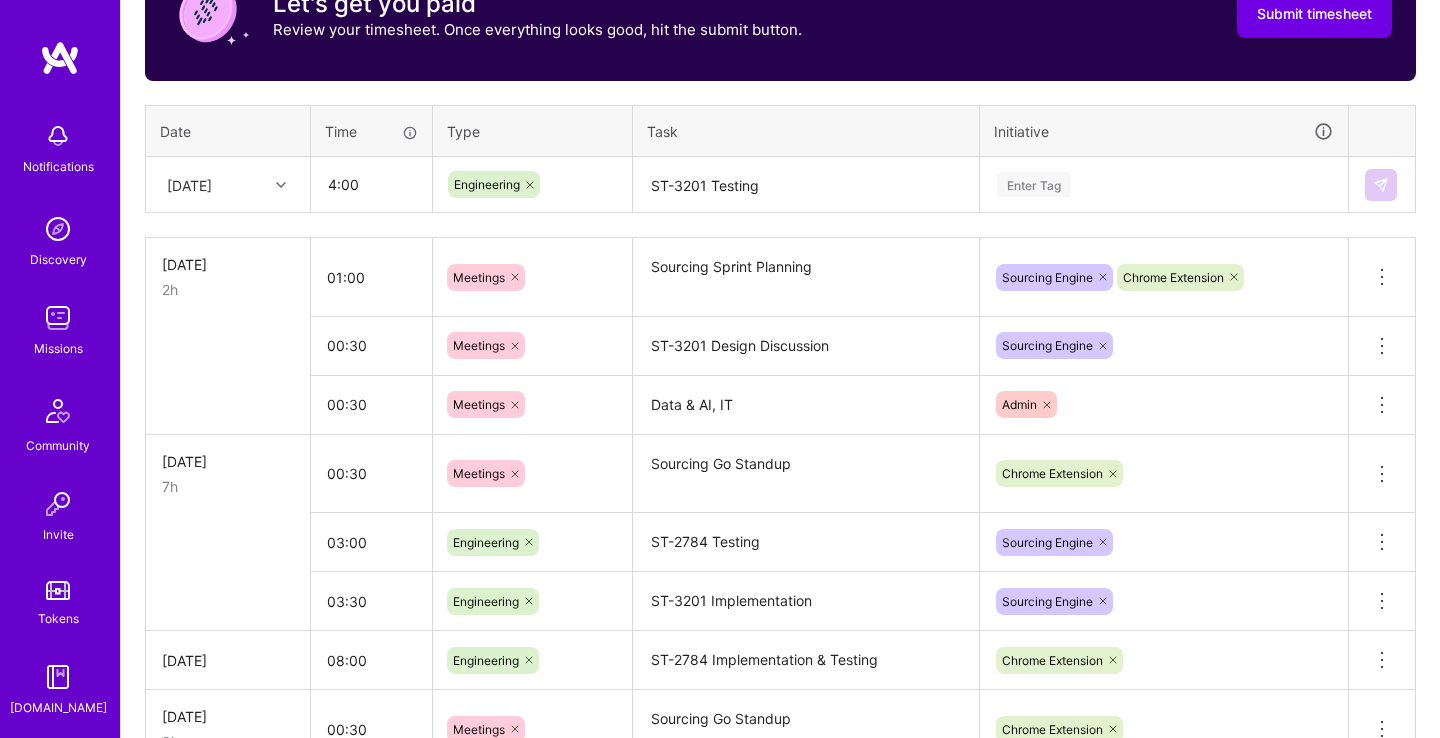 type on "04:00" 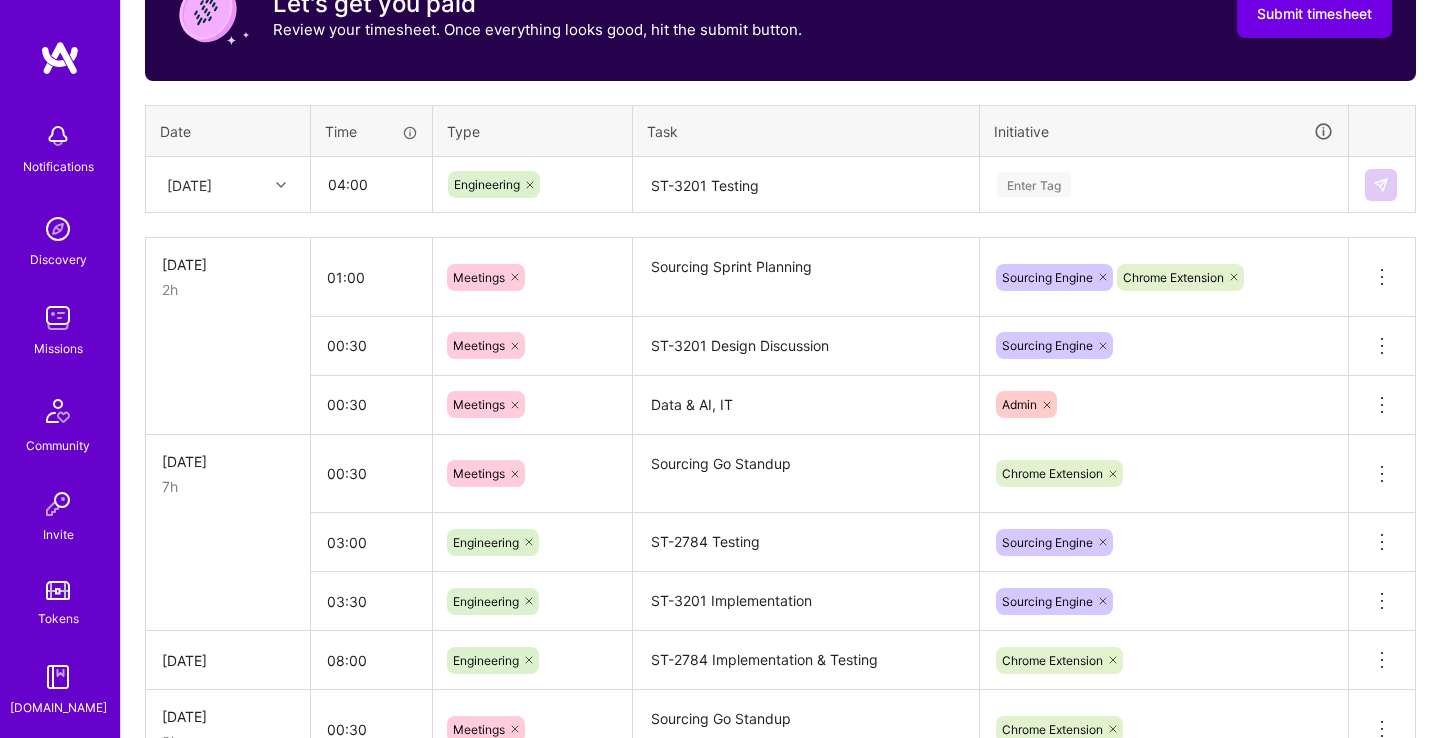 click on "Enter Tag" at bounding box center [1164, 184] 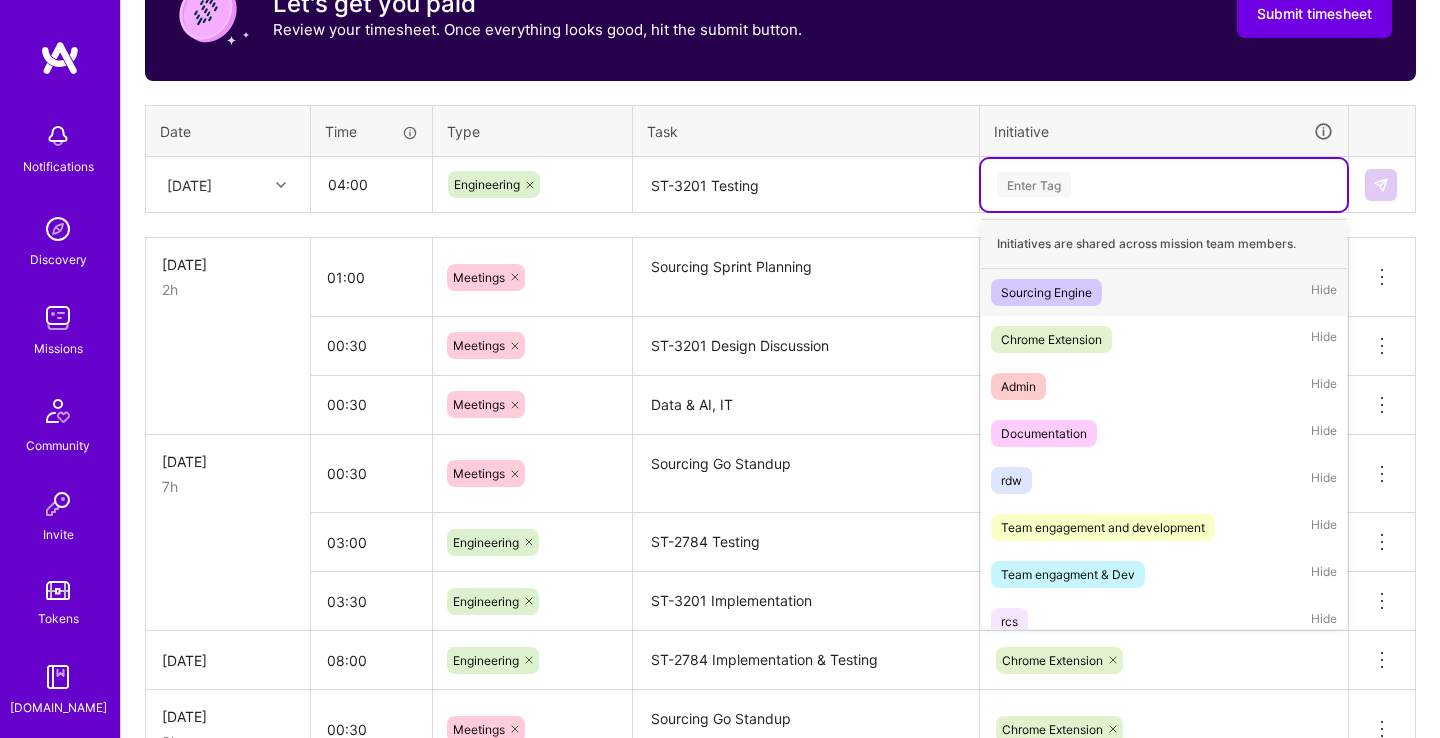 click on "Sourcing Engine Hide" at bounding box center [1164, 292] 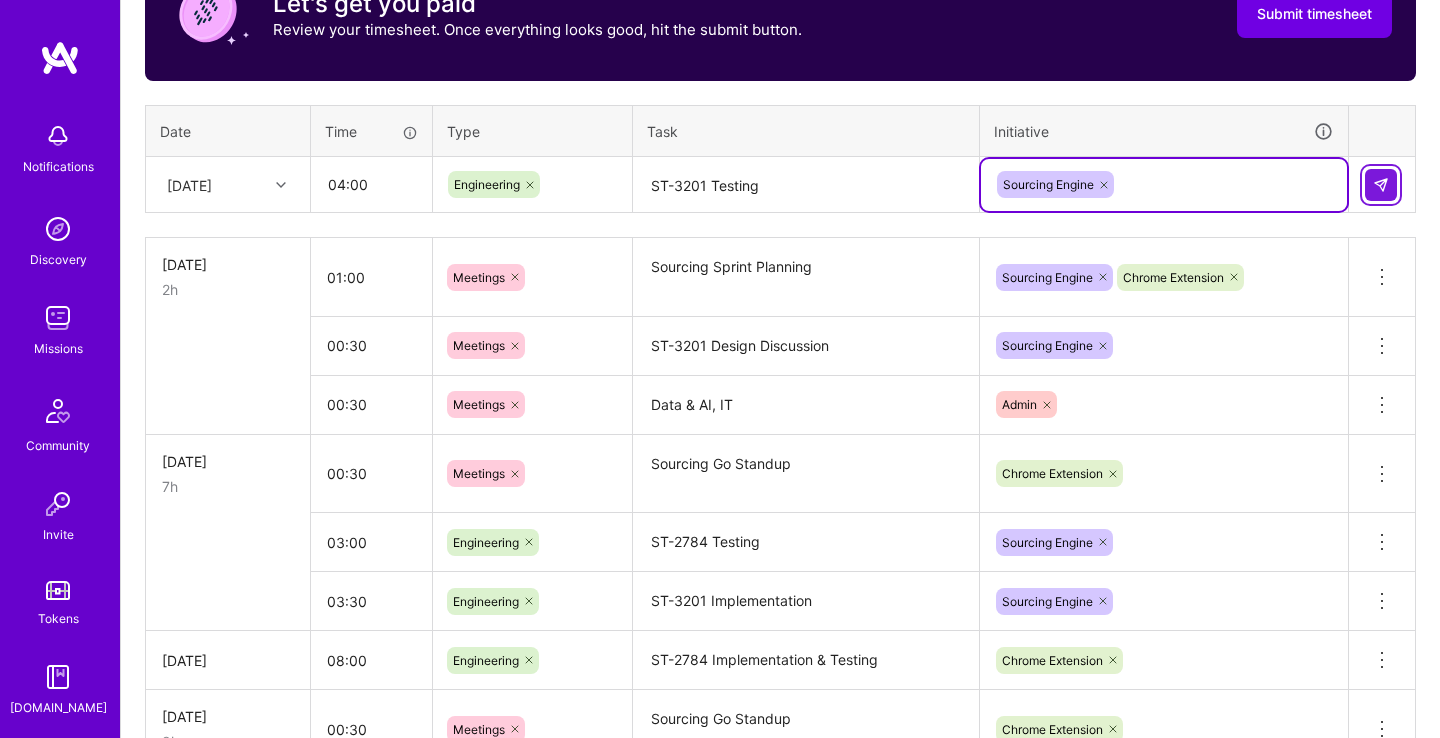 click at bounding box center (1381, 185) 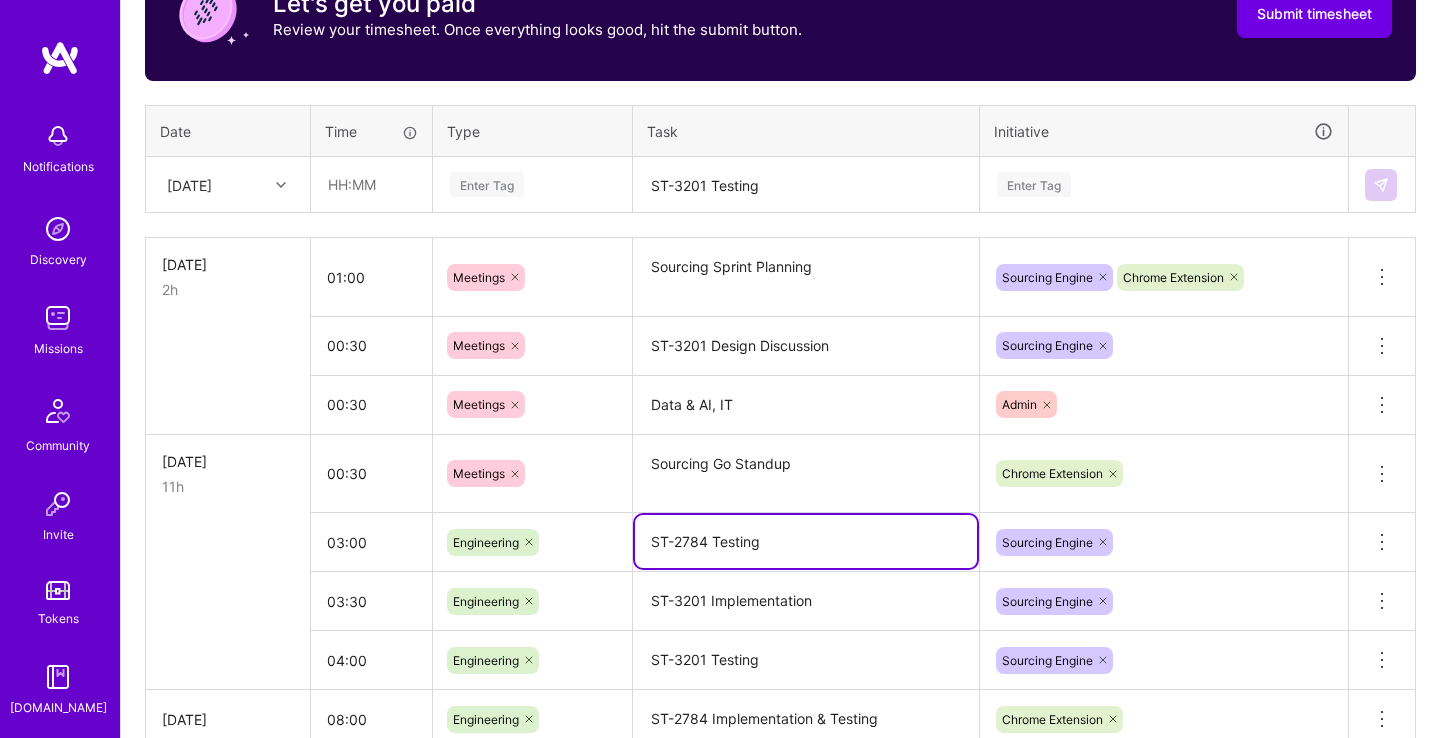 drag, startPoint x: 796, startPoint y: 537, endPoint x: 629, endPoint y: 537, distance: 167 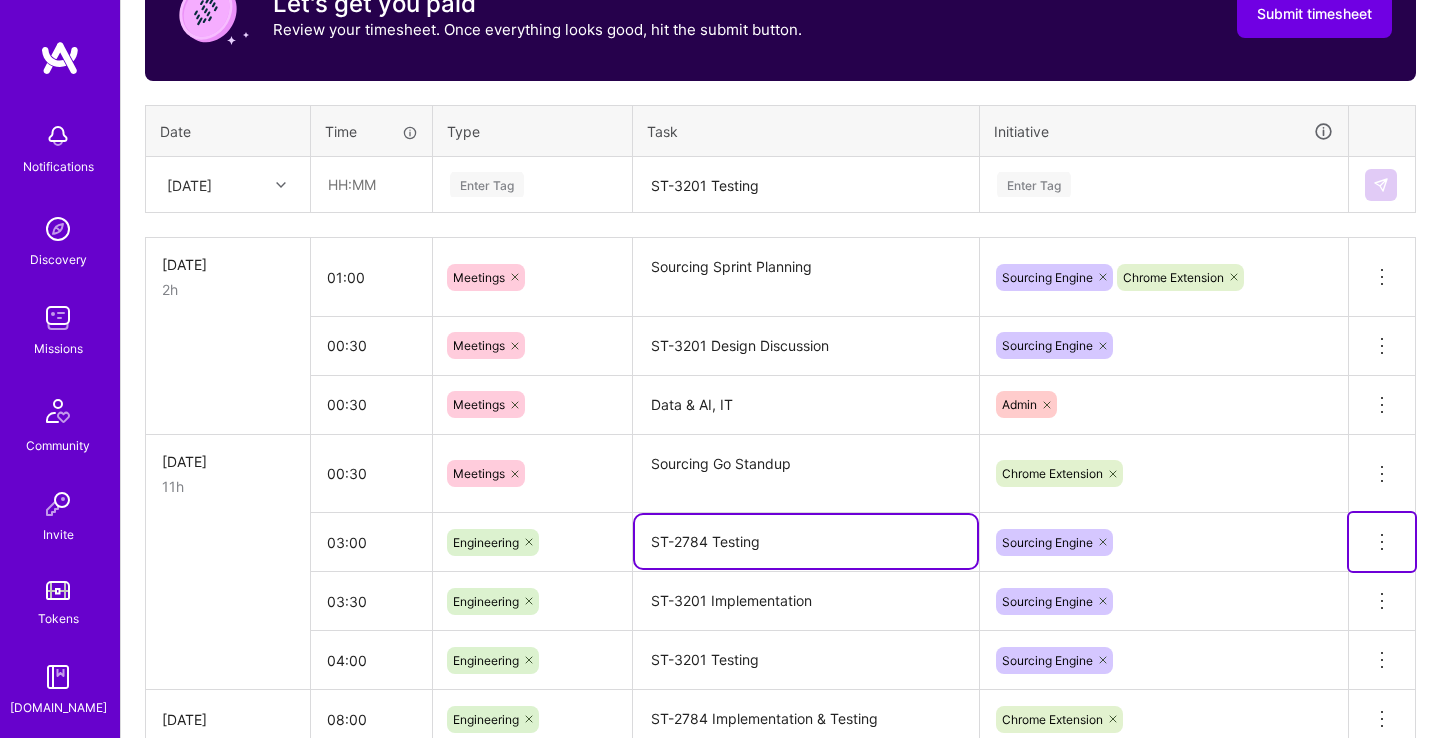 click 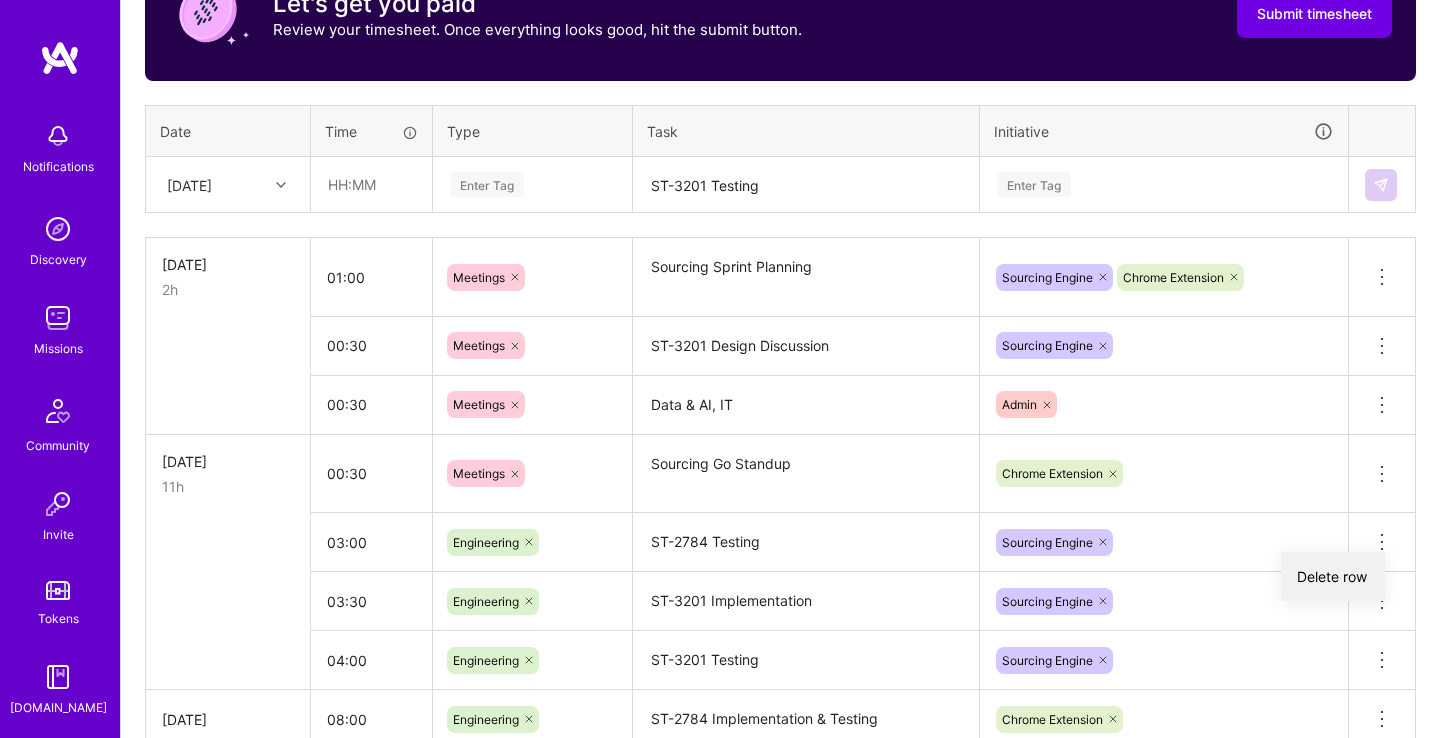 click on "Delete row" at bounding box center [1333, 576] 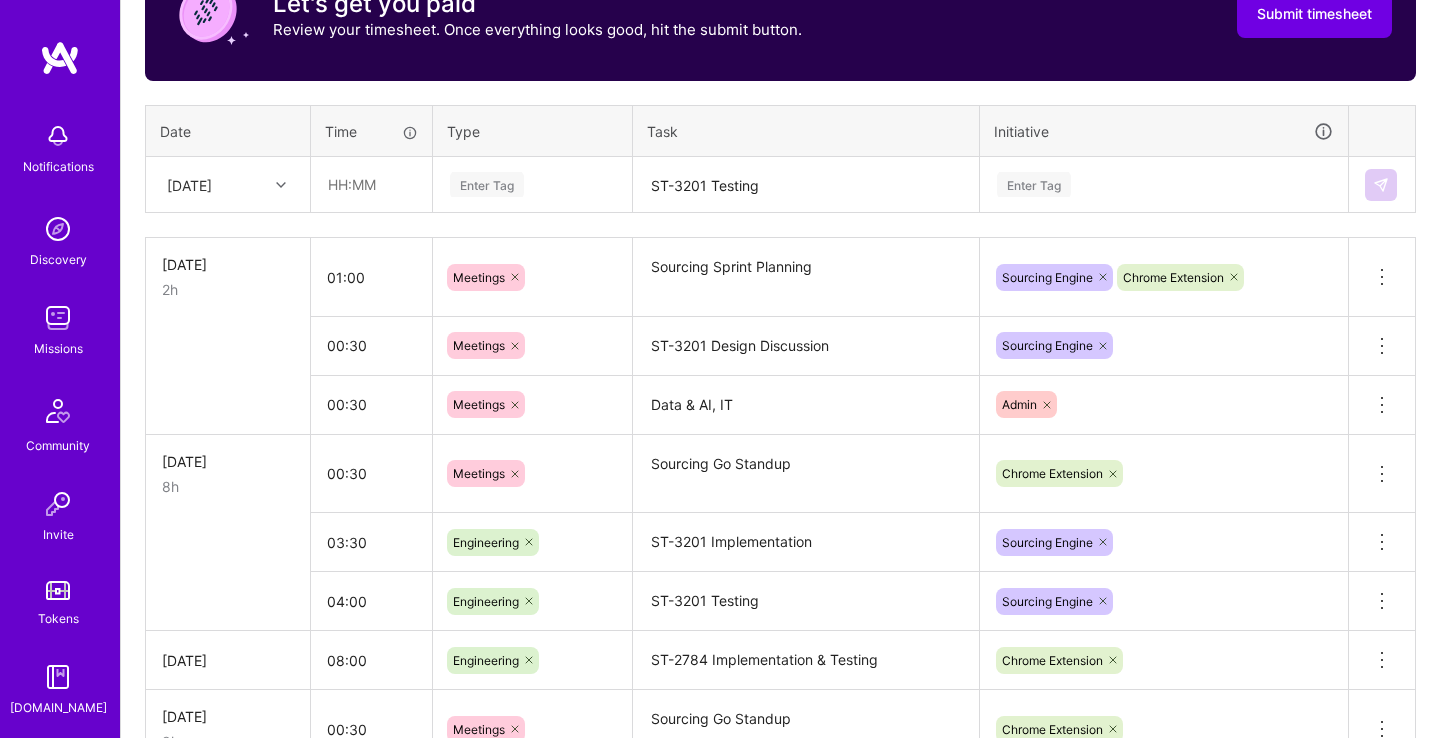 click on "[DATE]" at bounding box center [212, 184] 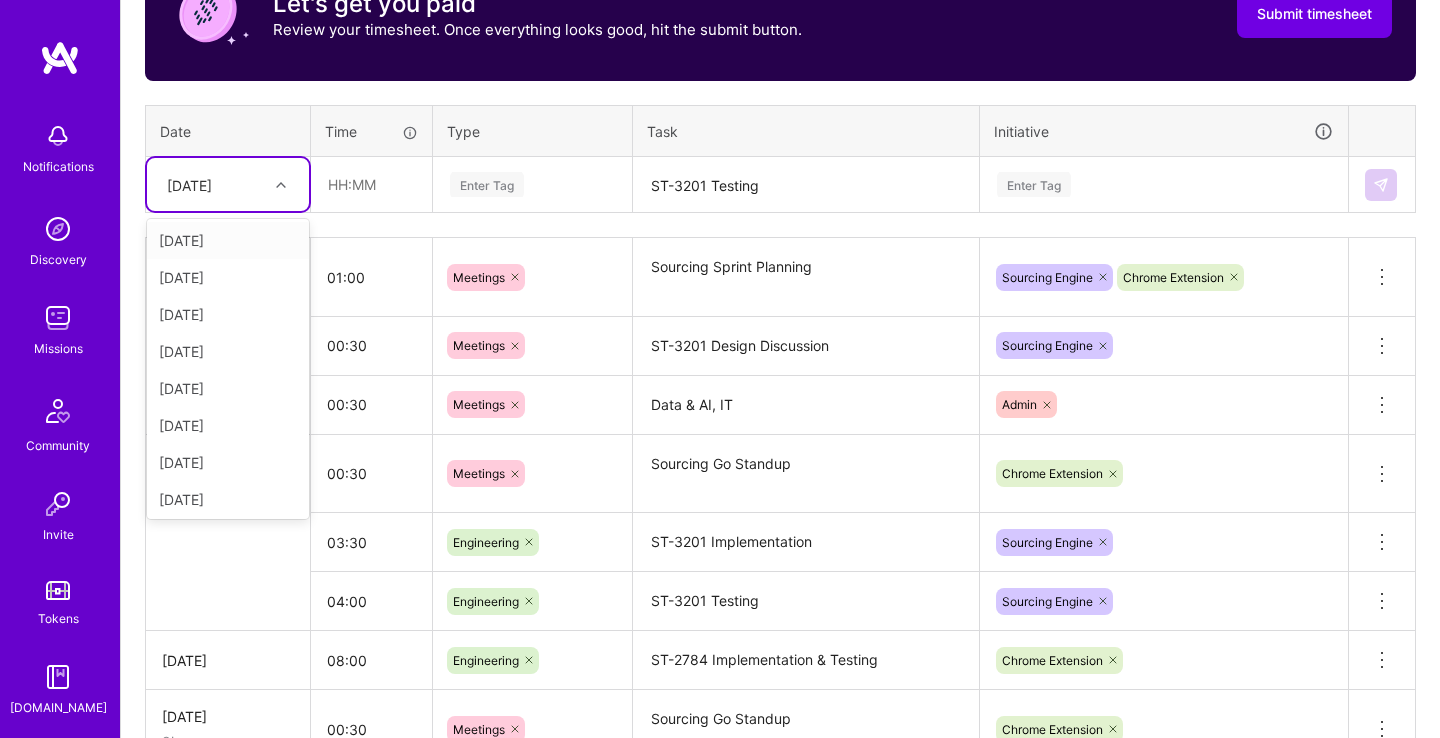 scroll, scrollTop: 226, scrollLeft: 0, axis: vertical 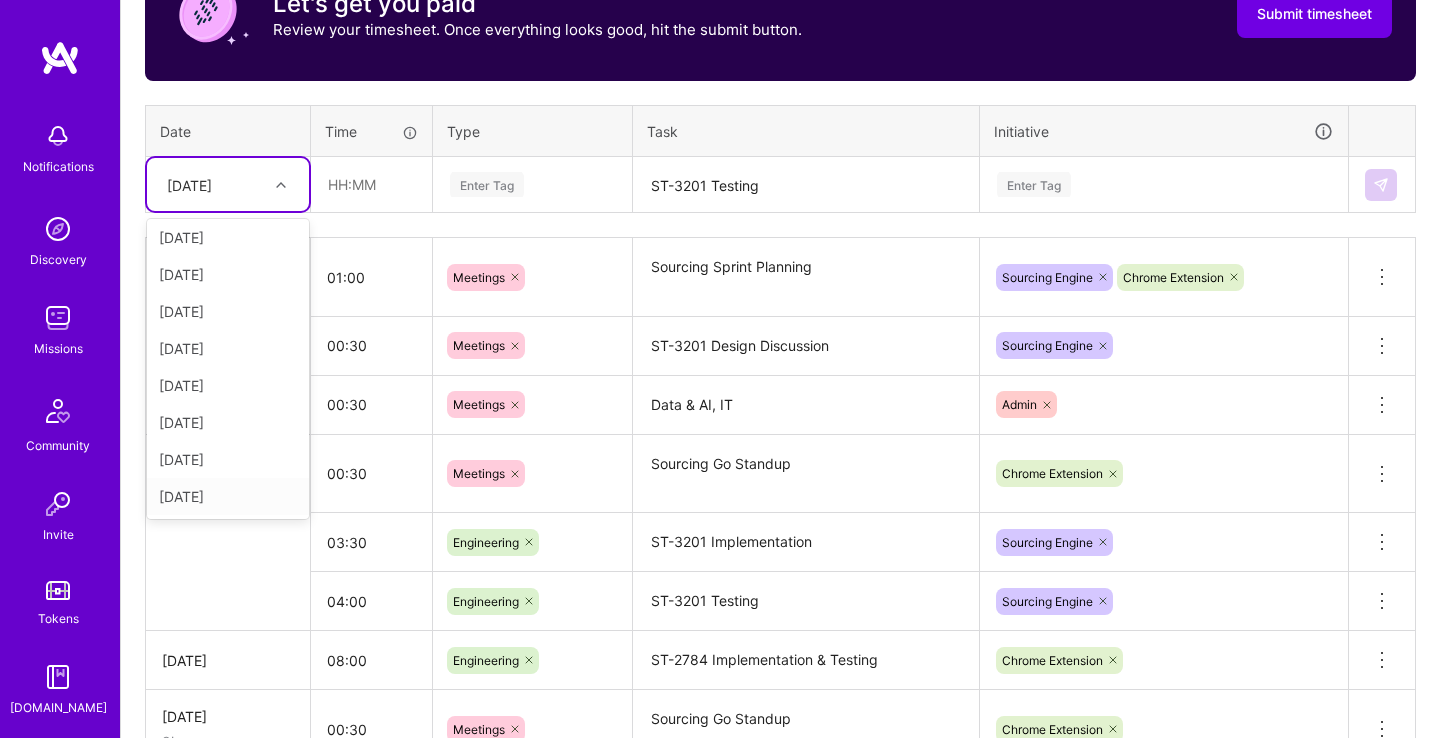 click on "[DATE]" at bounding box center [228, 496] 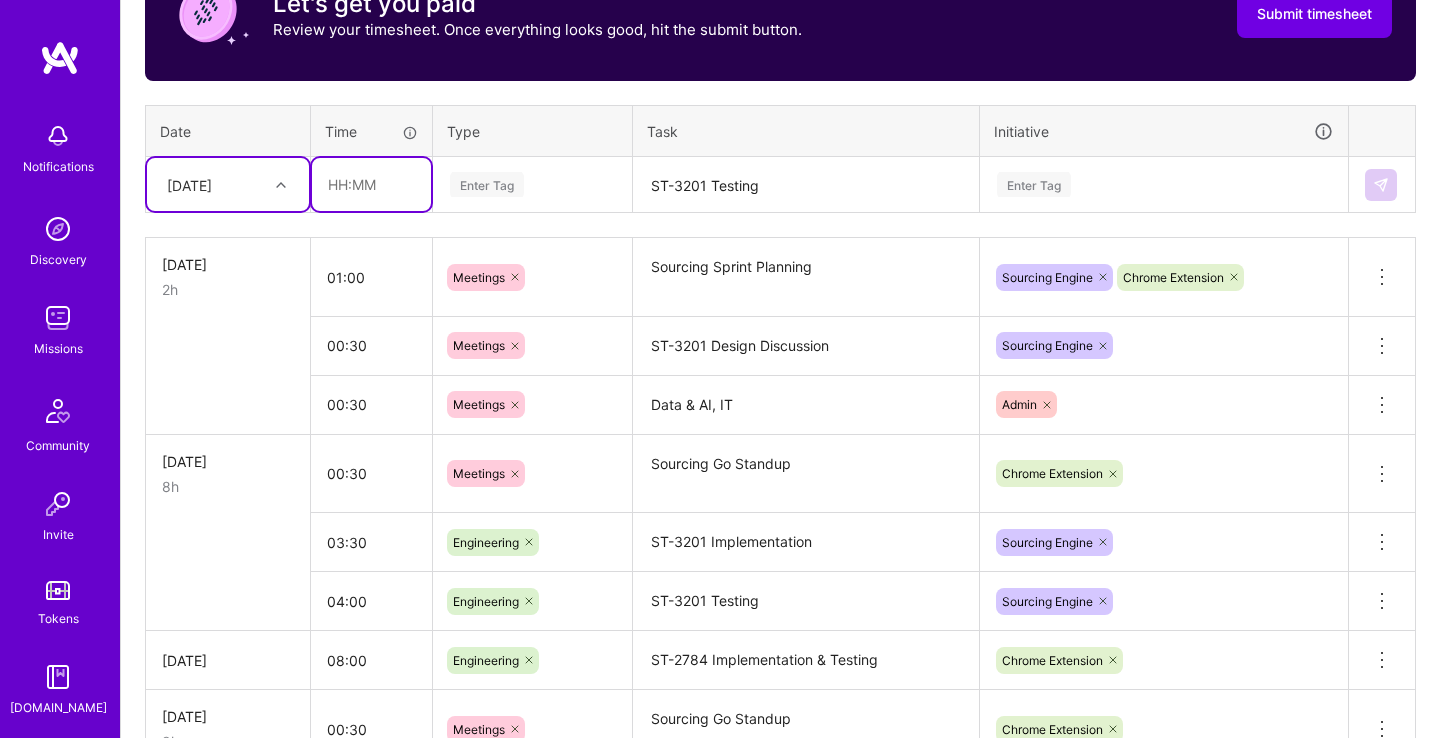 click at bounding box center (371, 184) 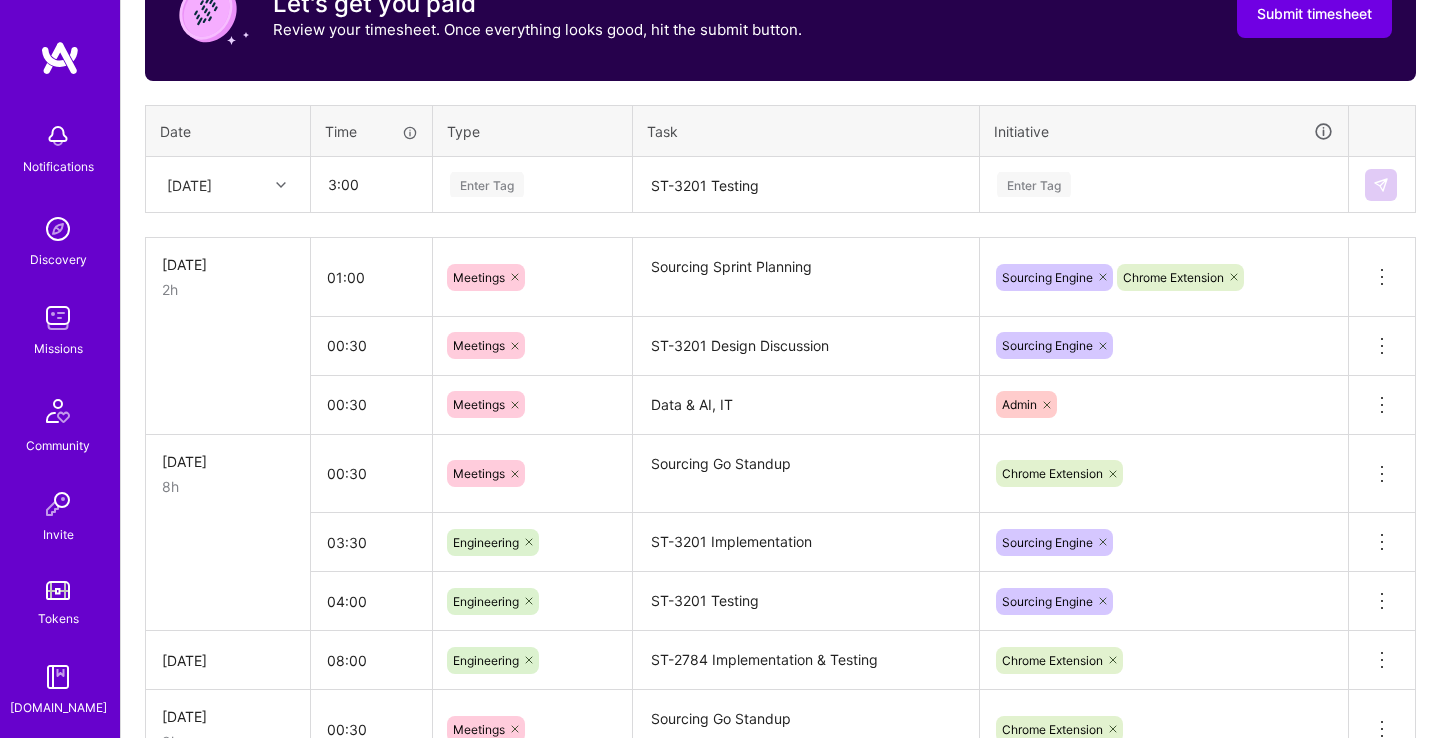 type on "03:00" 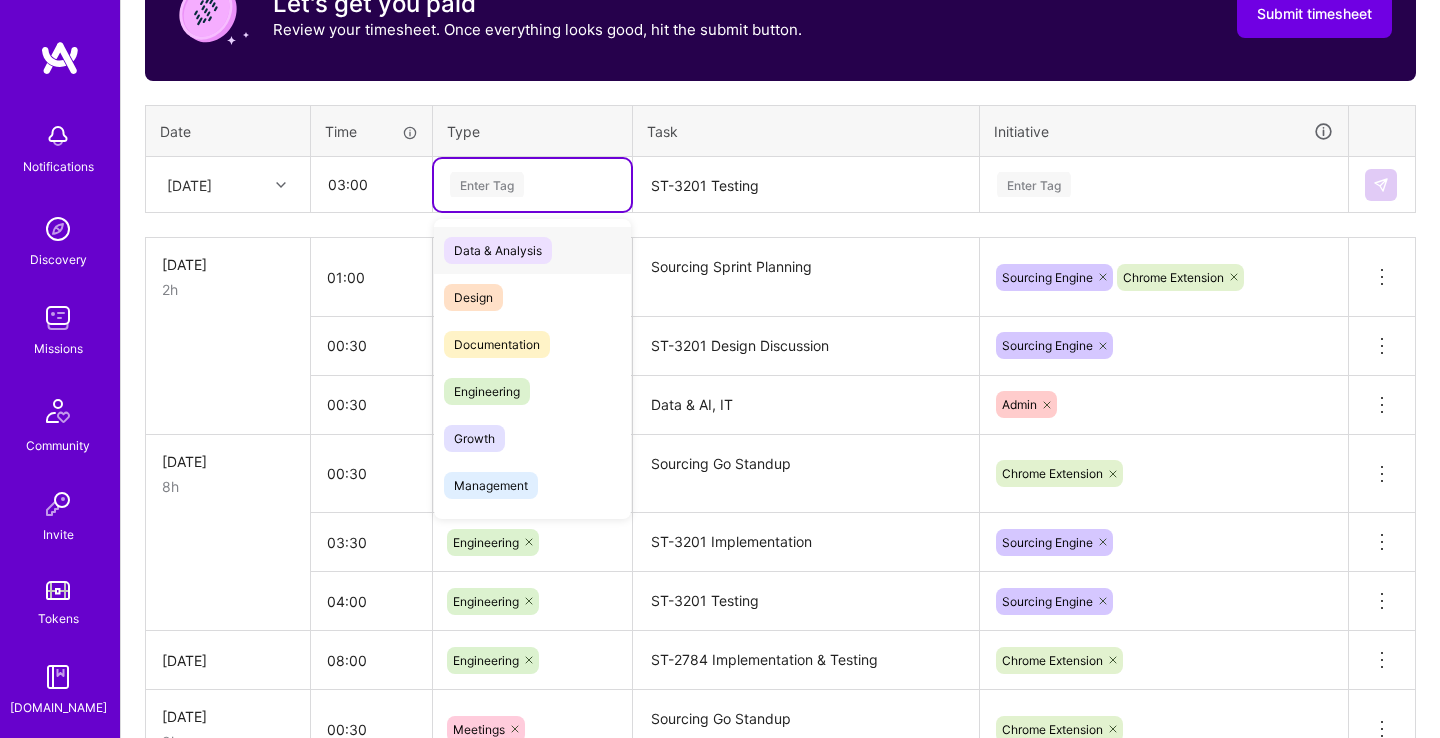 click on "Enter Tag" at bounding box center [532, 184] 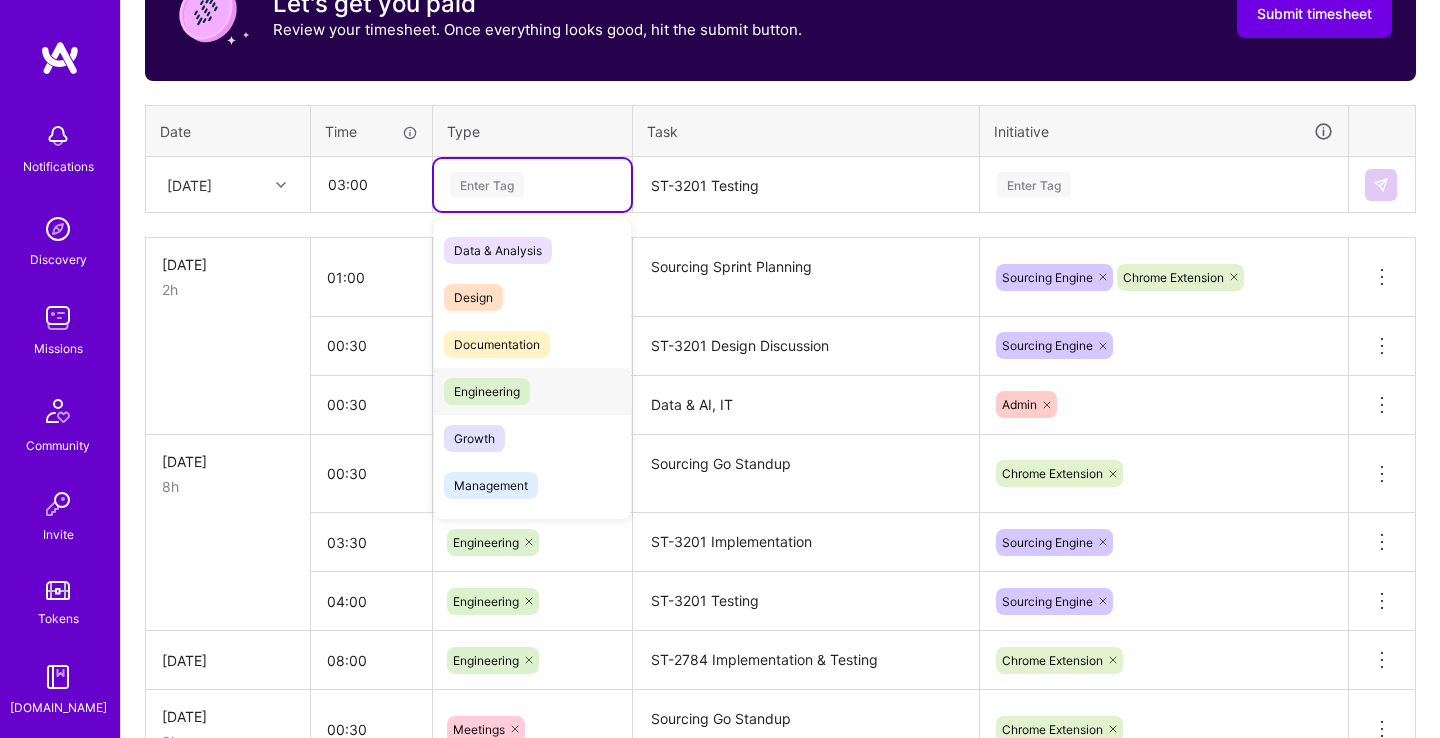 click on "Engineering" at bounding box center (532, 391) 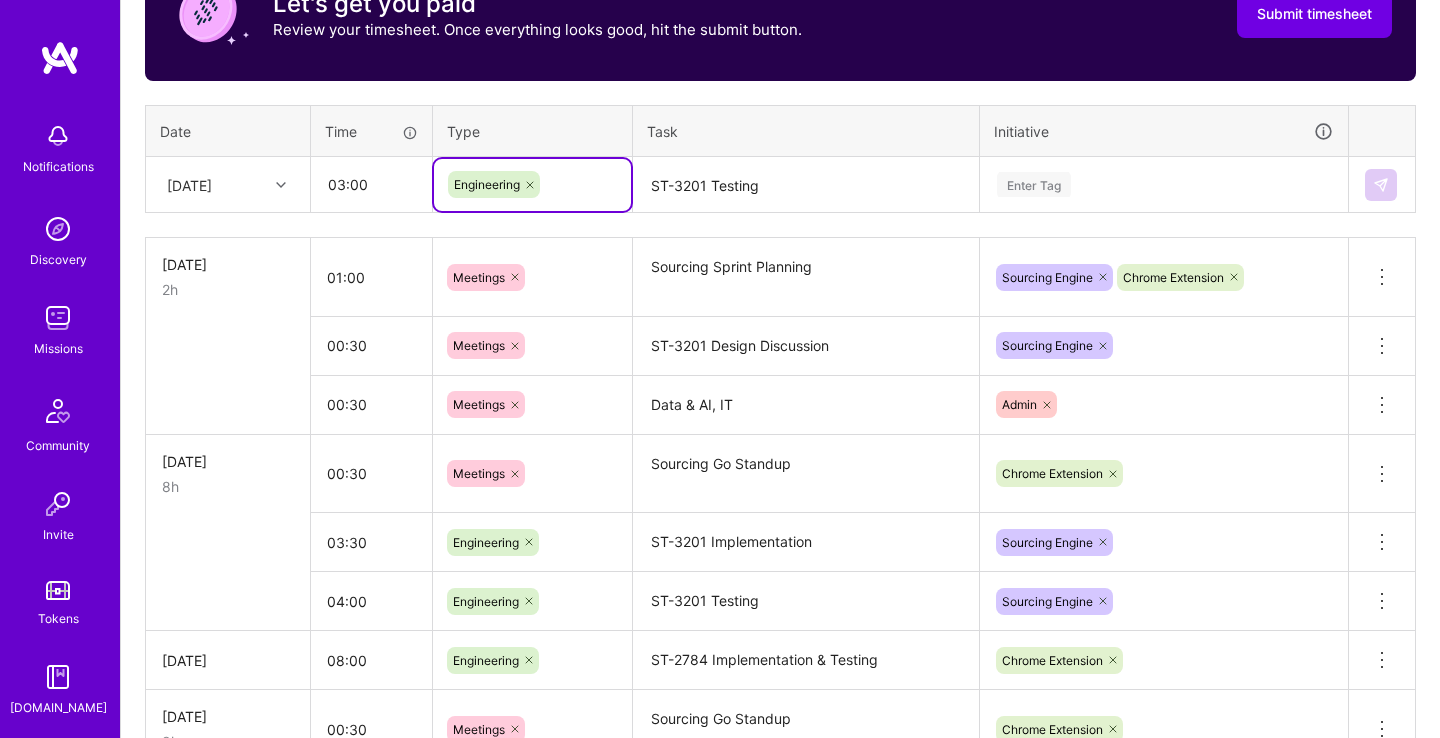 click on "ST-3201 Testing" at bounding box center [806, 185] 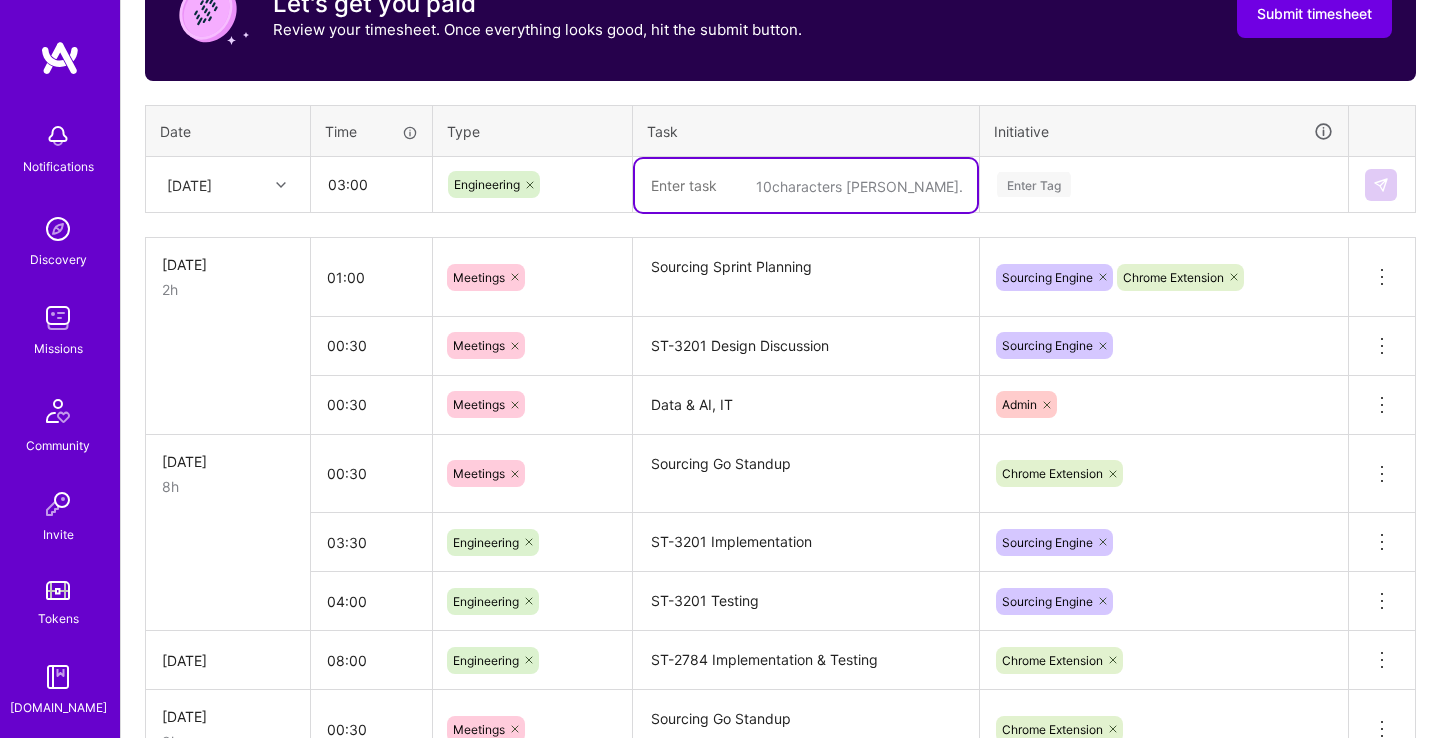 paste on "ST-2784 Testing" 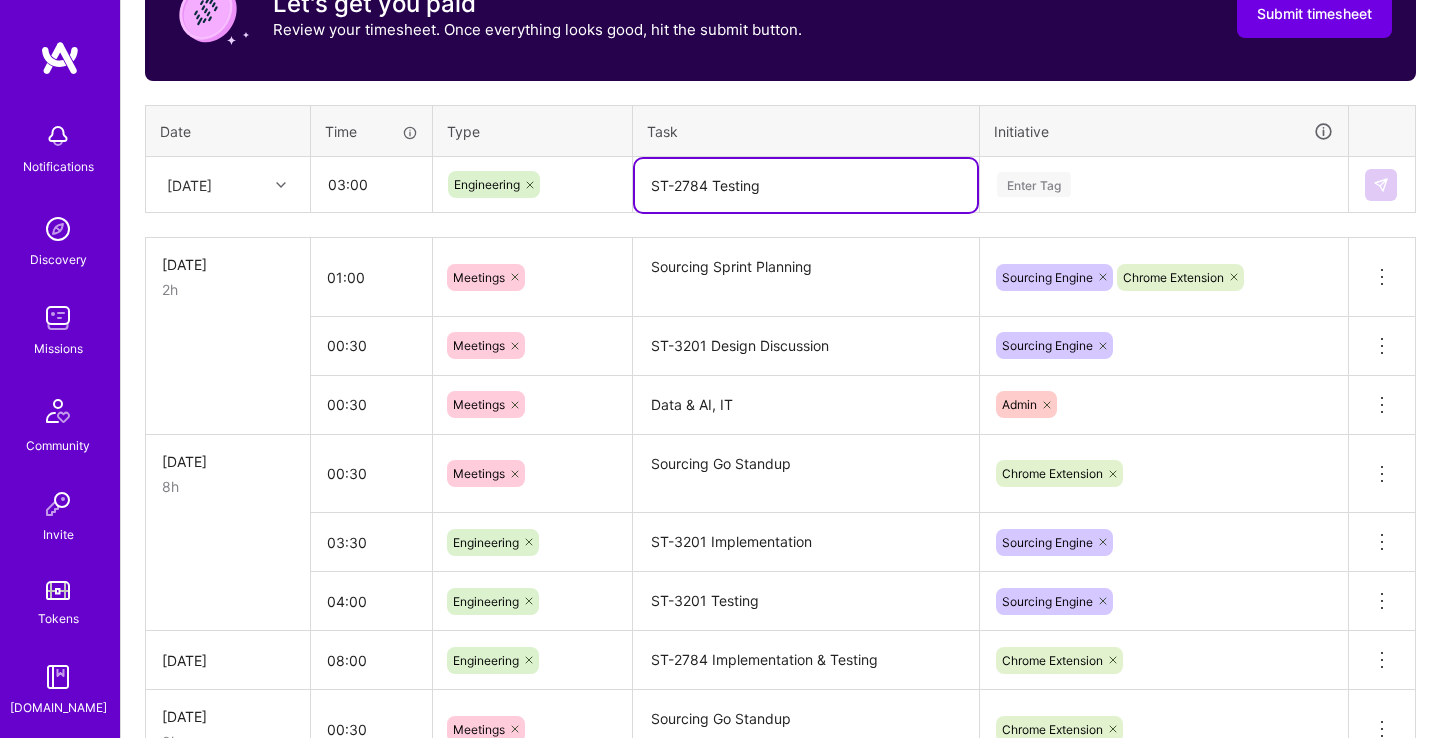 type on "ST-2784 Testing" 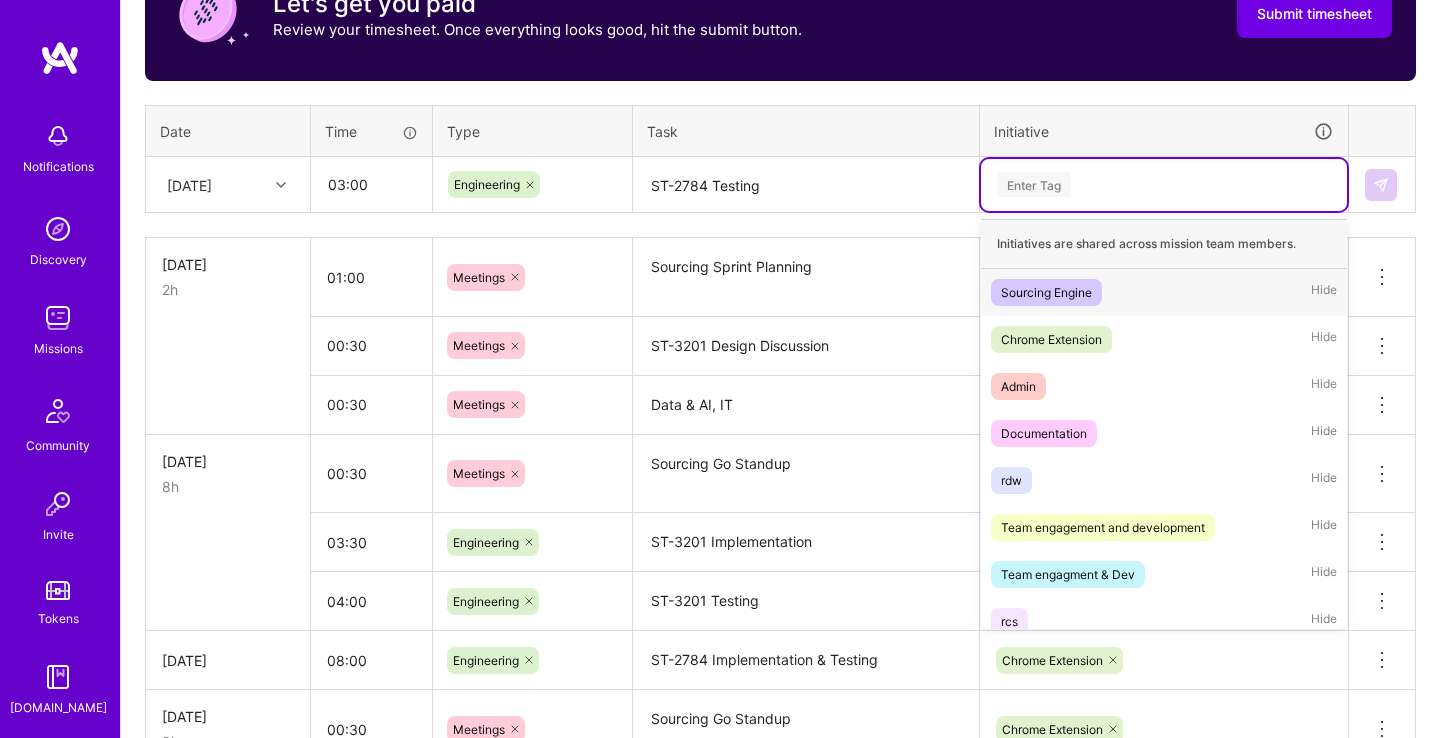 click on "Enter Tag" at bounding box center [1164, 184] 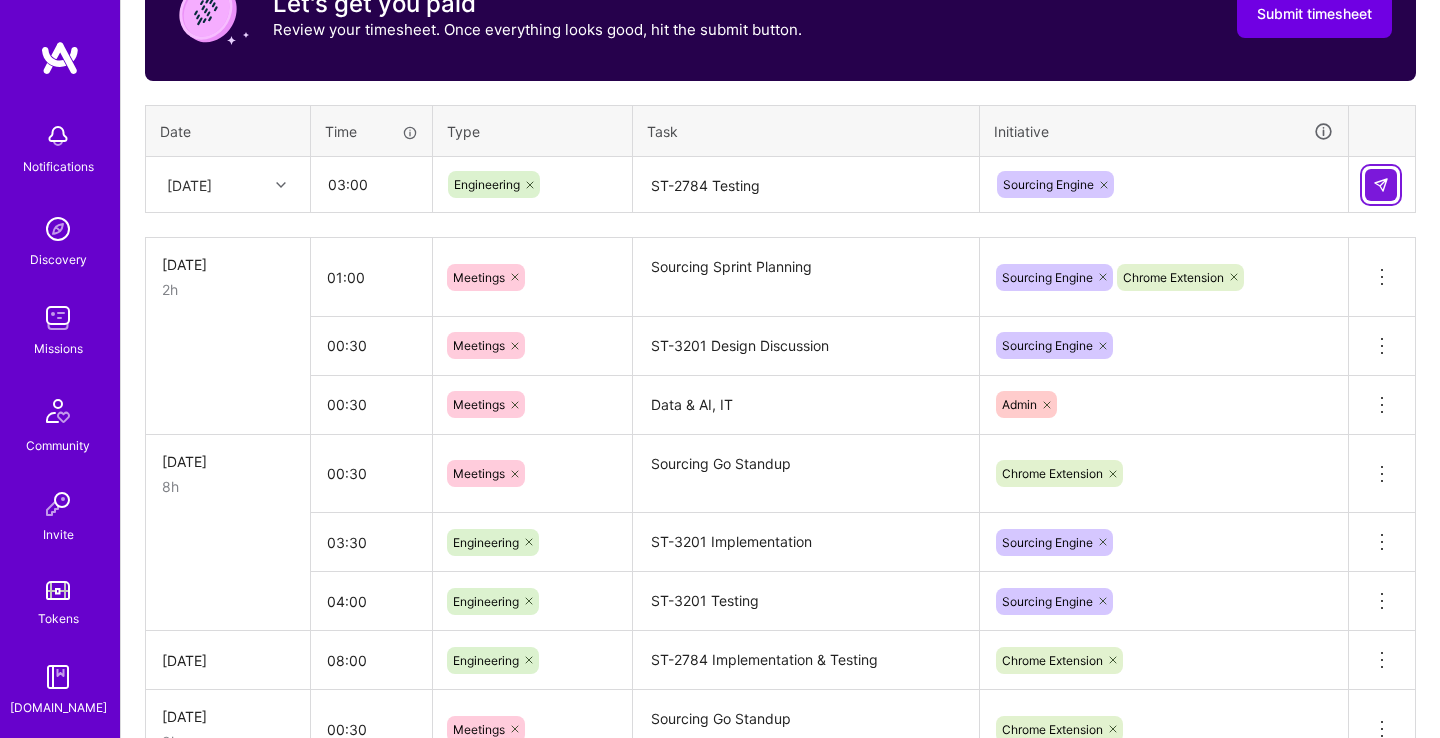 click at bounding box center [1381, 185] 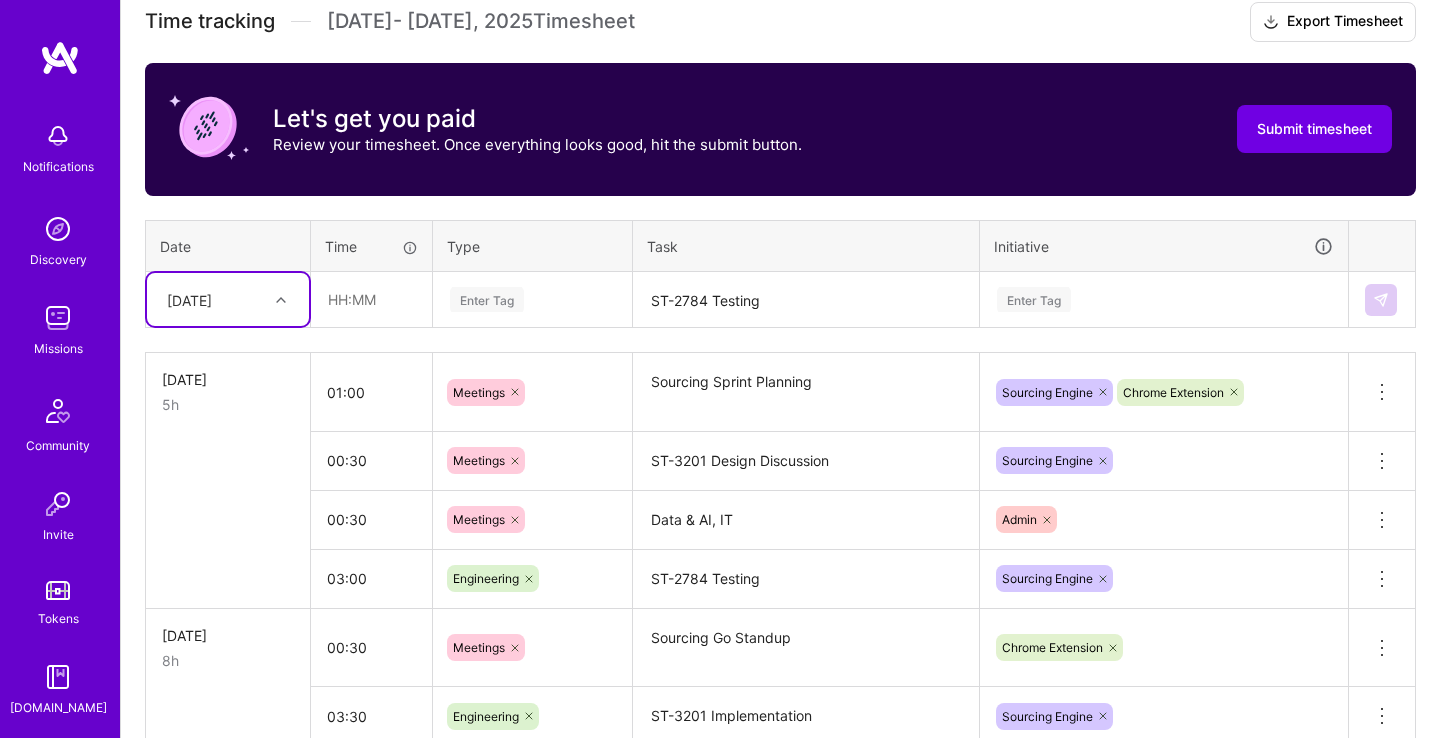scroll, scrollTop: 629, scrollLeft: 0, axis: vertical 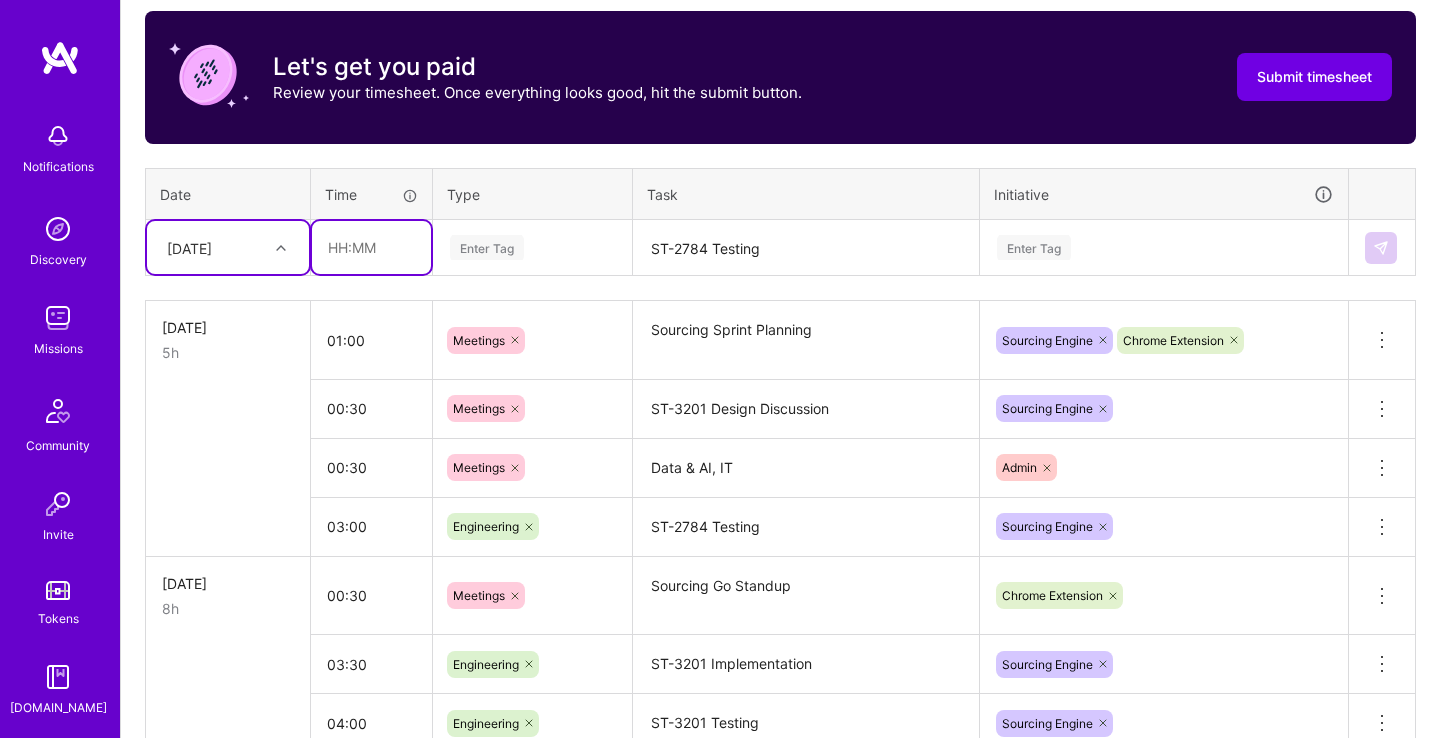 click at bounding box center (371, 247) 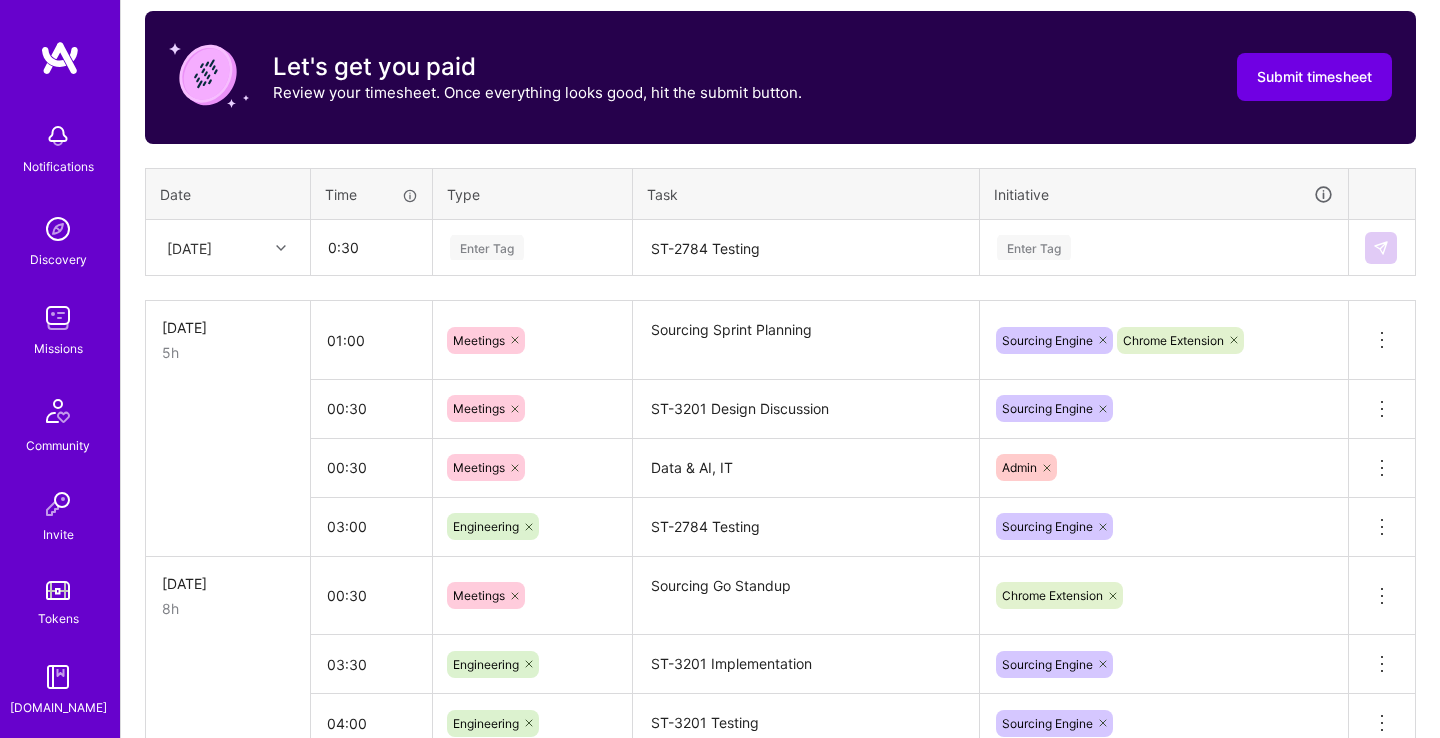type on "00:30" 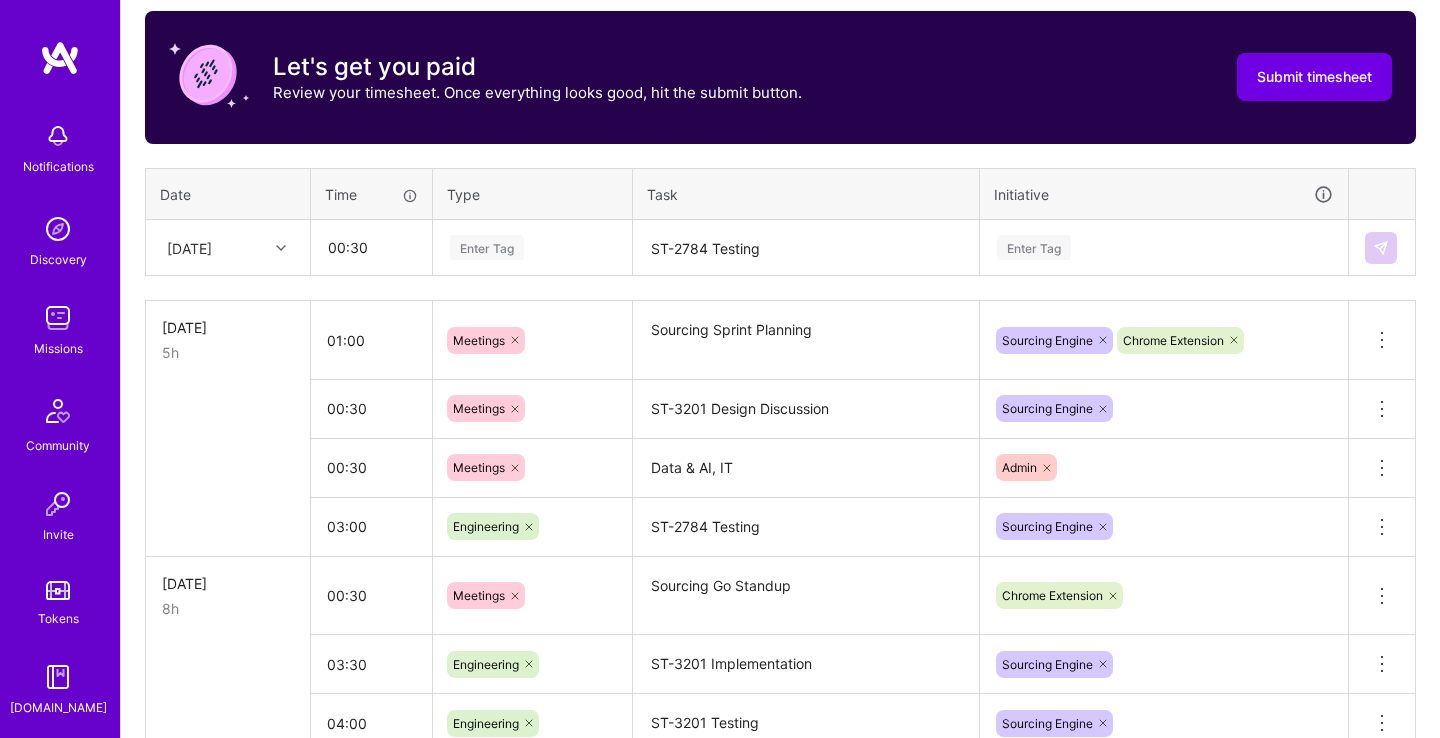 click on "Enter Tag" at bounding box center [487, 247] 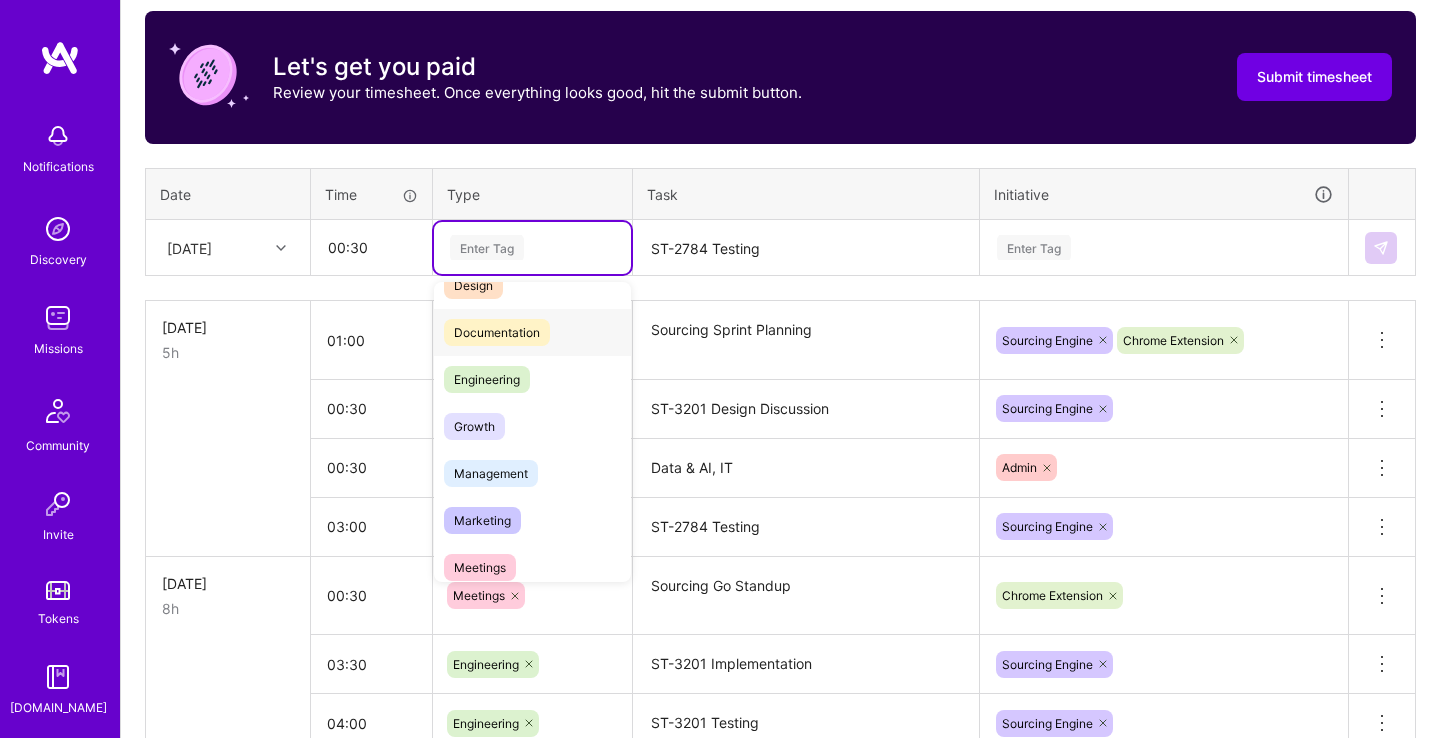 scroll, scrollTop: 103, scrollLeft: 0, axis: vertical 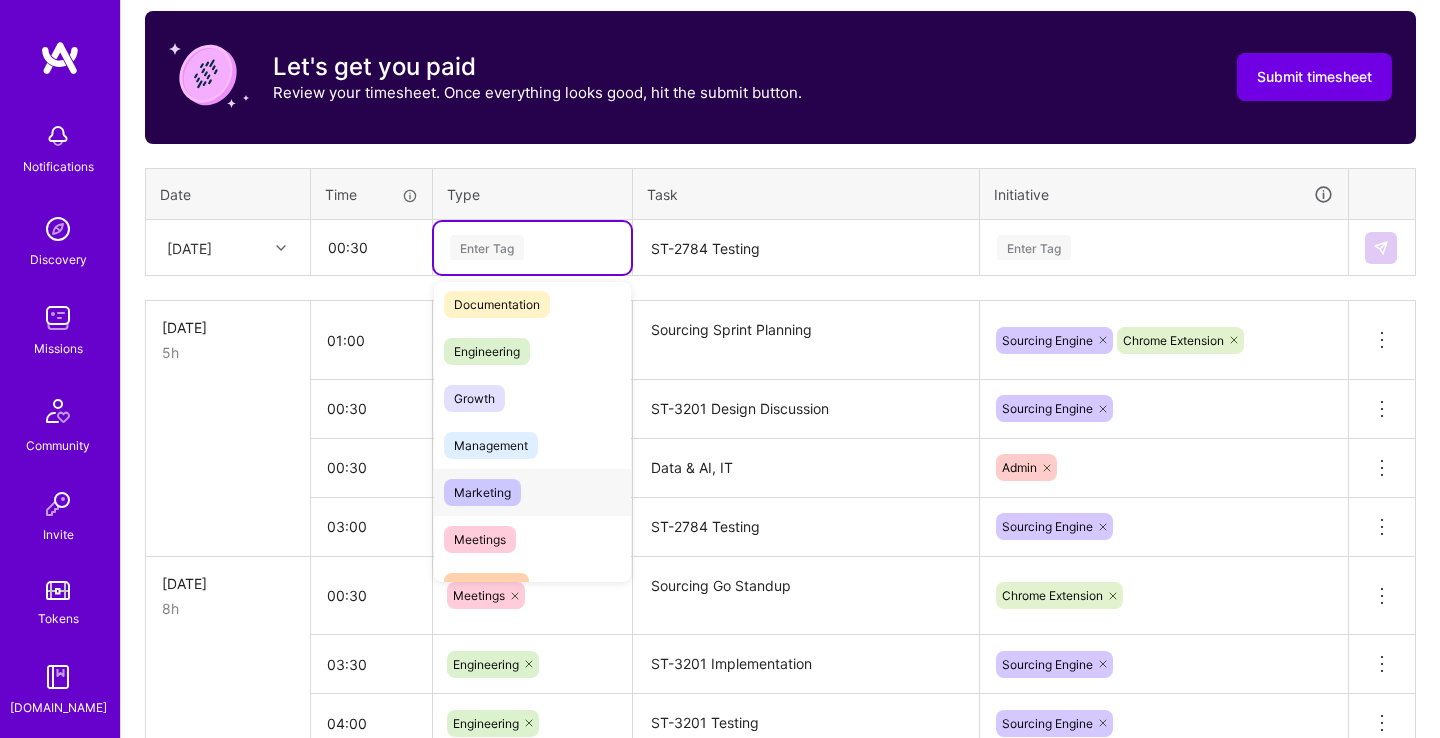 click on "Meetings" at bounding box center (532, 539) 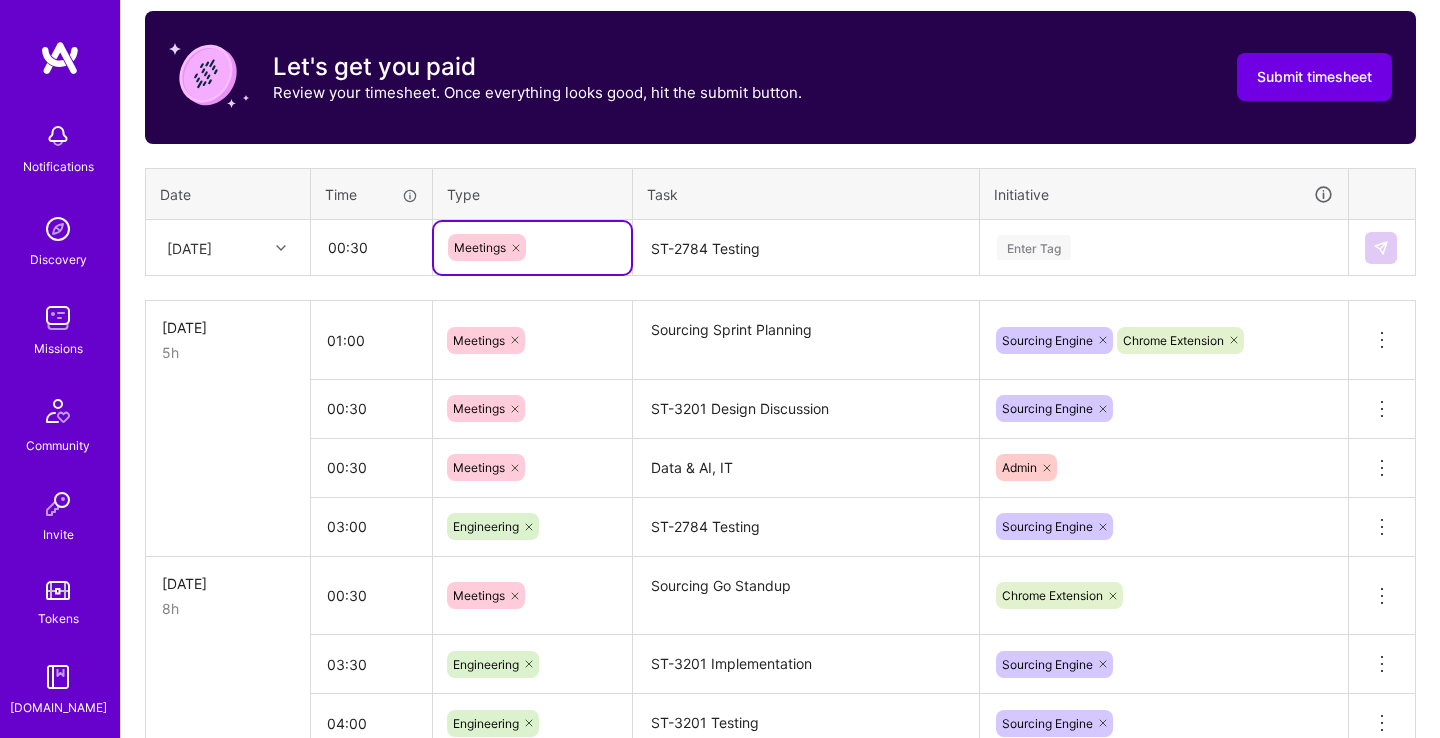 click on "ST-2784 Testing" at bounding box center [806, 248] 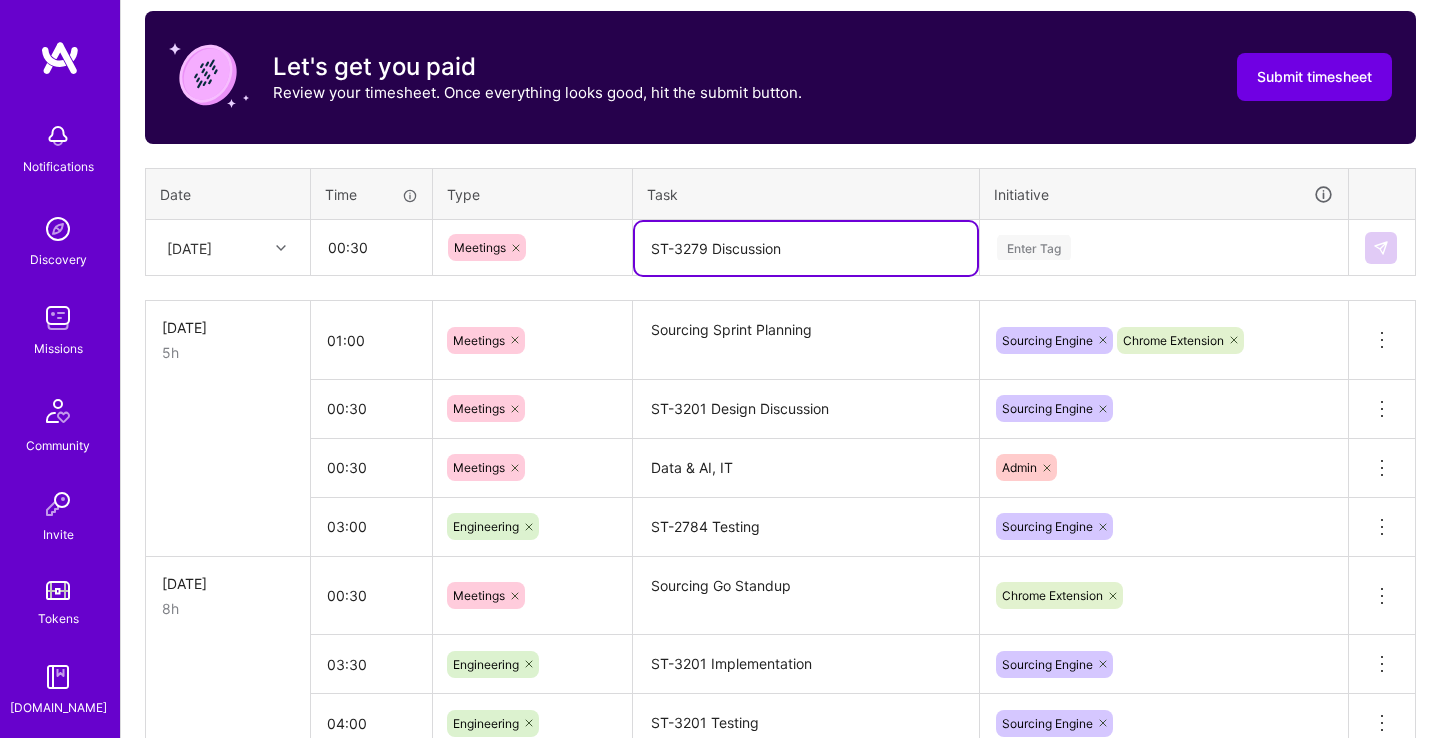 type on "ST-3279 Discussion" 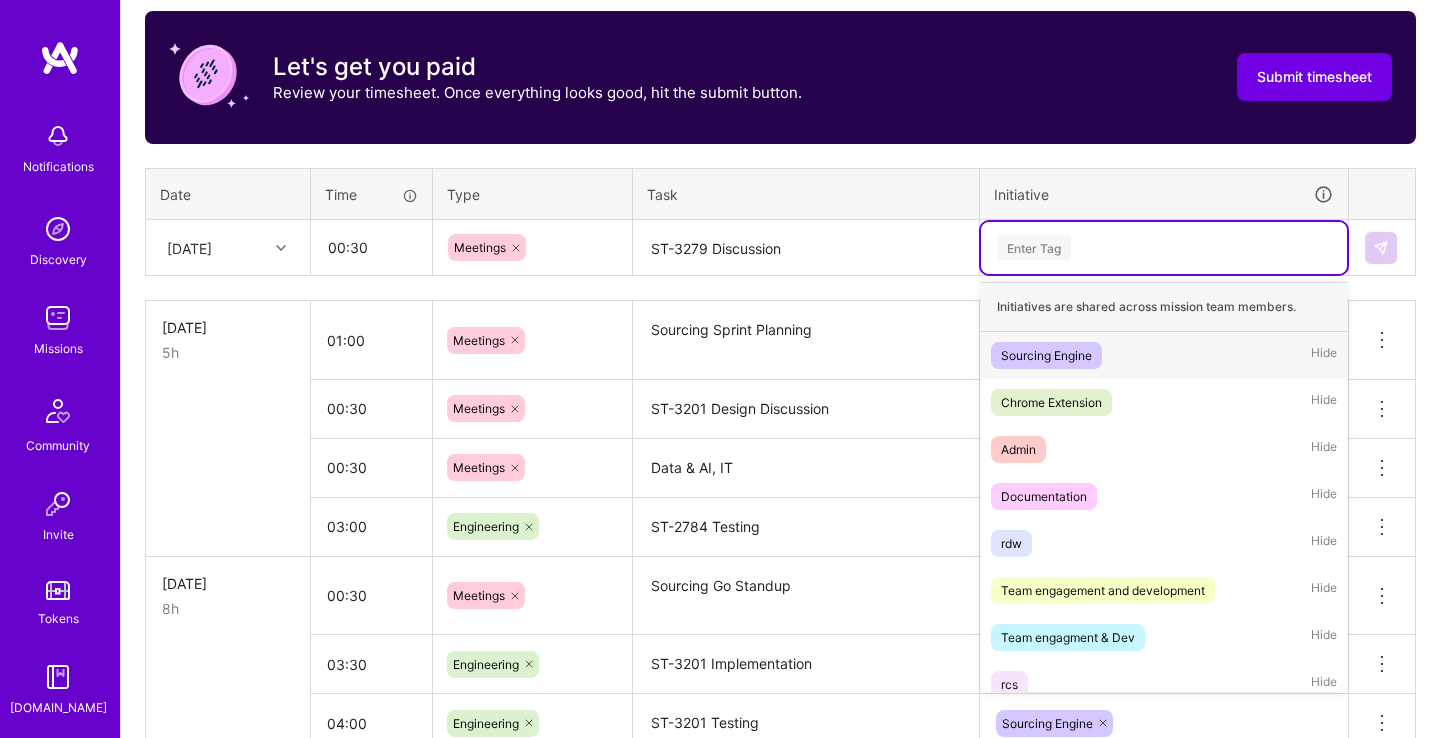 click on "Sourcing Engine" at bounding box center (1046, 355) 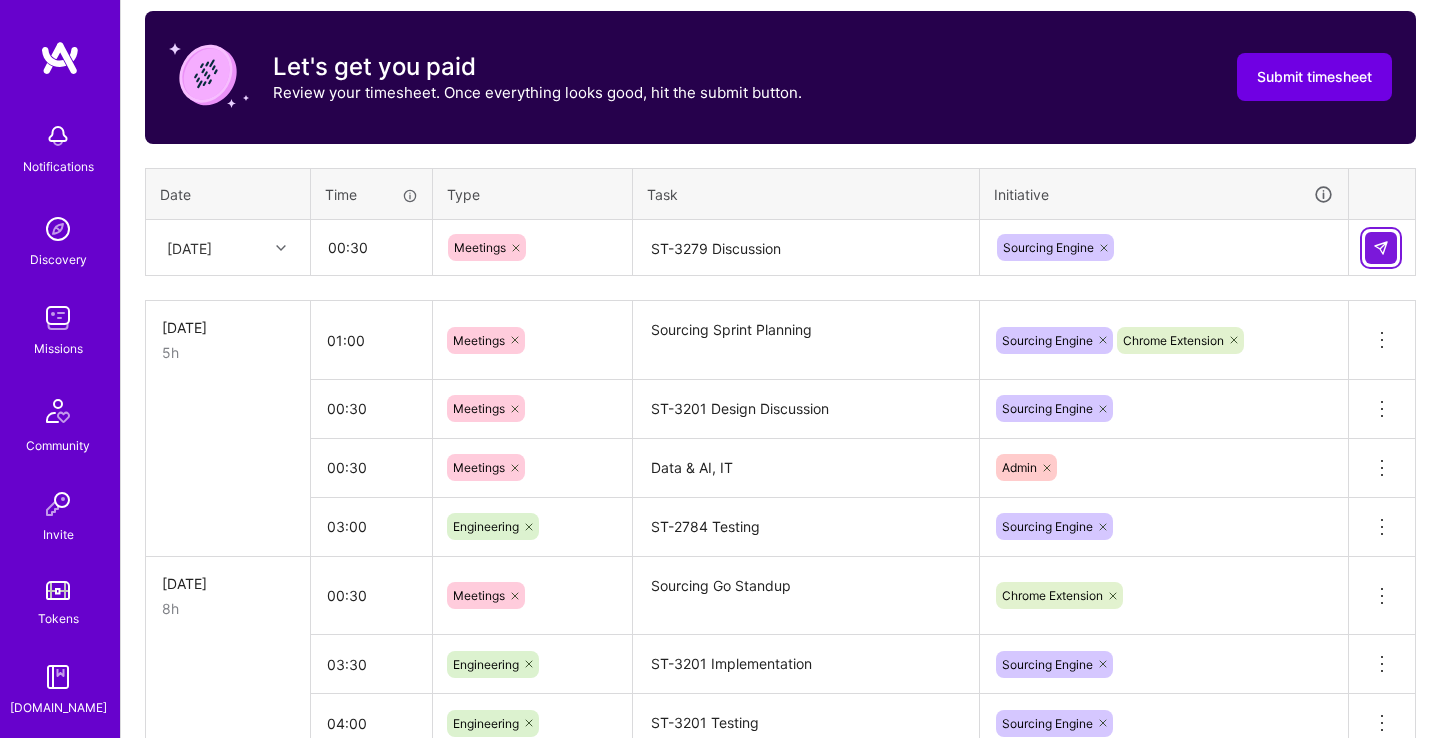 click at bounding box center (1381, 248) 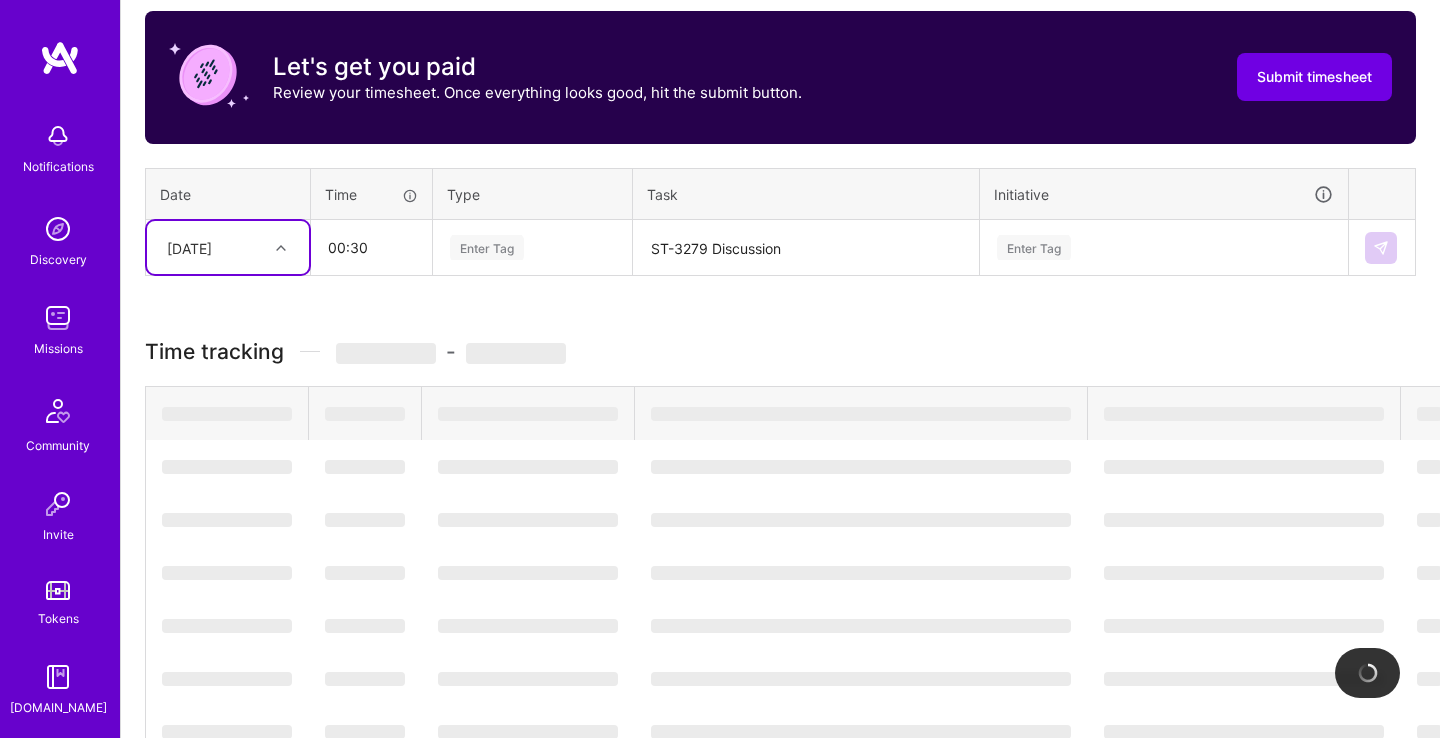 type 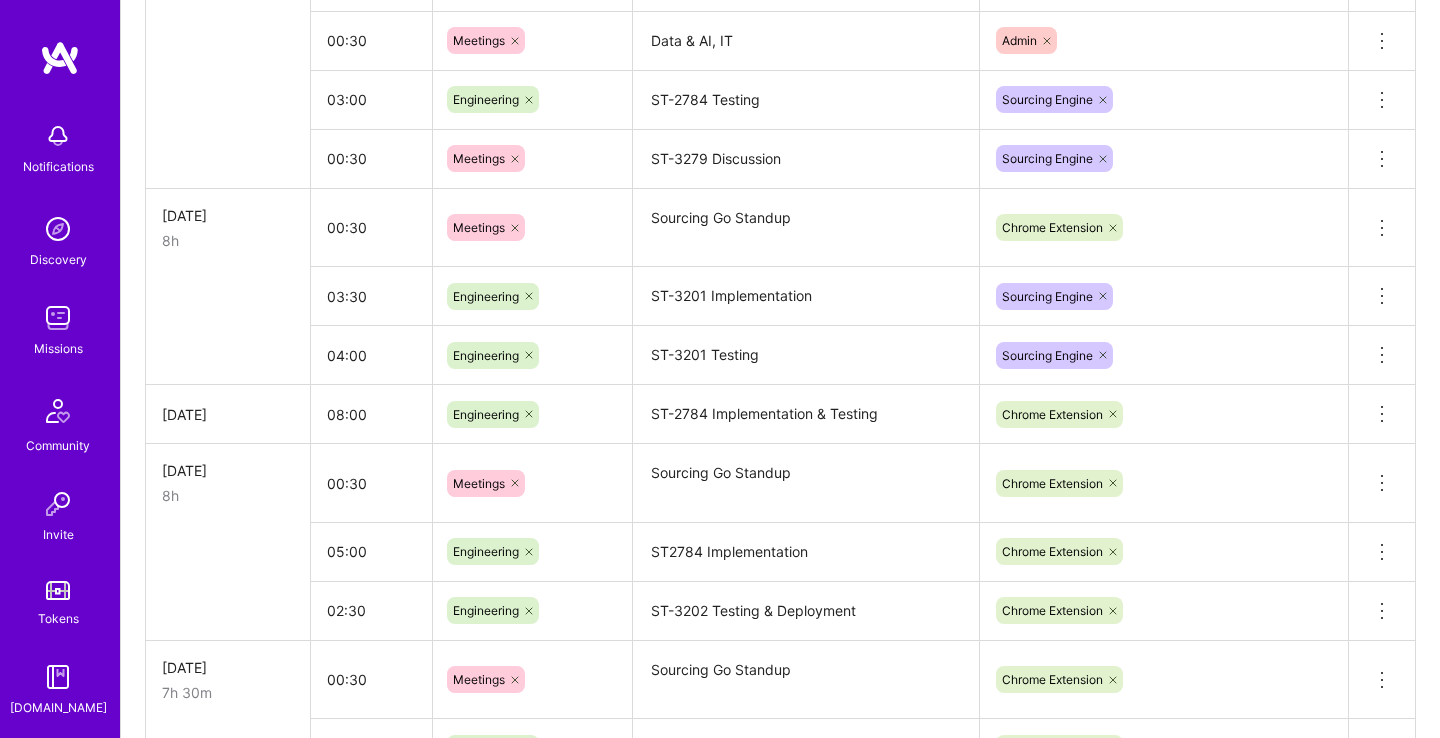 scroll, scrollTop: 1049, scrollLeft: 0, axis: vertical 